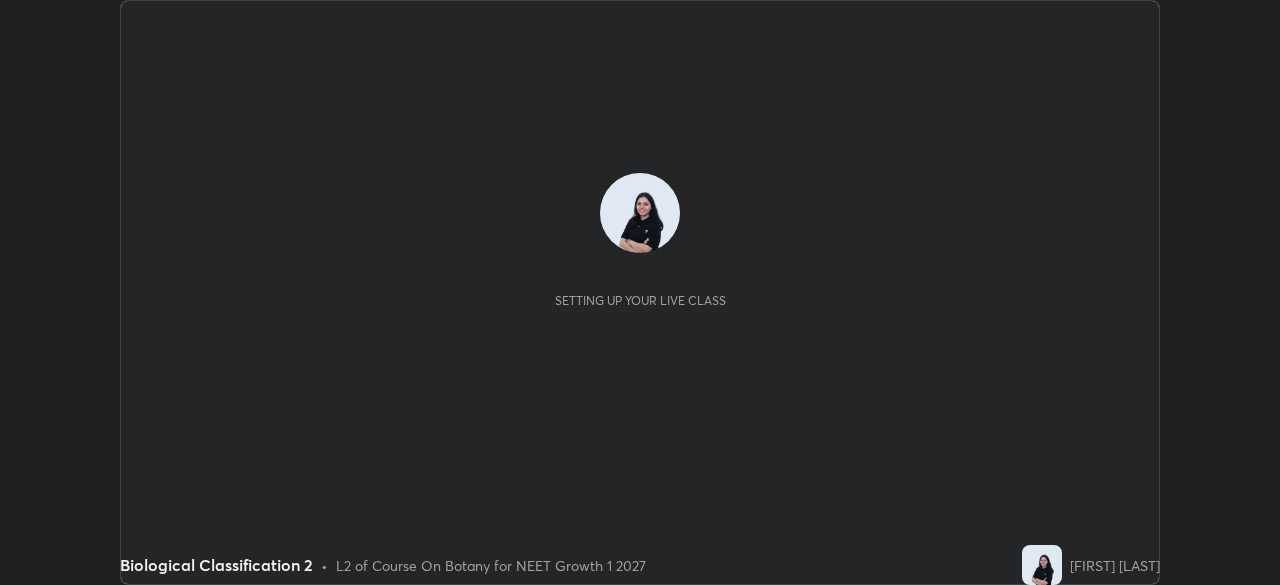 scroll, scrollTop: 0, scrollLeft: 0, axis: both 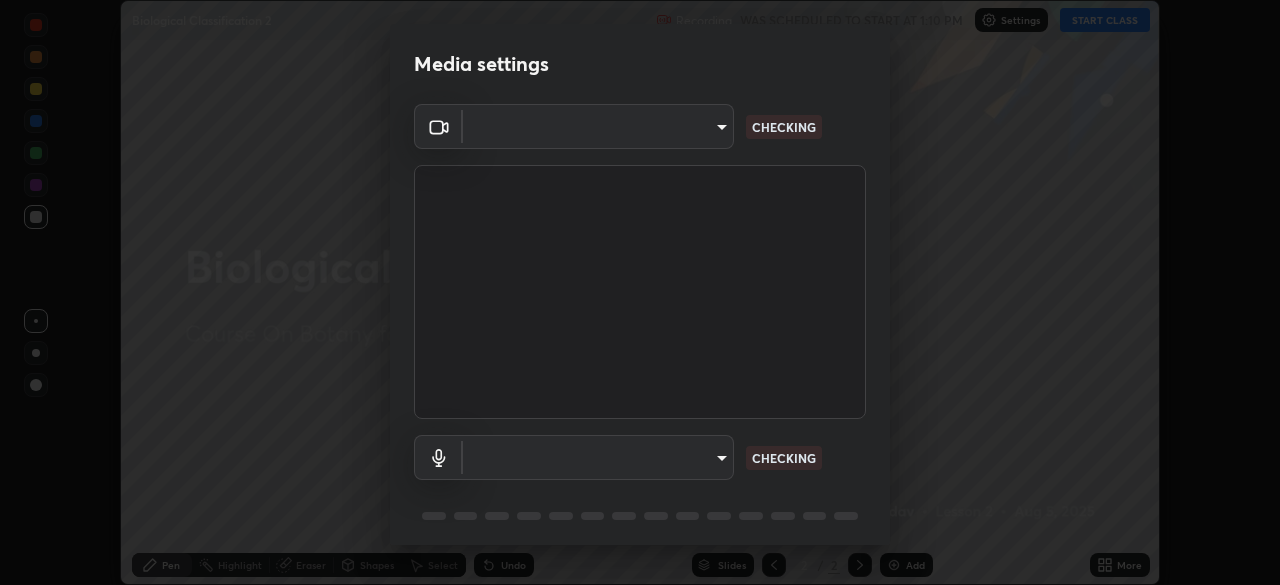 type on "8428e2be8a3e3f13974341e33778a08111258fb38798500ded61d344a6a8a77e" 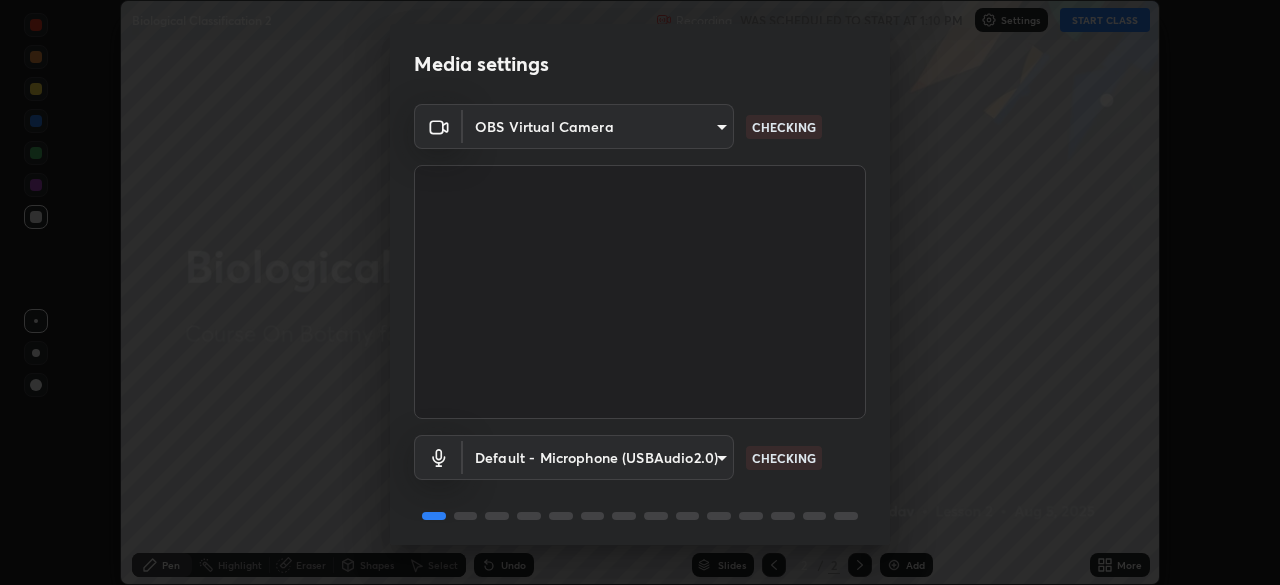 scroll, scrollTop: 71, scrollLeft: 0, axis: vertical 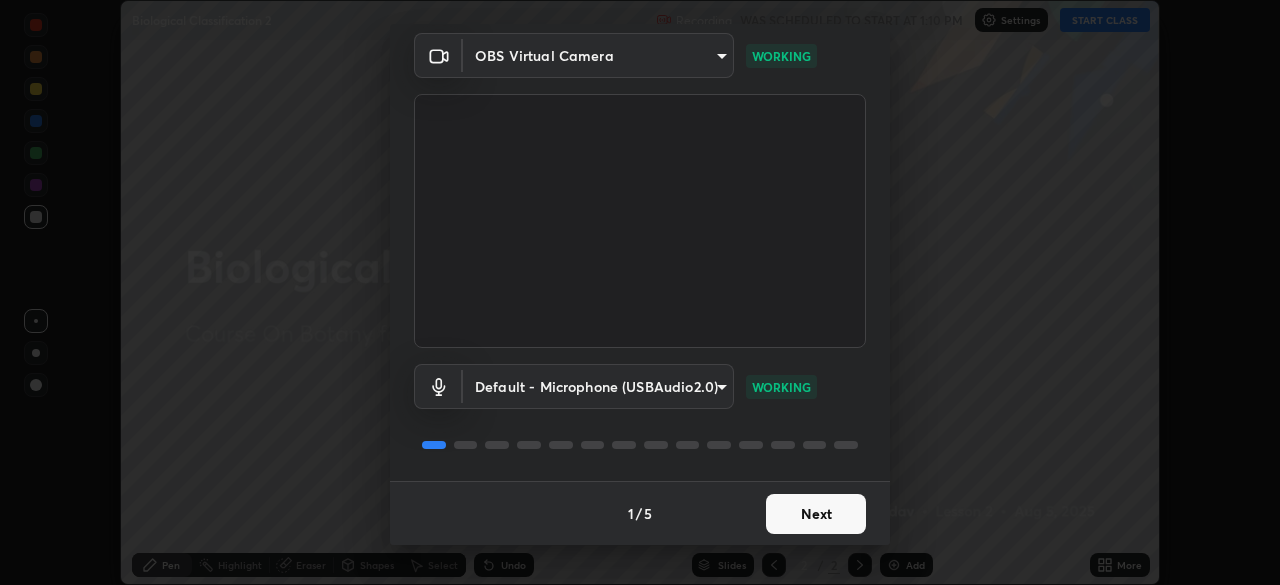 click on "Next" at bounding box center [816, 514] 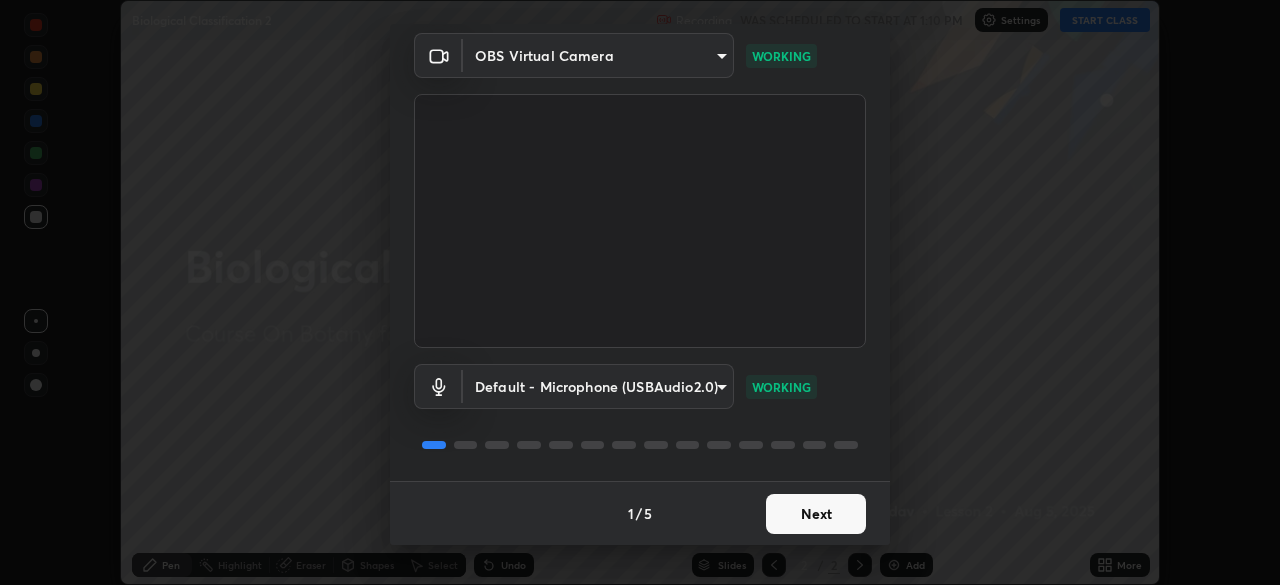 scroll, scrollTop: 0, scrollLeft: 0, axis: both 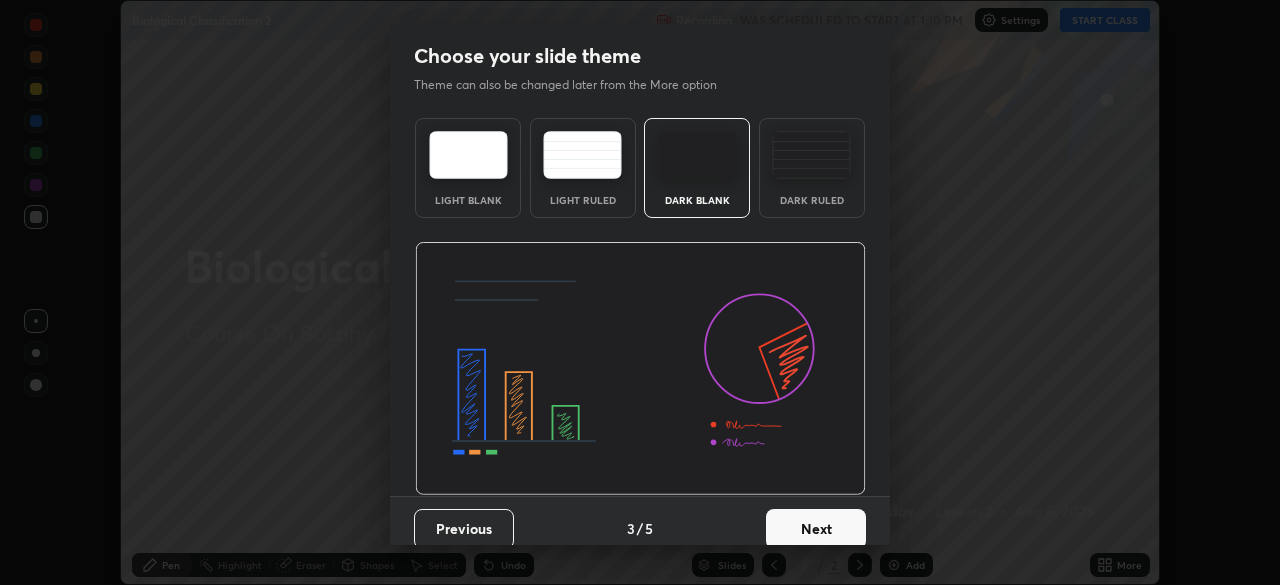 click on "Next" at bounding box center (816, 529) 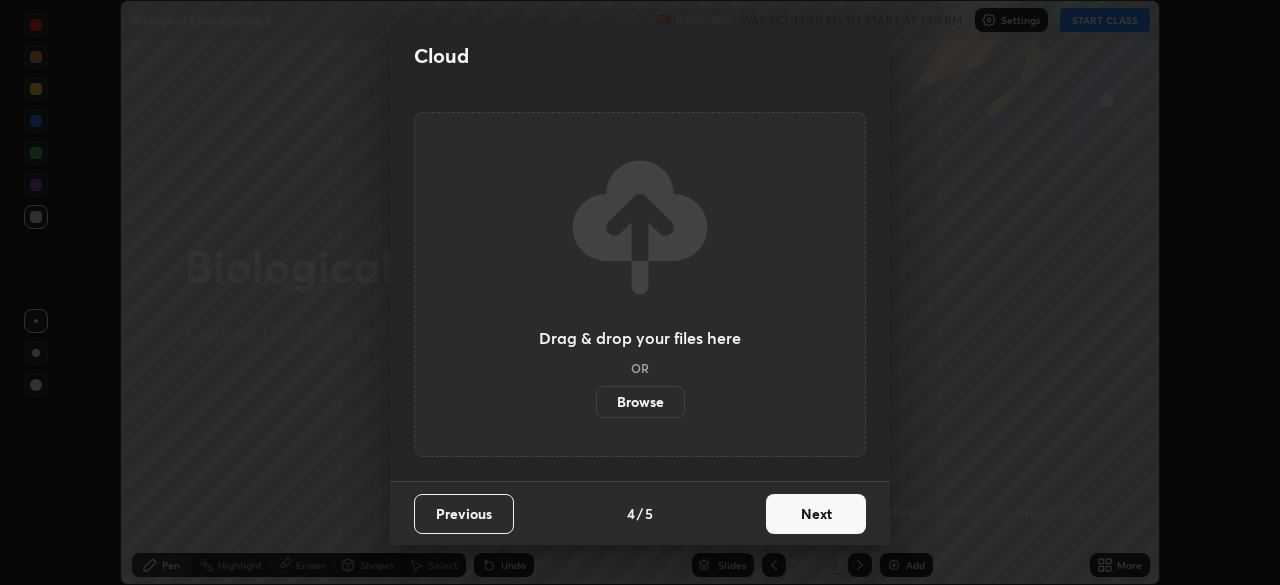 click on "Next" at bounding box center [816, 514] 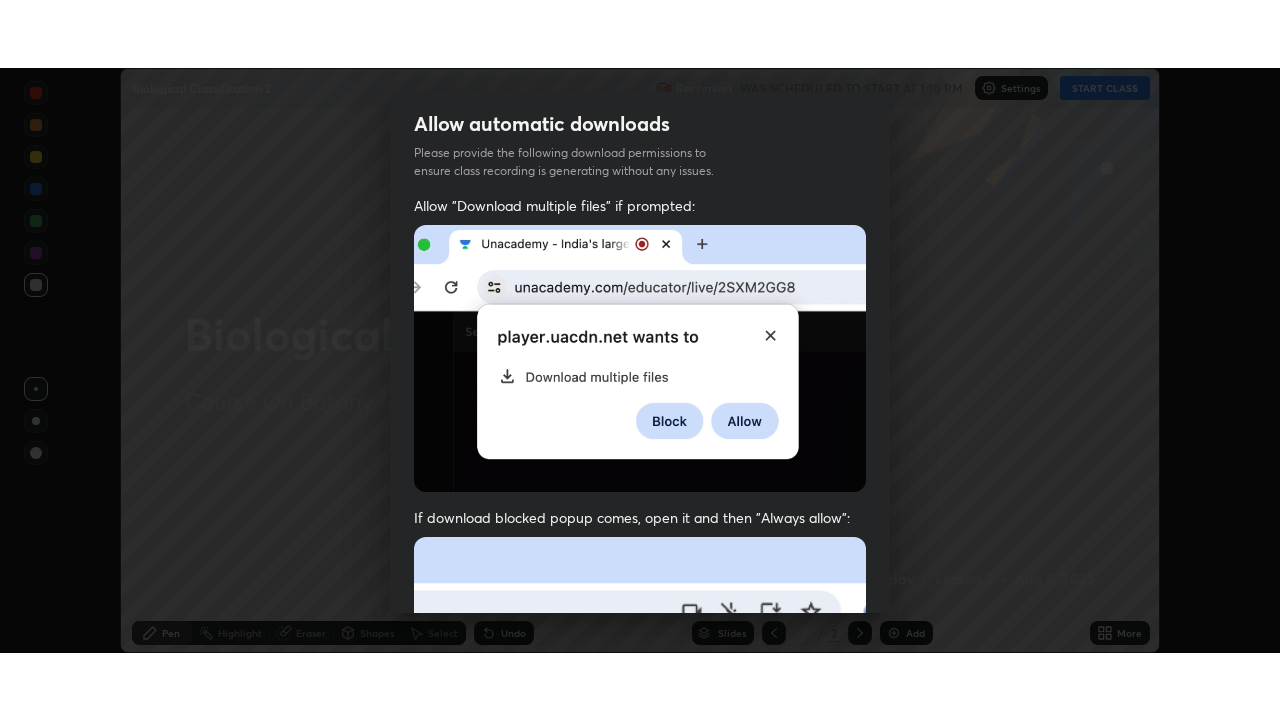 scroll, scrollTop: 479, scrollLeft: 0, axis: vertical 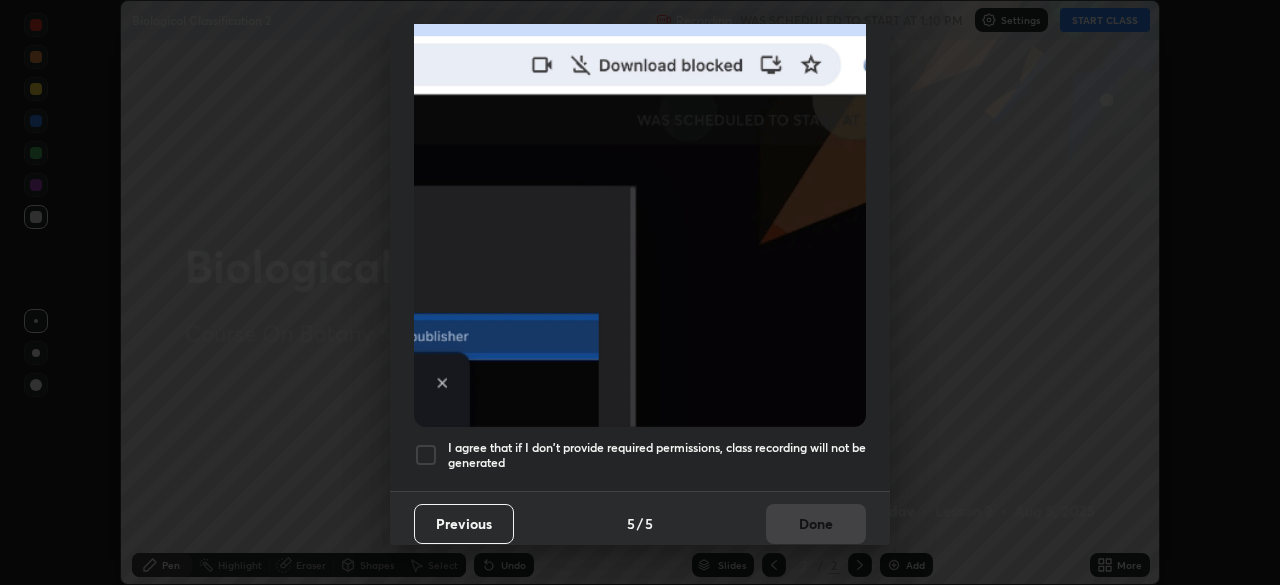 click at bounding box center (426, 455) 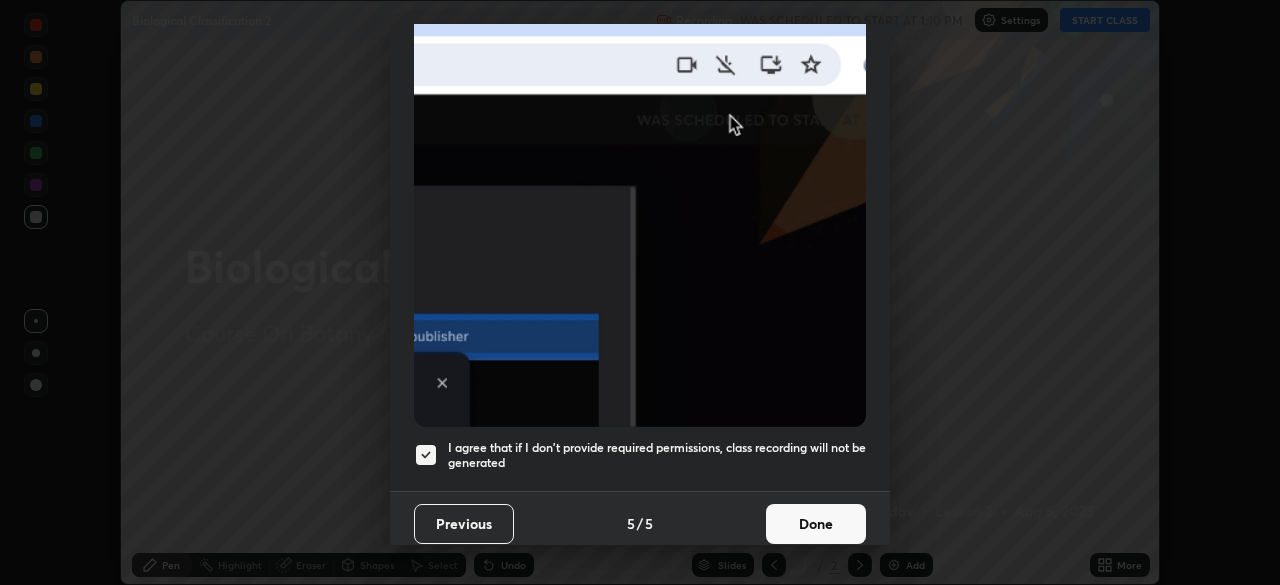 click on "Done" at bounding box center (816, 524) 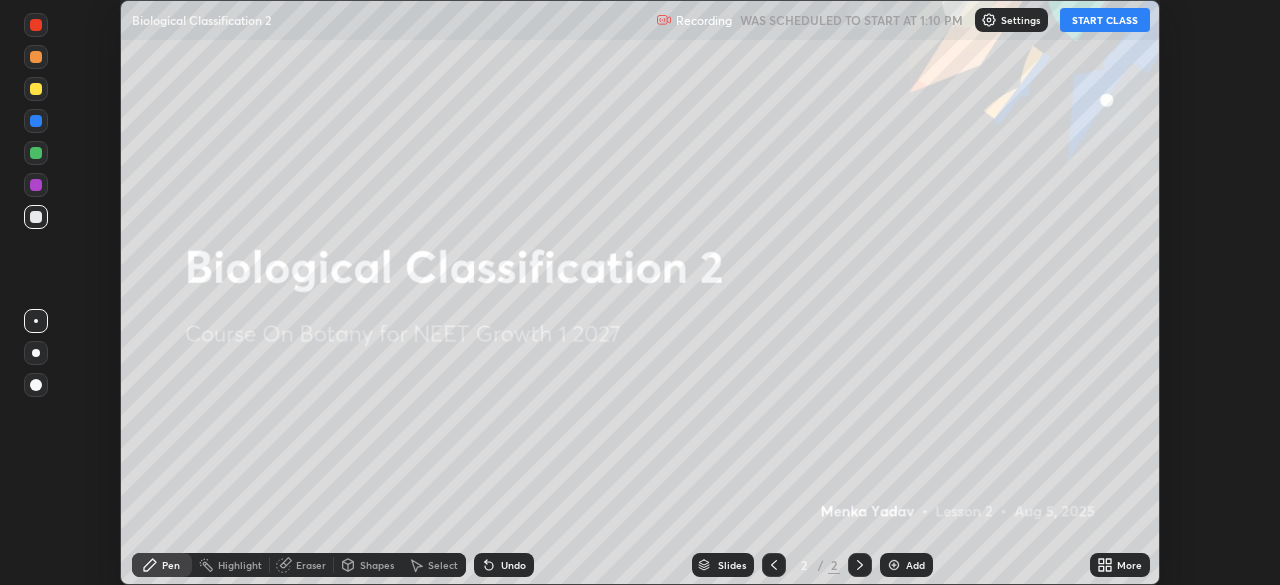 click on "START CLASS" at bounding box center [1105, 20] 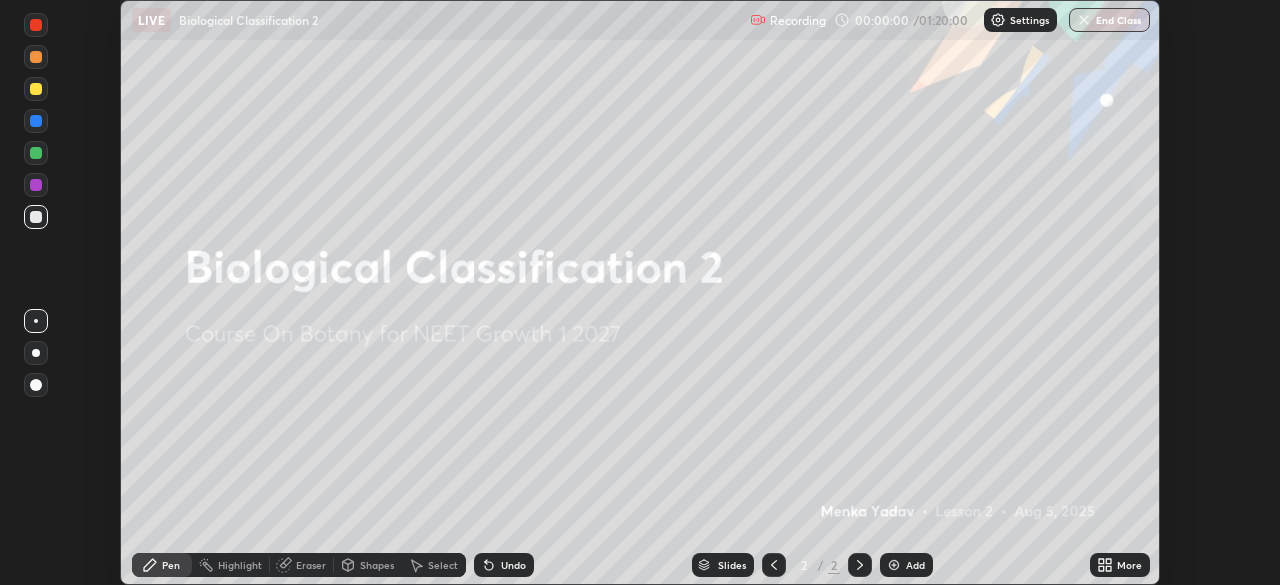 click on "More" at bounding box center (1129, 565) 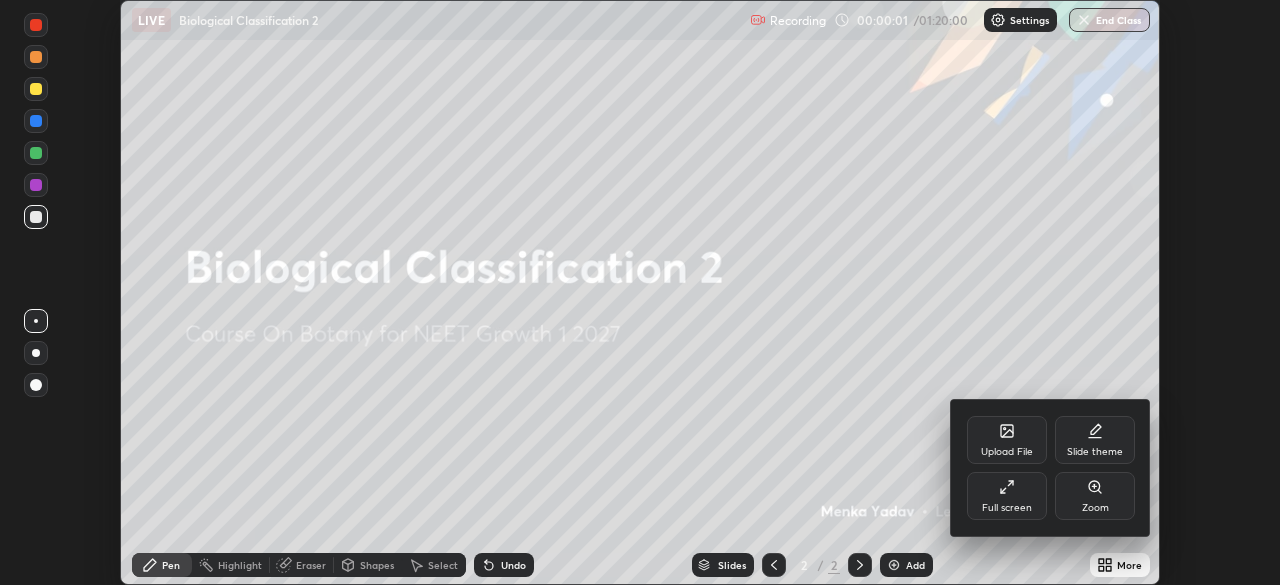 click on "Full screen" at bounding box center (1007, 496) 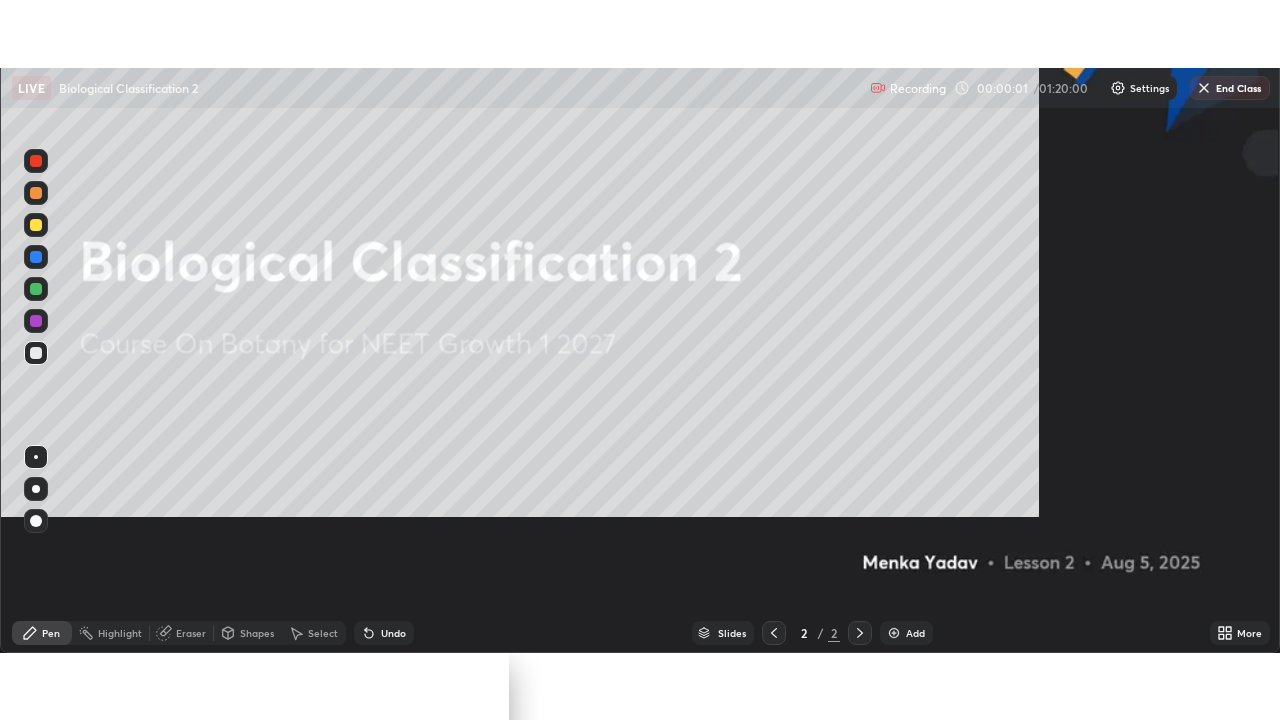 scroll, scrollTop: 99280, scrollLeft: 98720, axis: both 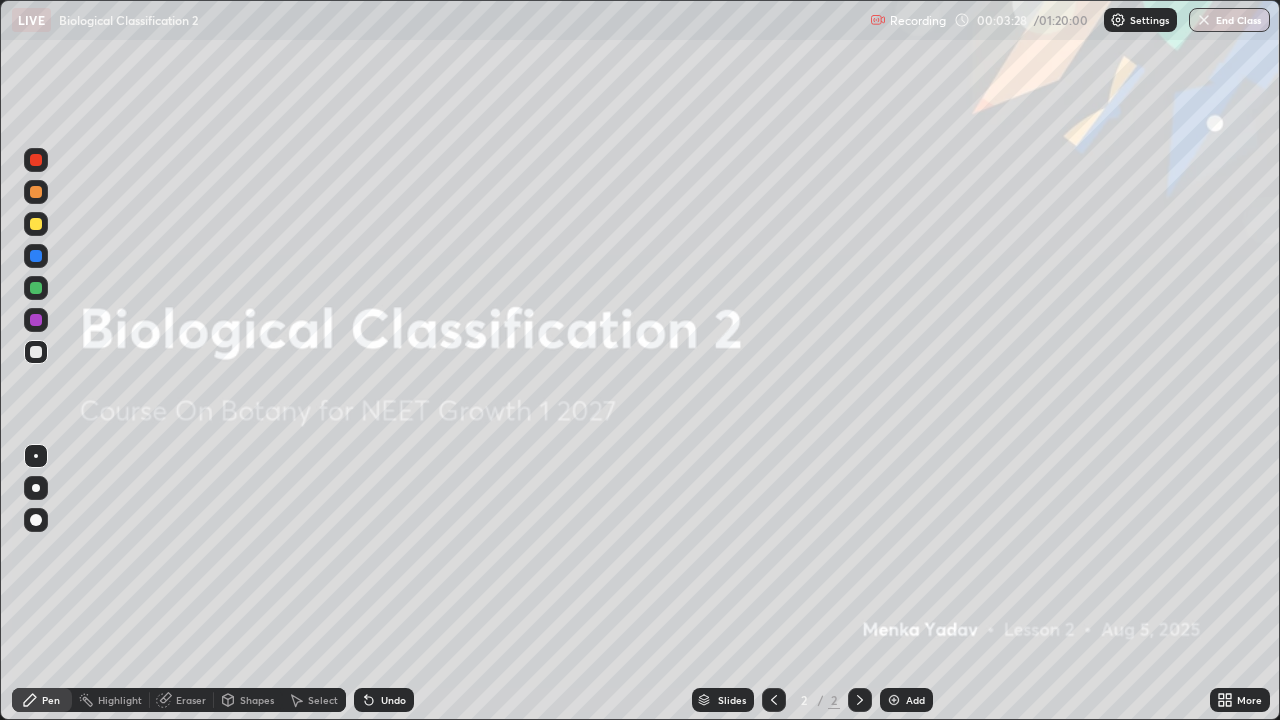 click on "Add" at bounding box center [915, 700] 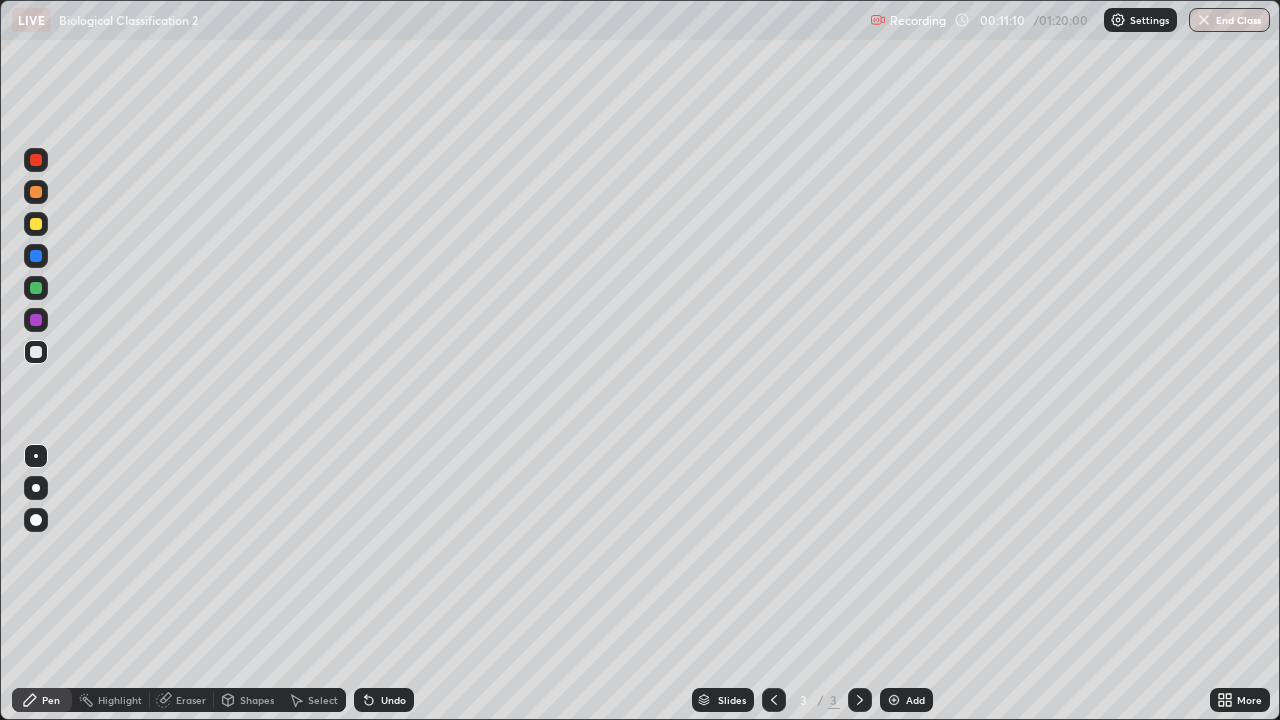 click at bounding box center (36, 224) 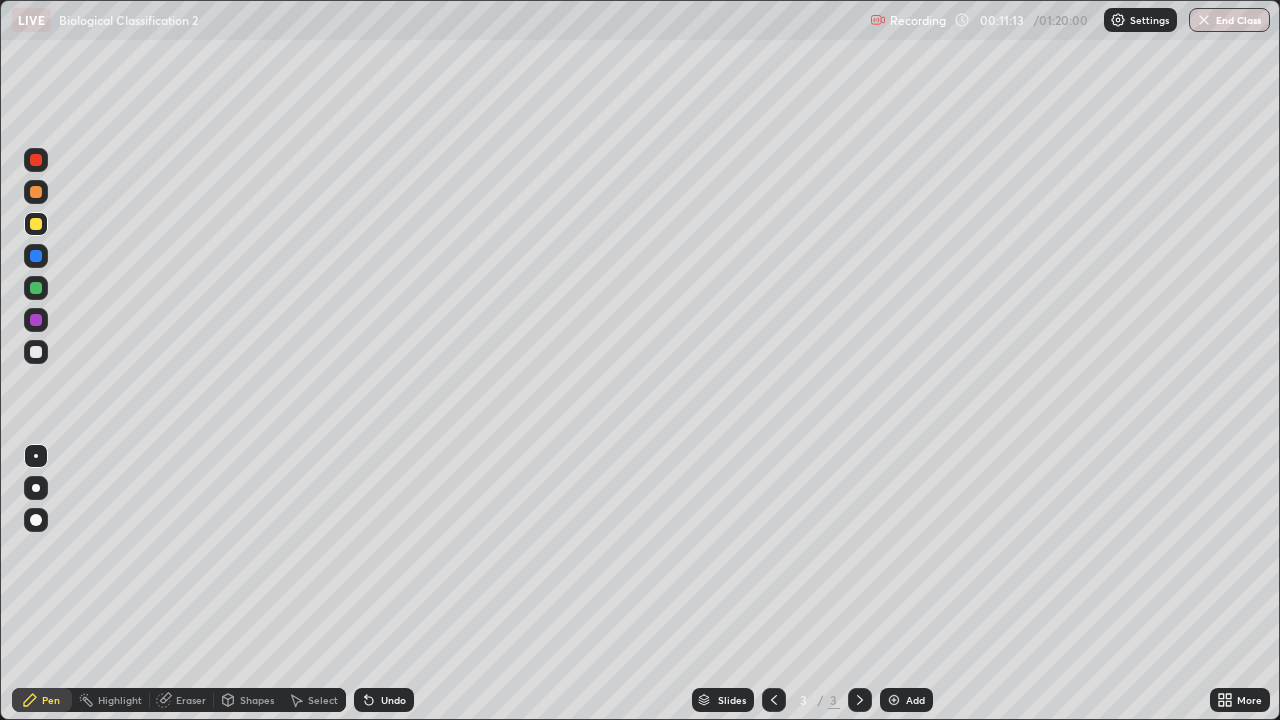 click on "Undo" at bounding box center [384, 700] 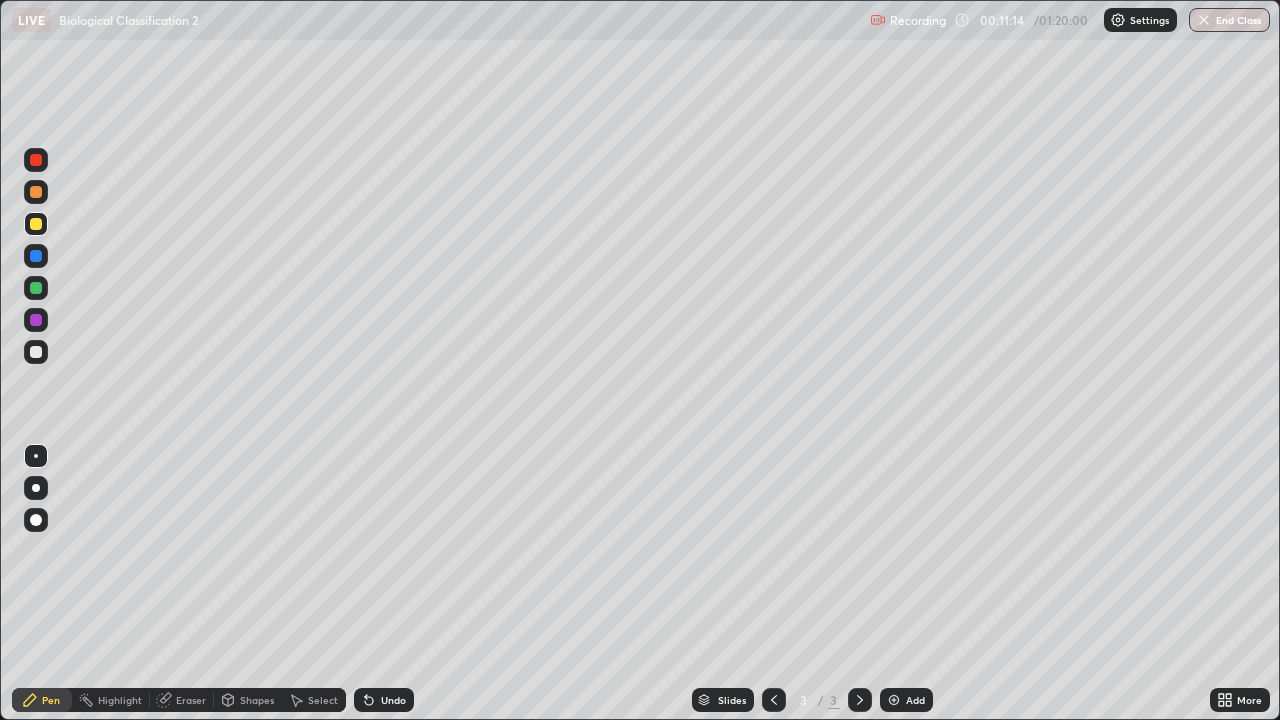 click at bounding box center [36, 192] 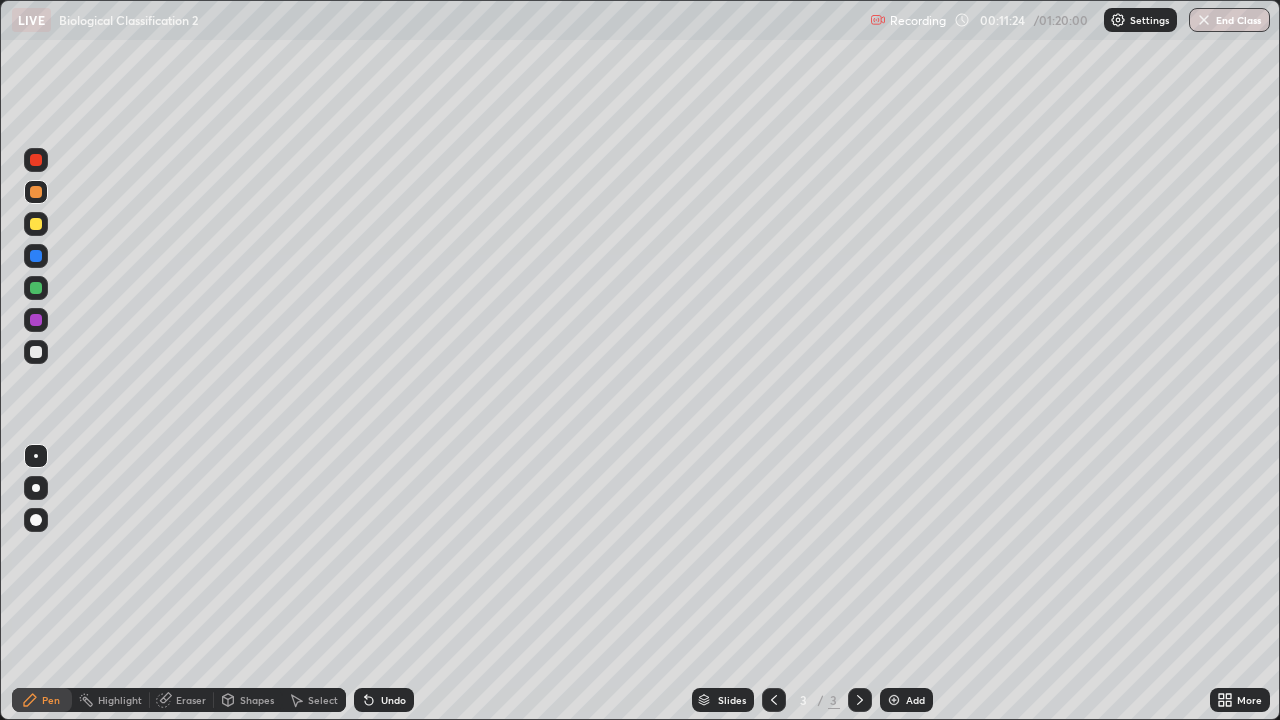 click at bounding box center [36, 224] 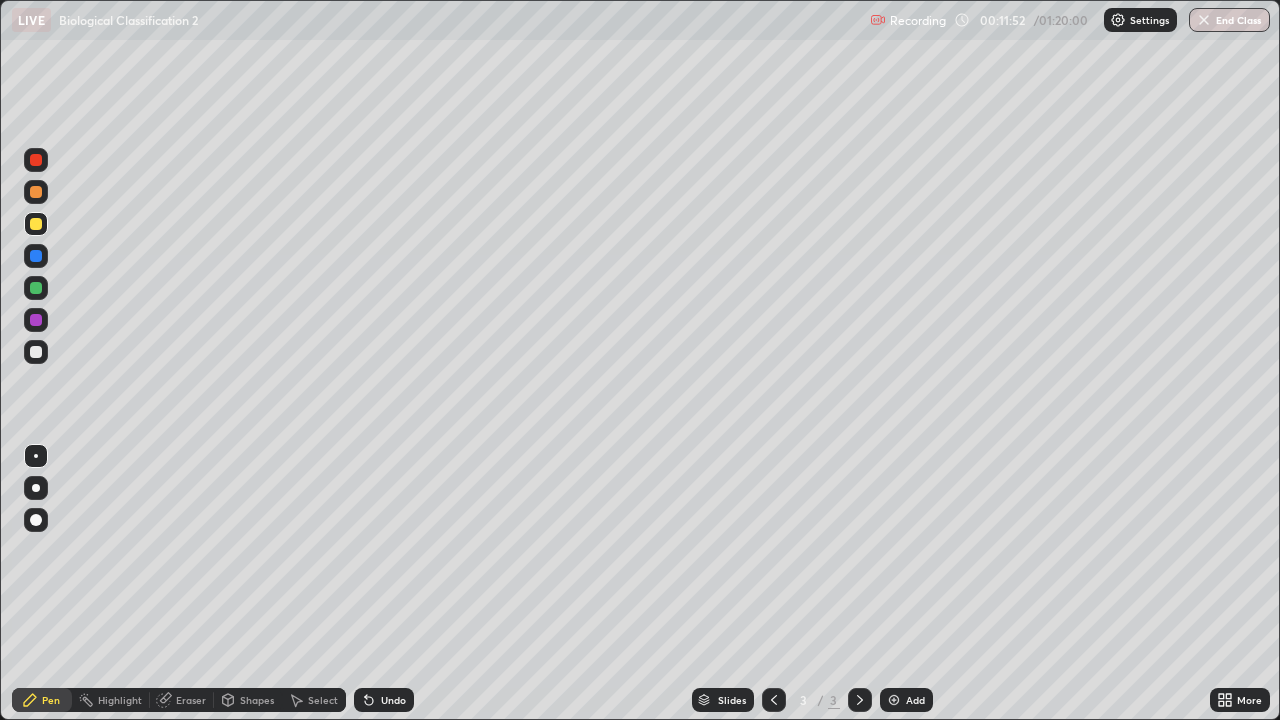 click at bounding box center (36, 320) 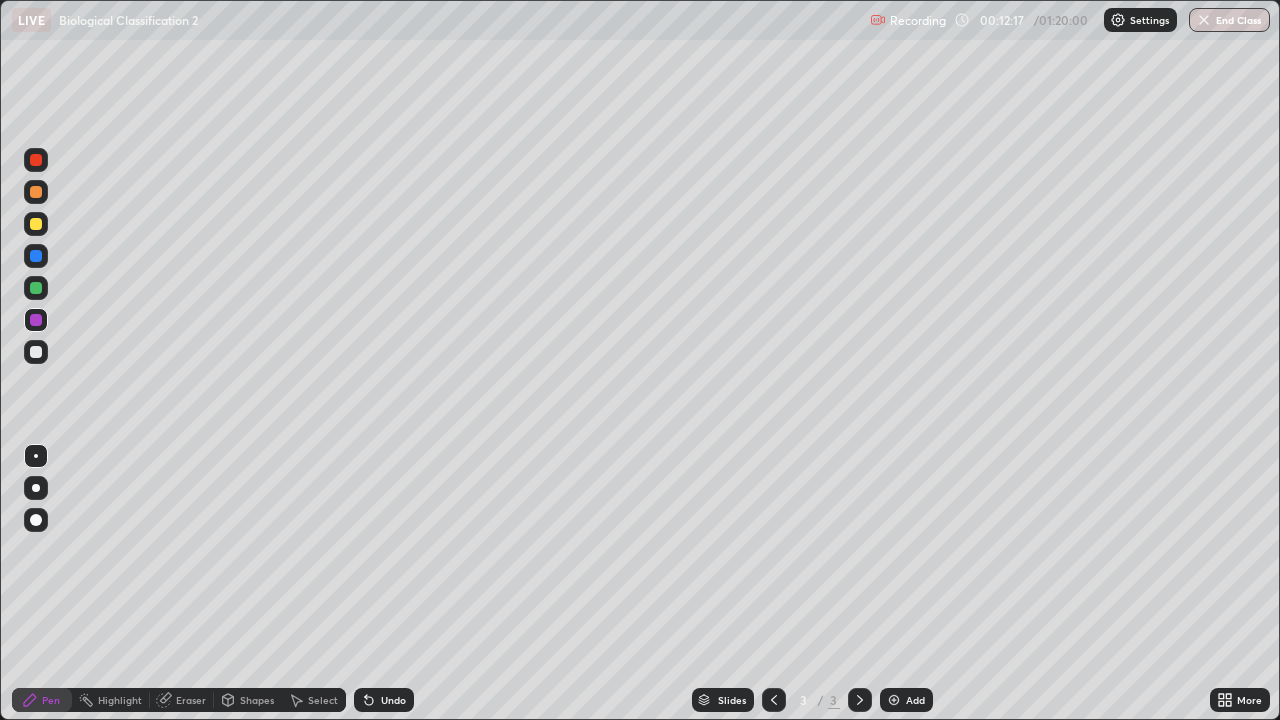 click at bounding box center [36, 352] 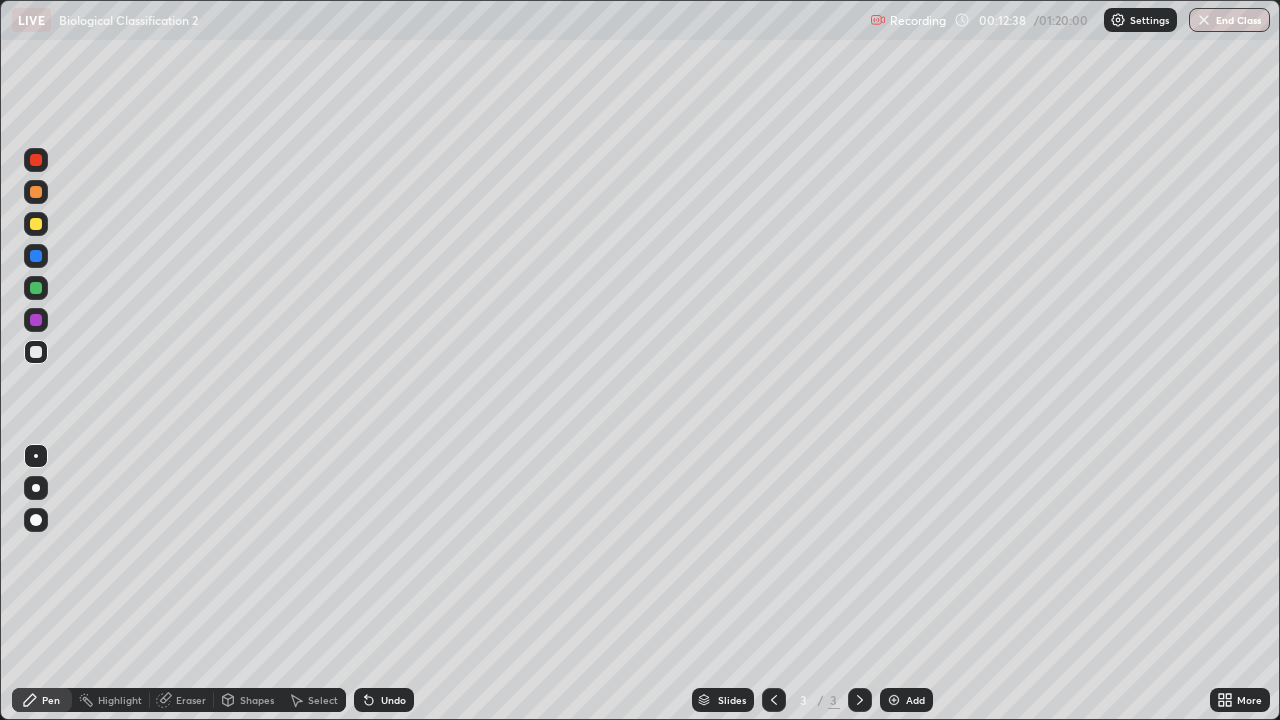click on "Undo" at bounding box center [384, 700] 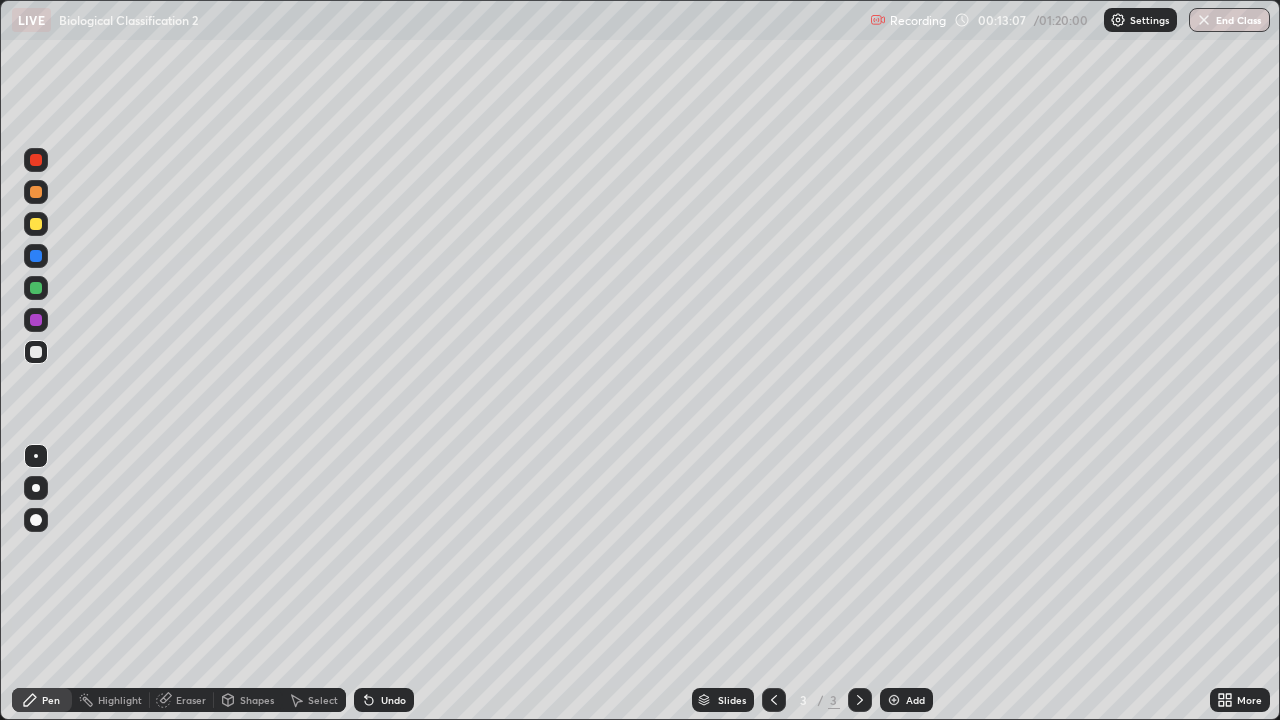 click 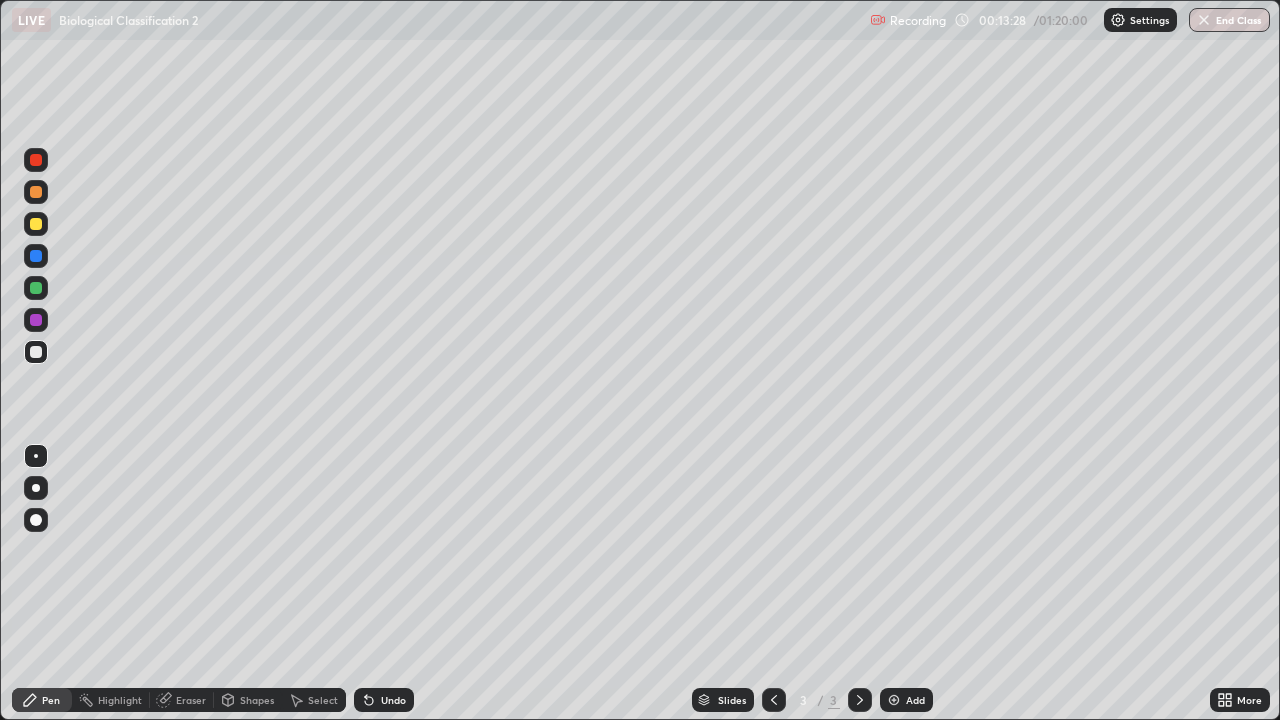 click at bounding box center (36, 320) 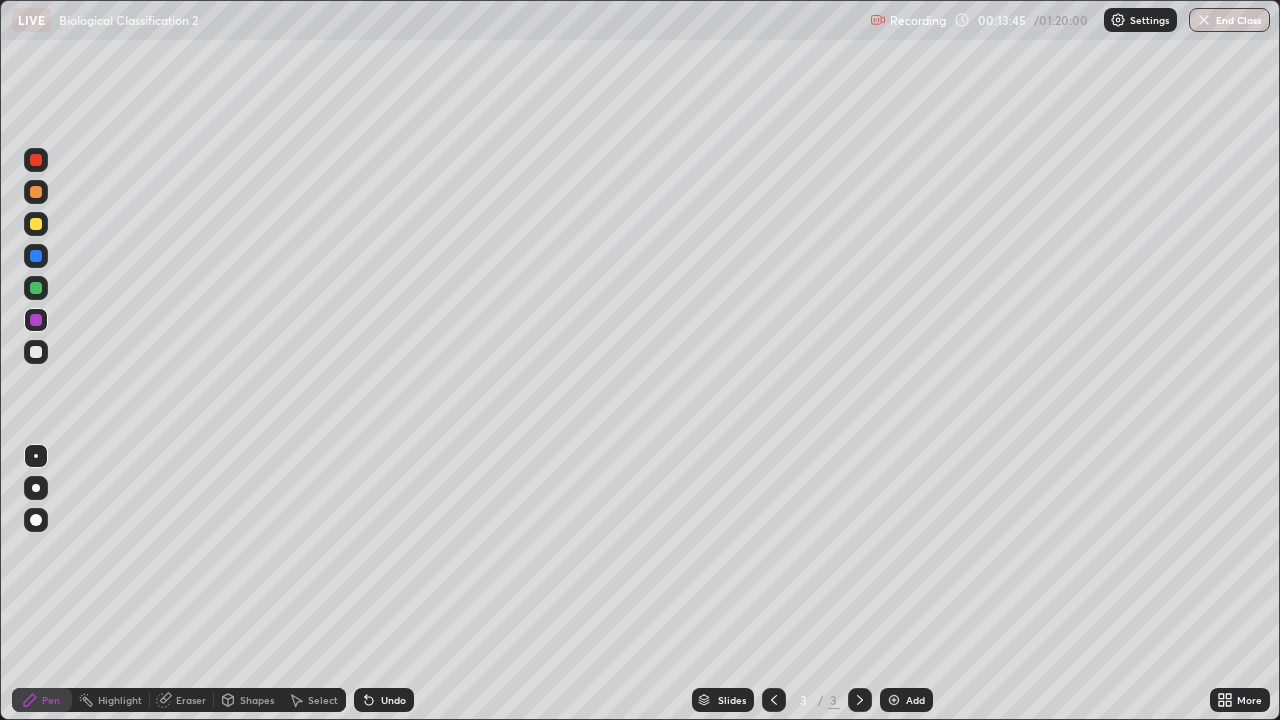 click at bounding box center (36, 288) 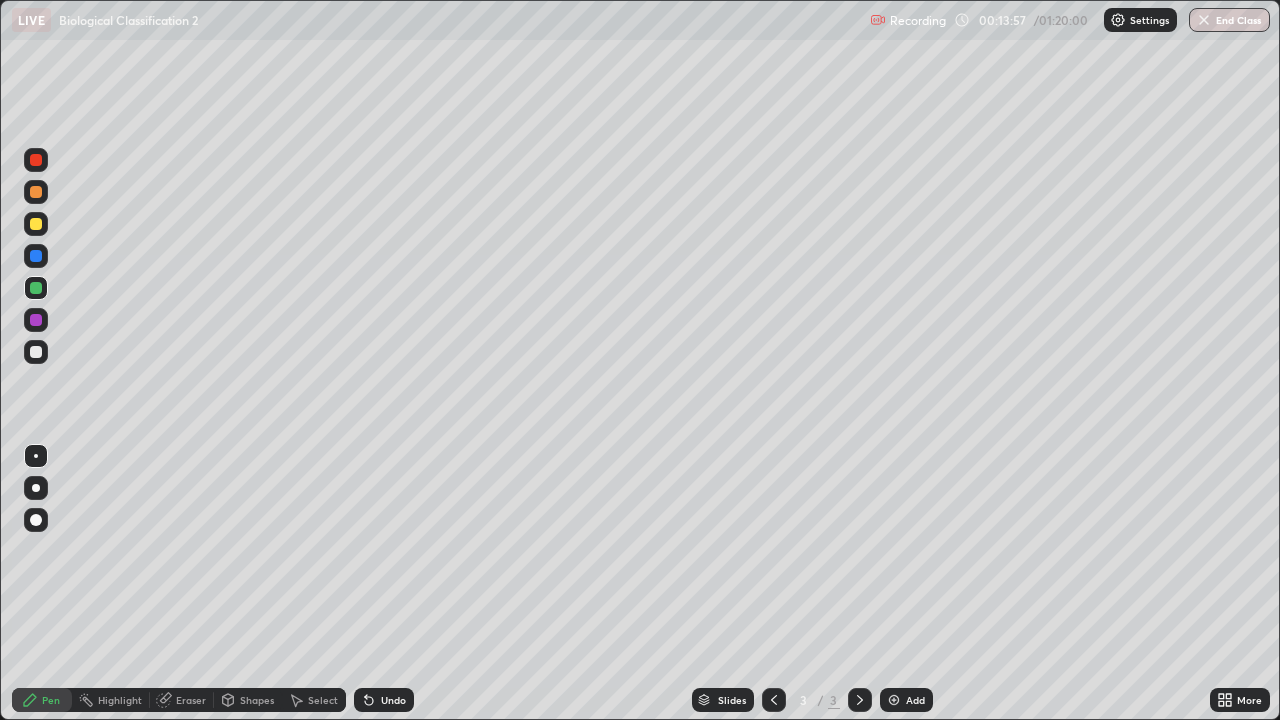 click at bounding box center [36, 352] 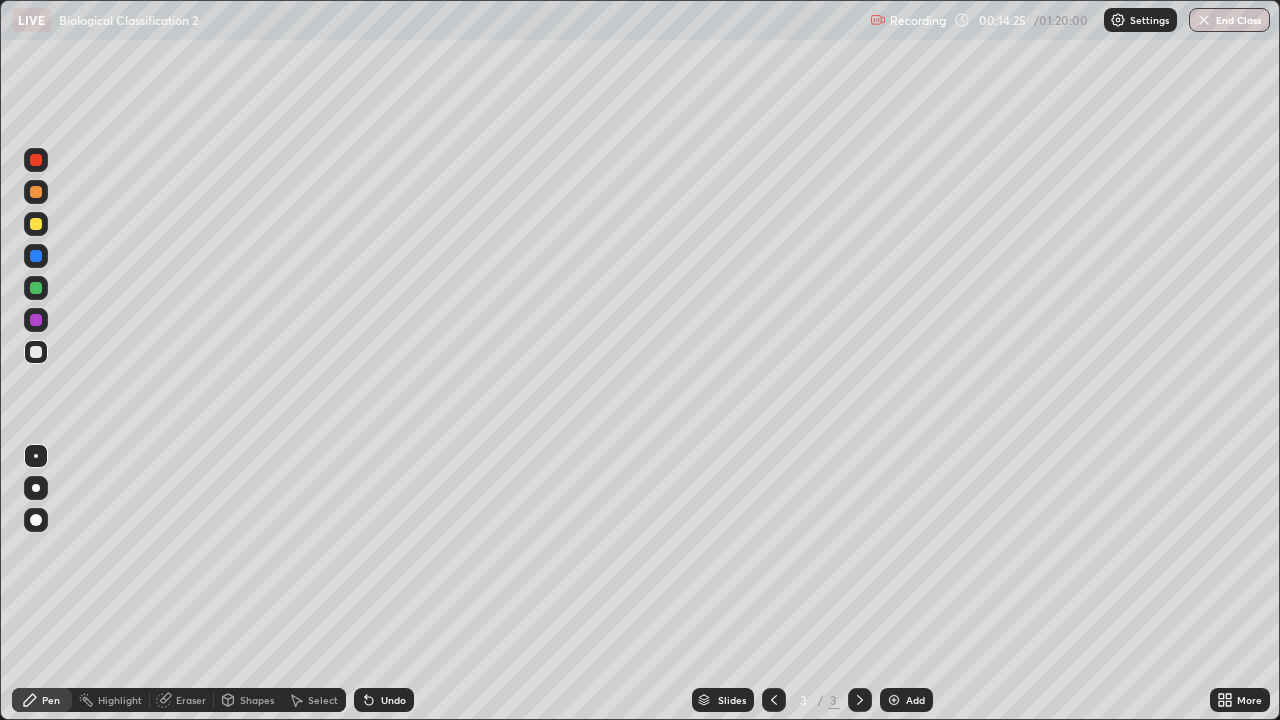 click on "Add" at bounding box center [906, 700] 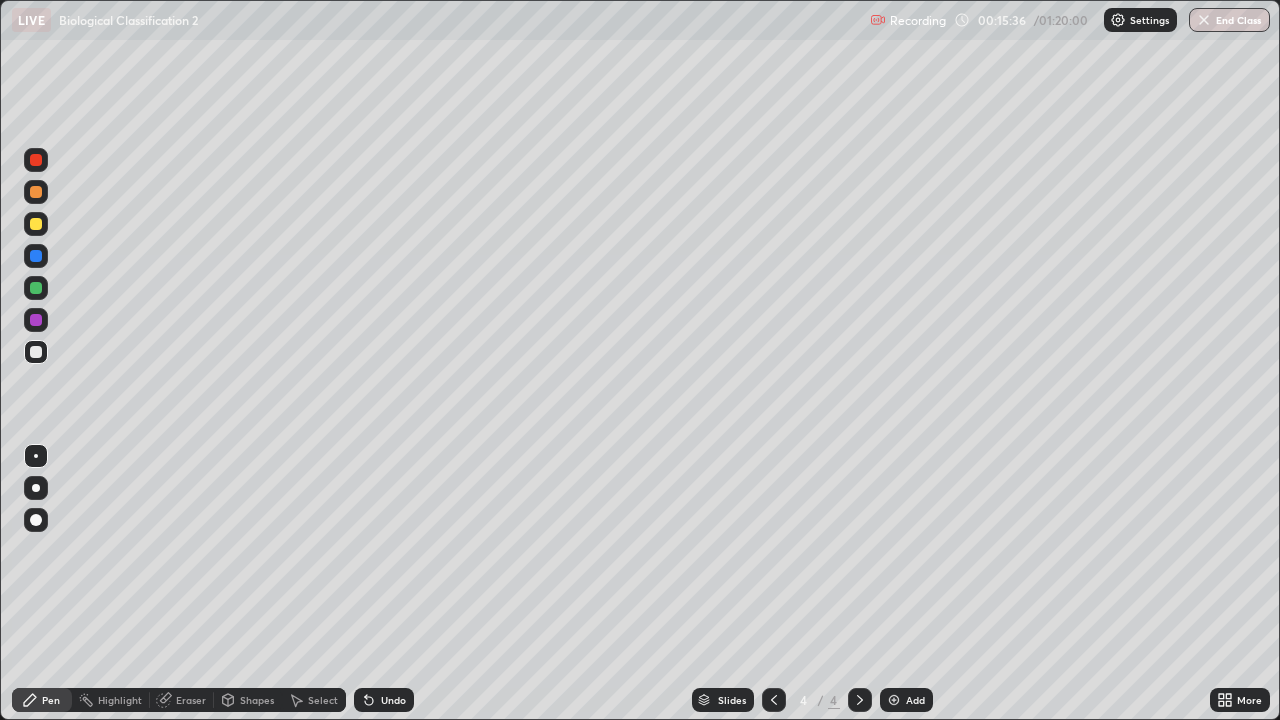 click 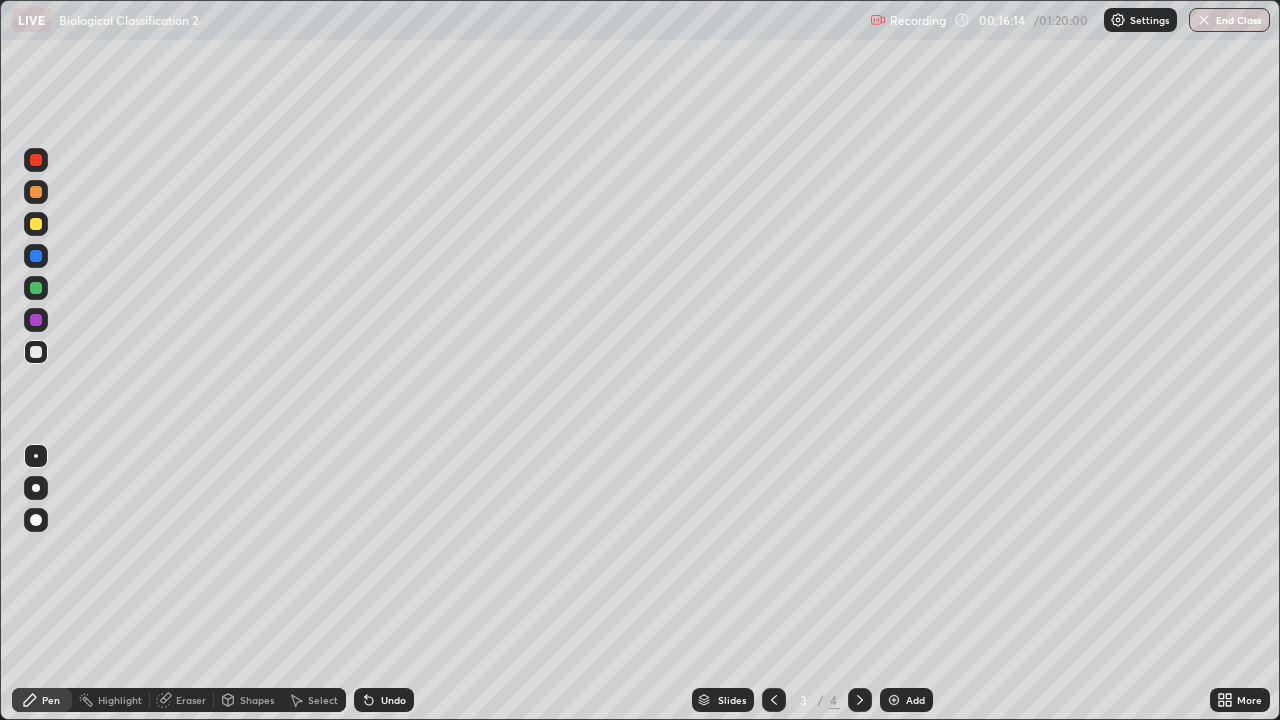 click on "Undo" at bounding box center [384, 700] 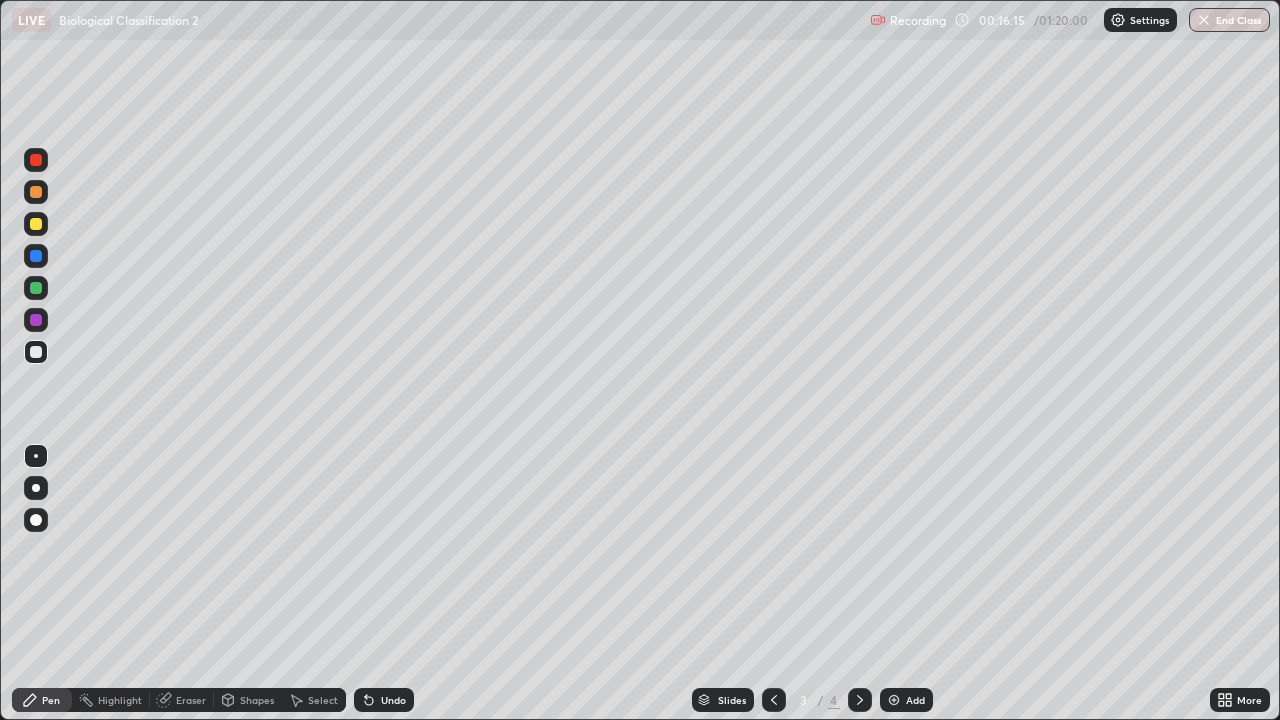 click on "Undo" at bounding box center (393, 700) 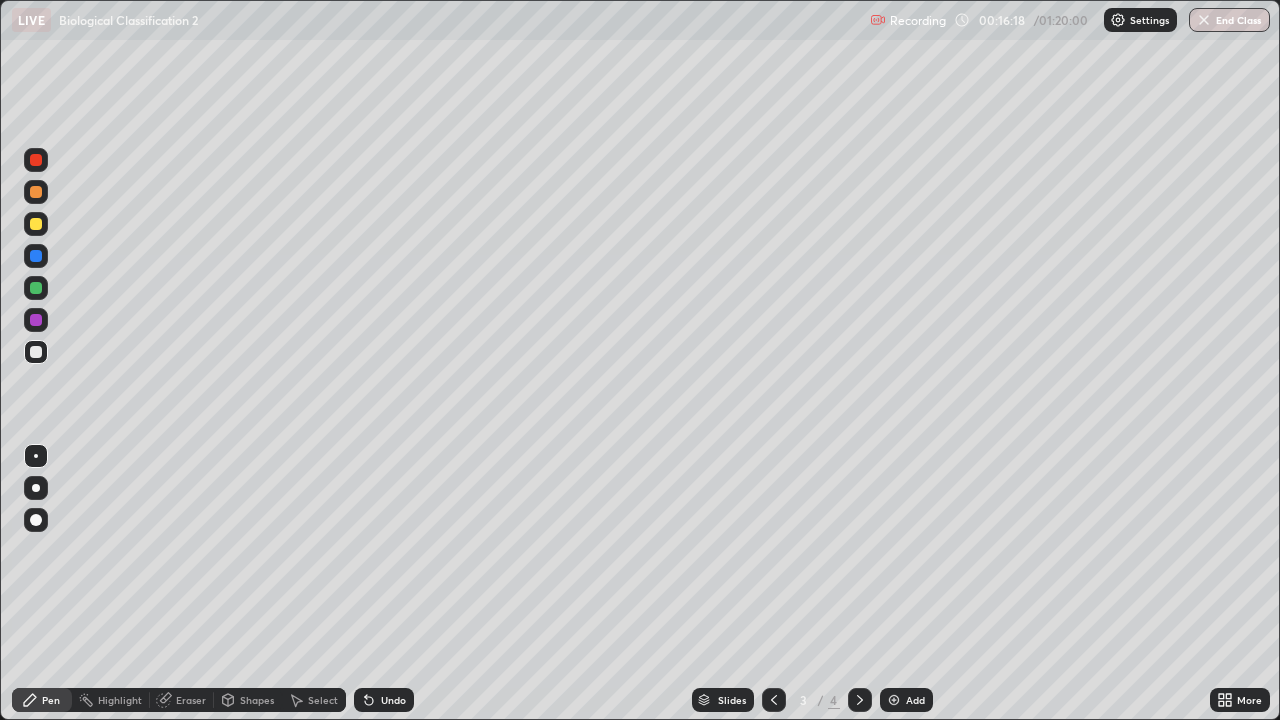 click at bounding box center (36, 256) 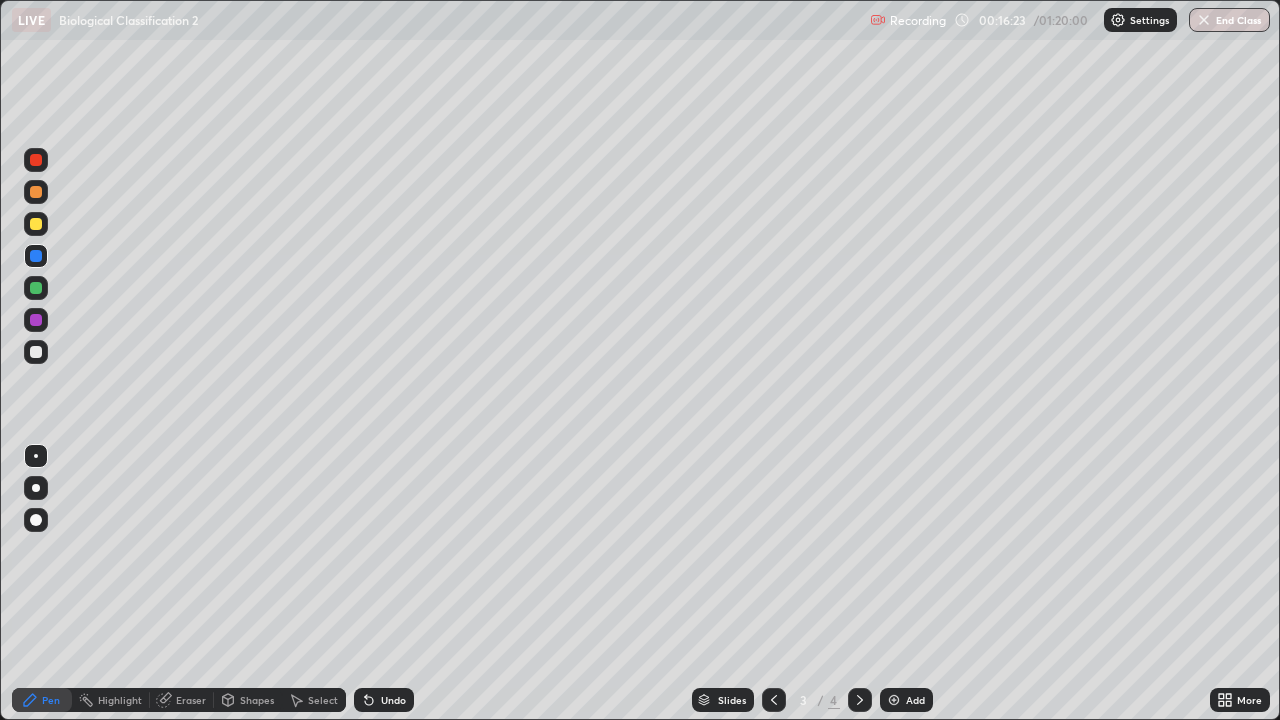 click on "Undo" at bounding box center [384, 700] 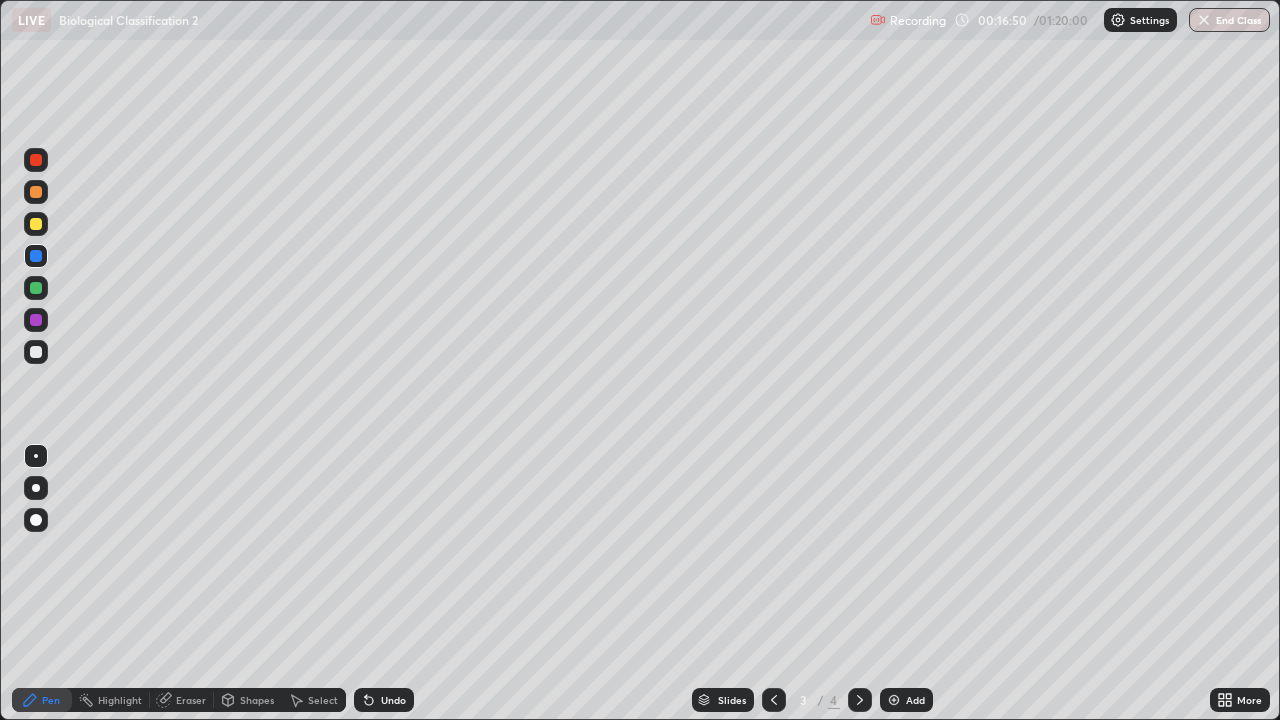 click on "Undo" at bounding box center [393, 700] 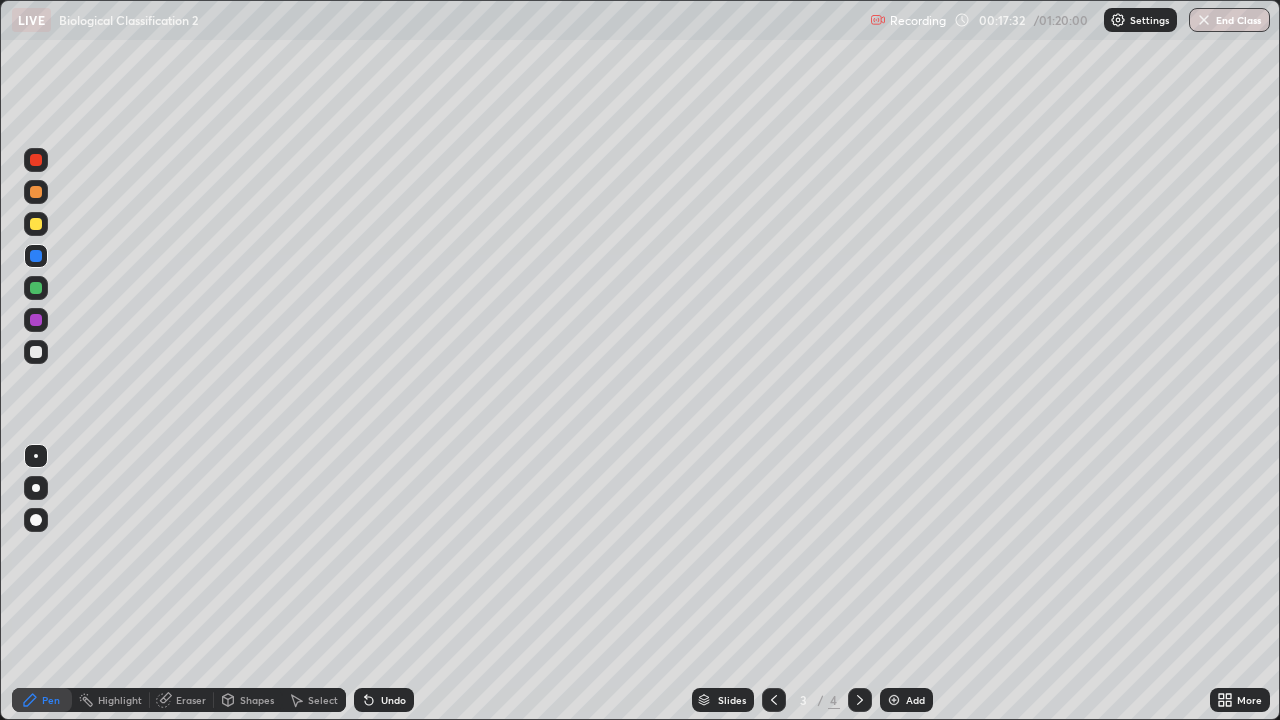 click at bounding box center (36, 352) 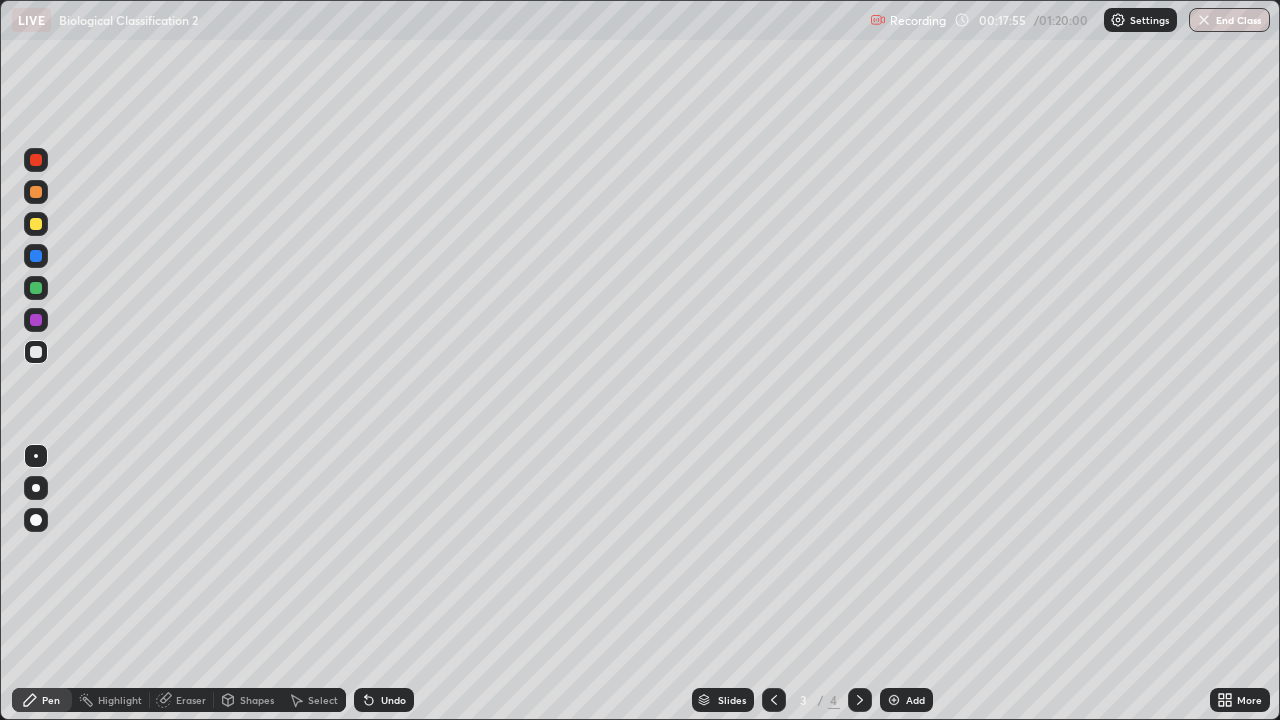 click at bounding box center [36, 256] 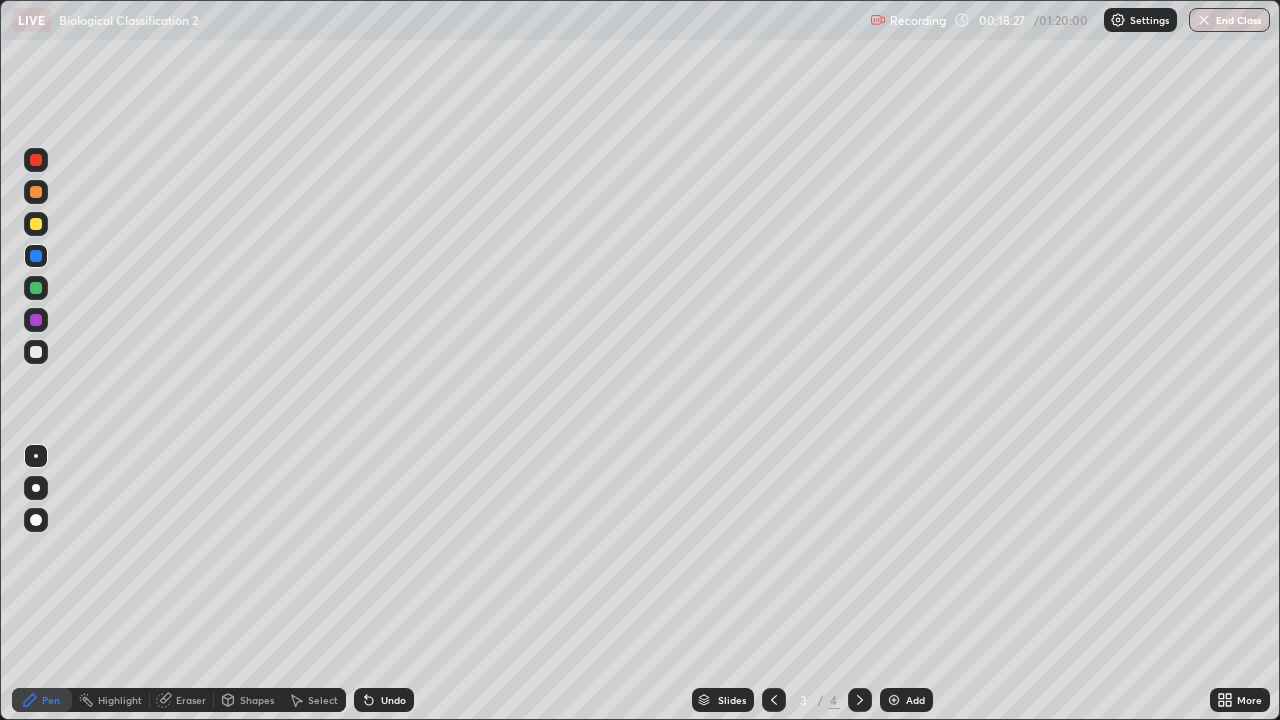 click at bounding box center [36, 288] 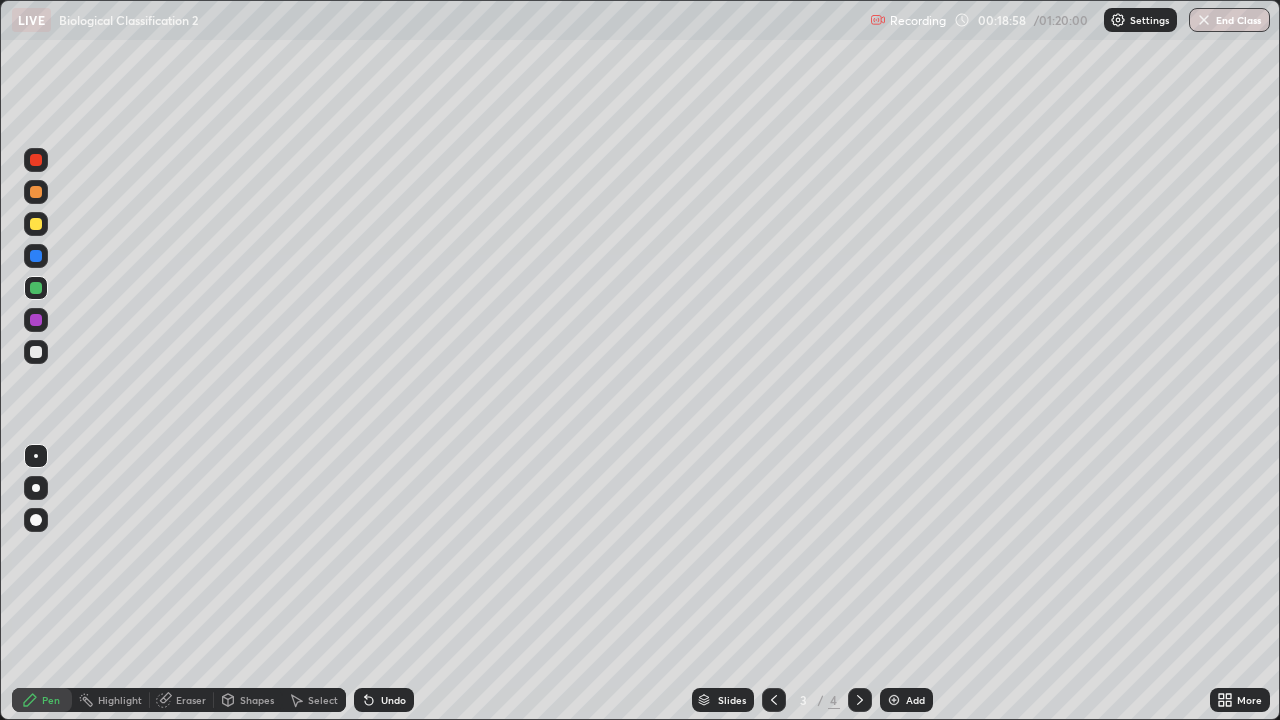 click at bounding box center (36, 352) 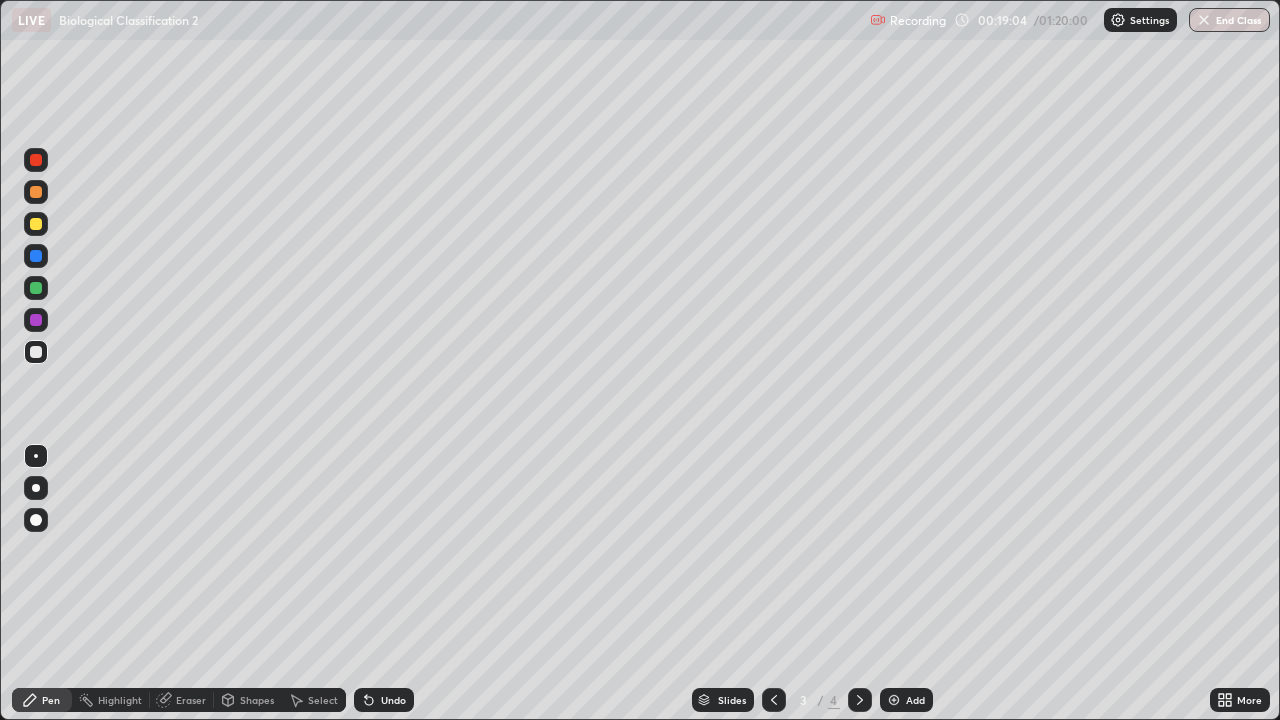 click at bounding box center (36, 520) 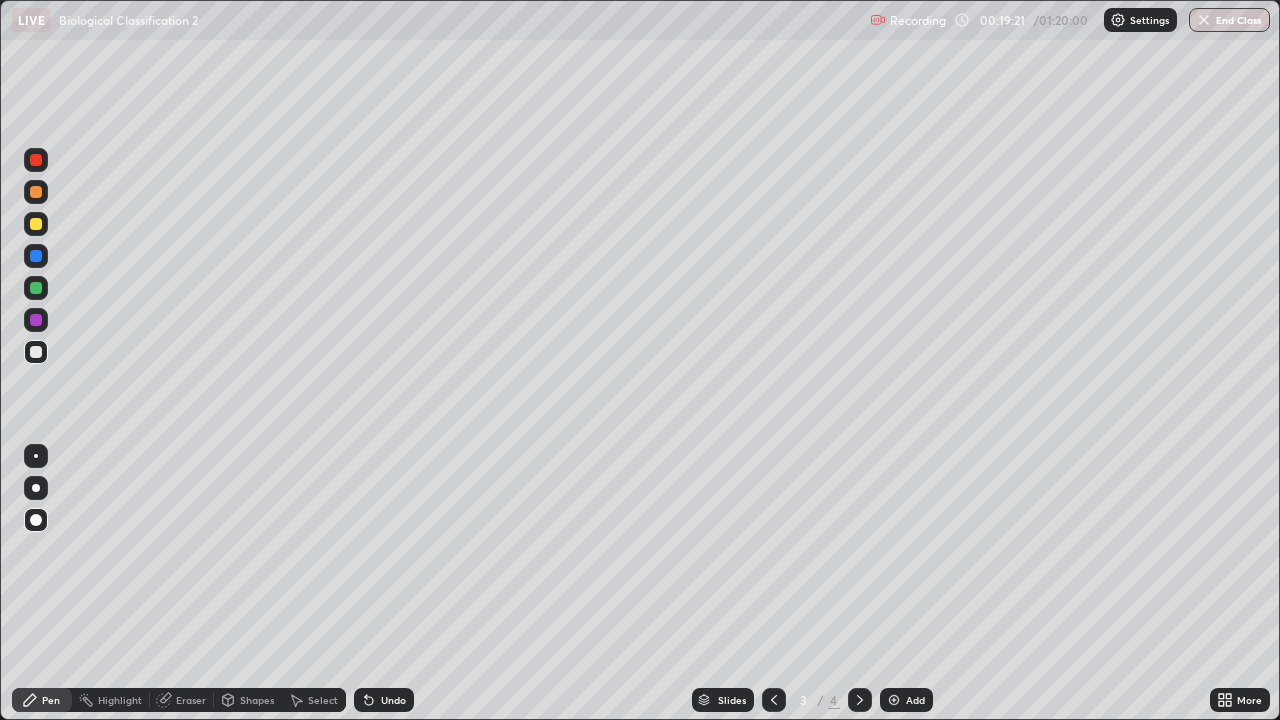 click at bounding box center (36, 456) 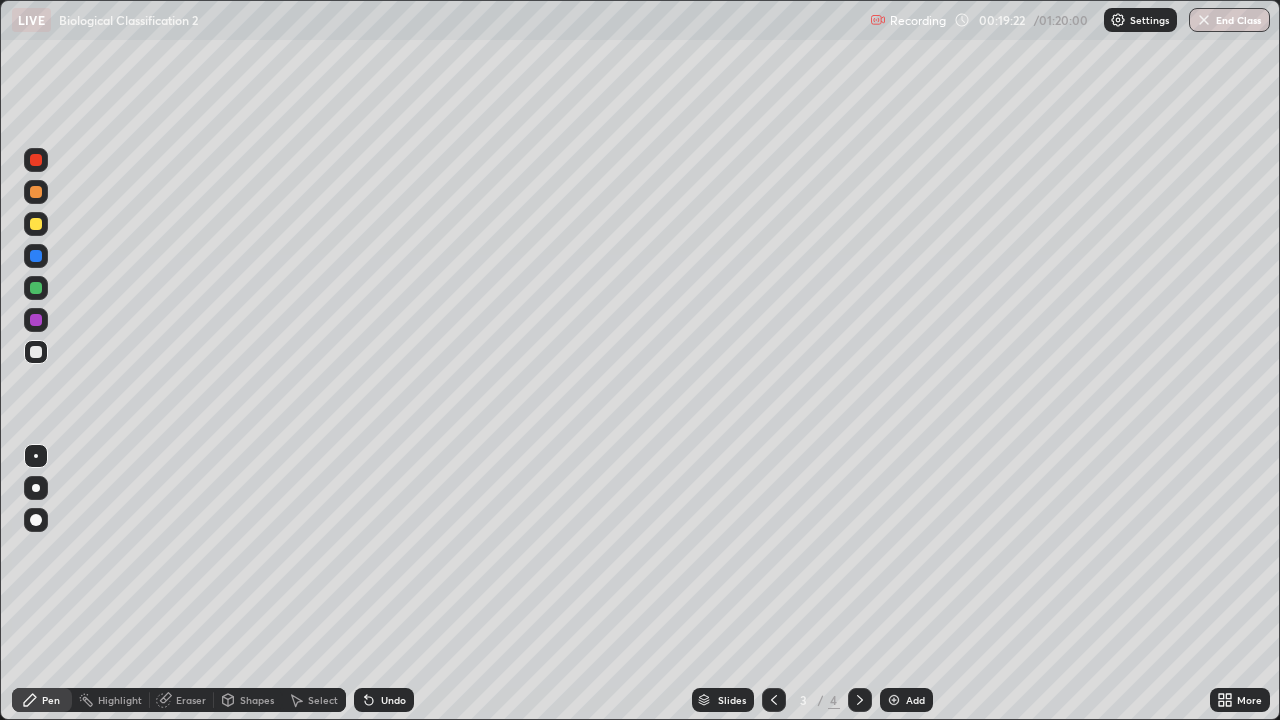 click at bounding box center [36, 288] 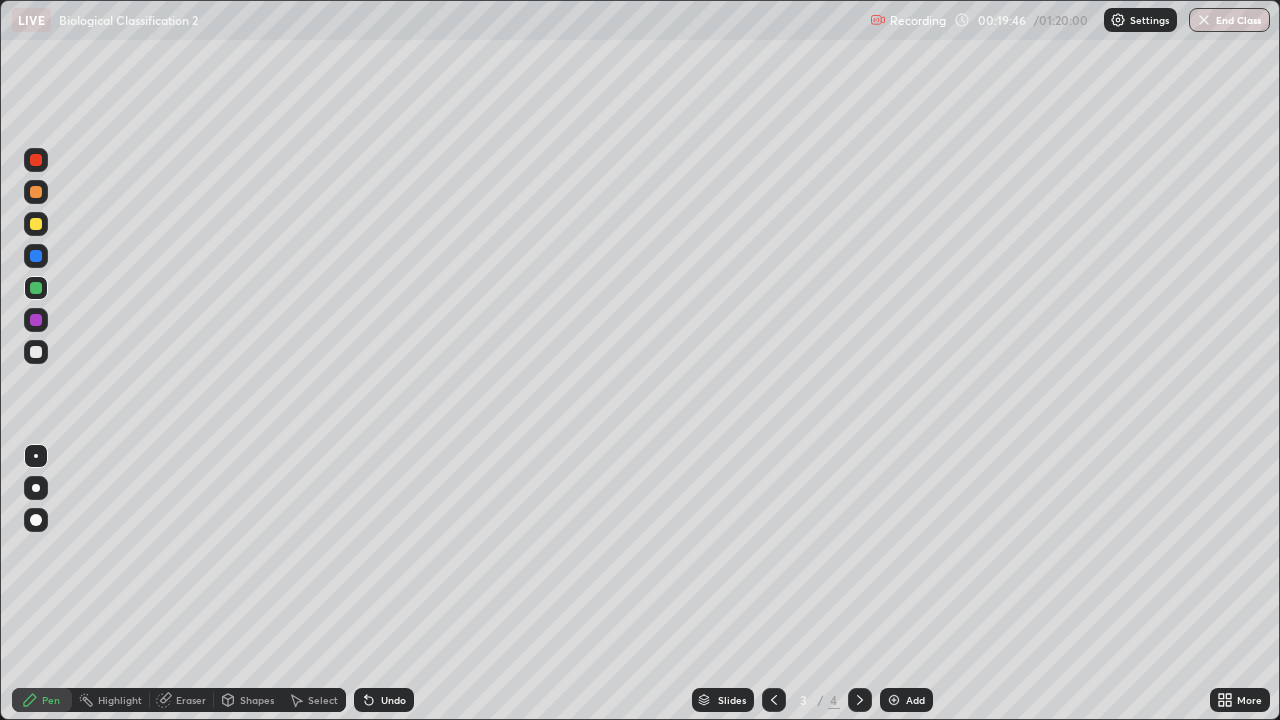 click at bounding box center (36, 320) 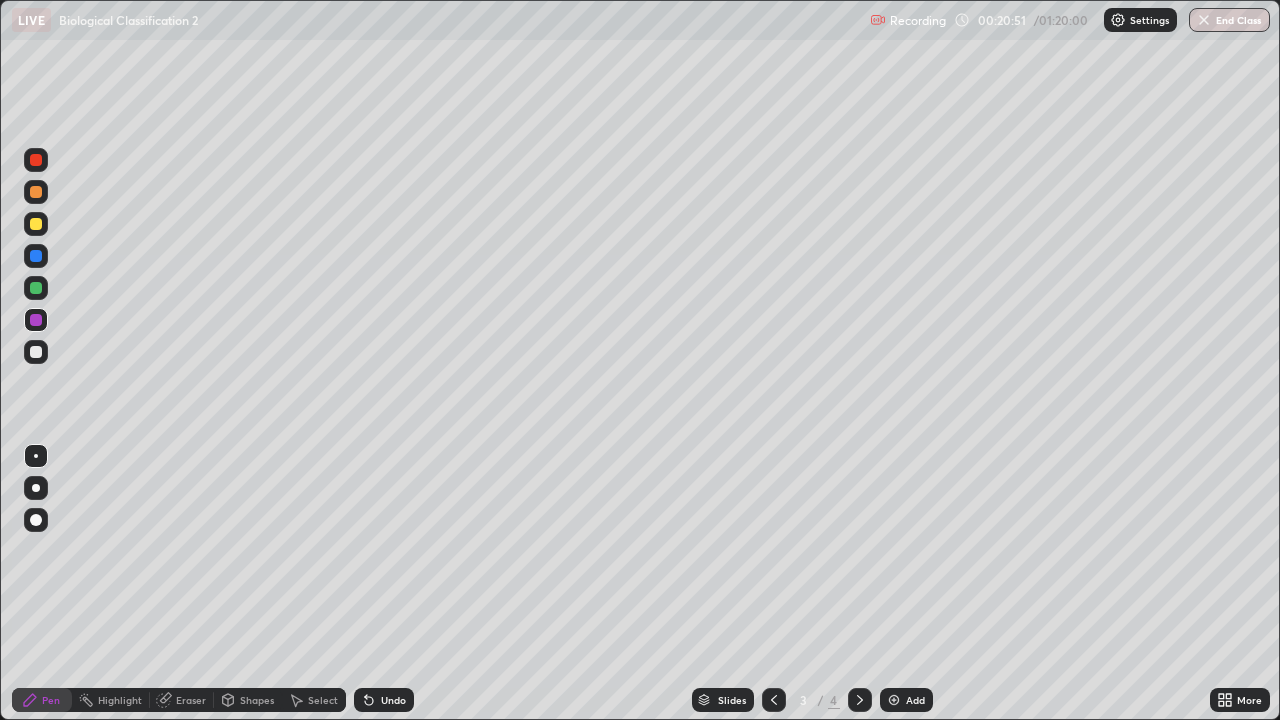 click on "Undo" at bounding box center [393, 700] 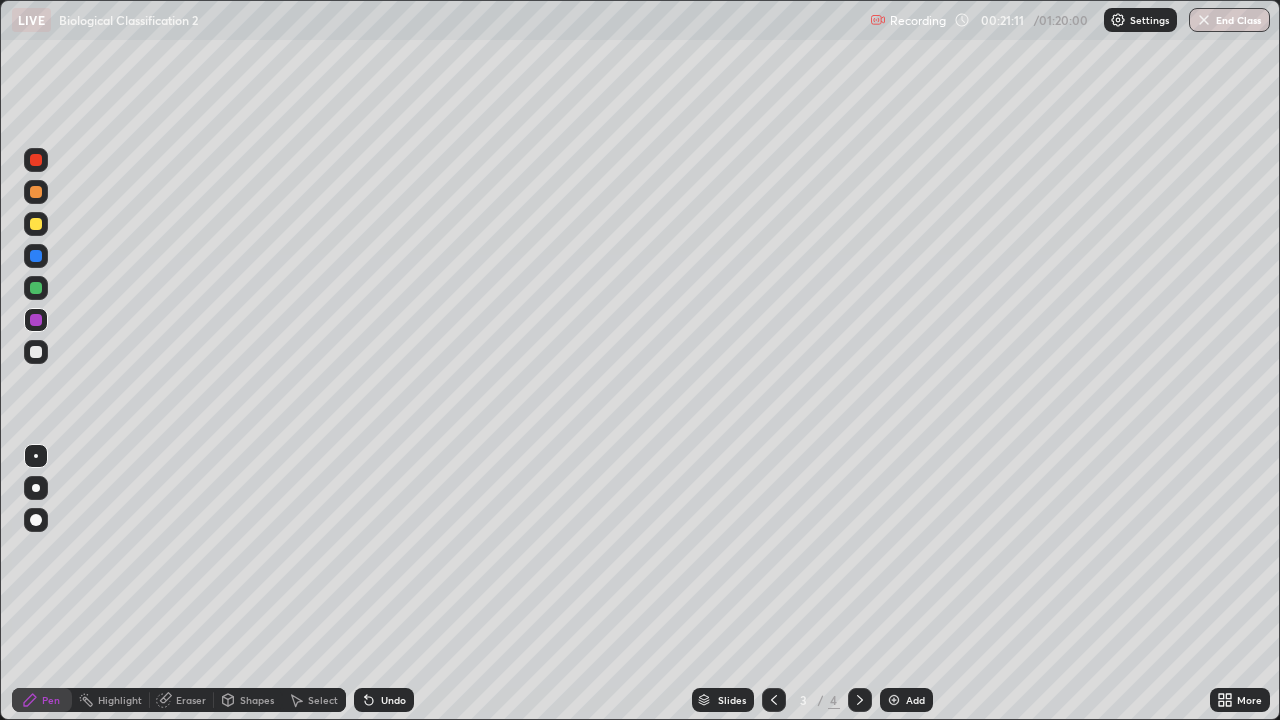 click at bounding box center [36, 352] 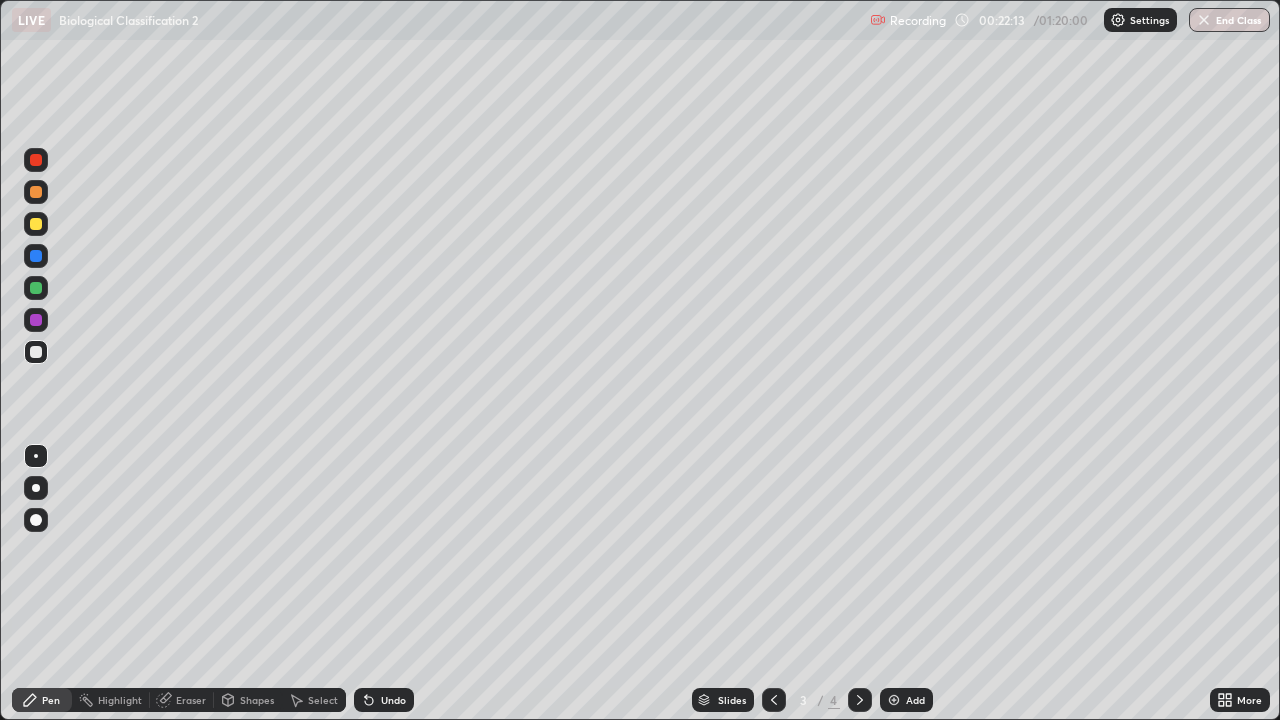 click at bounding box center (36, 288) 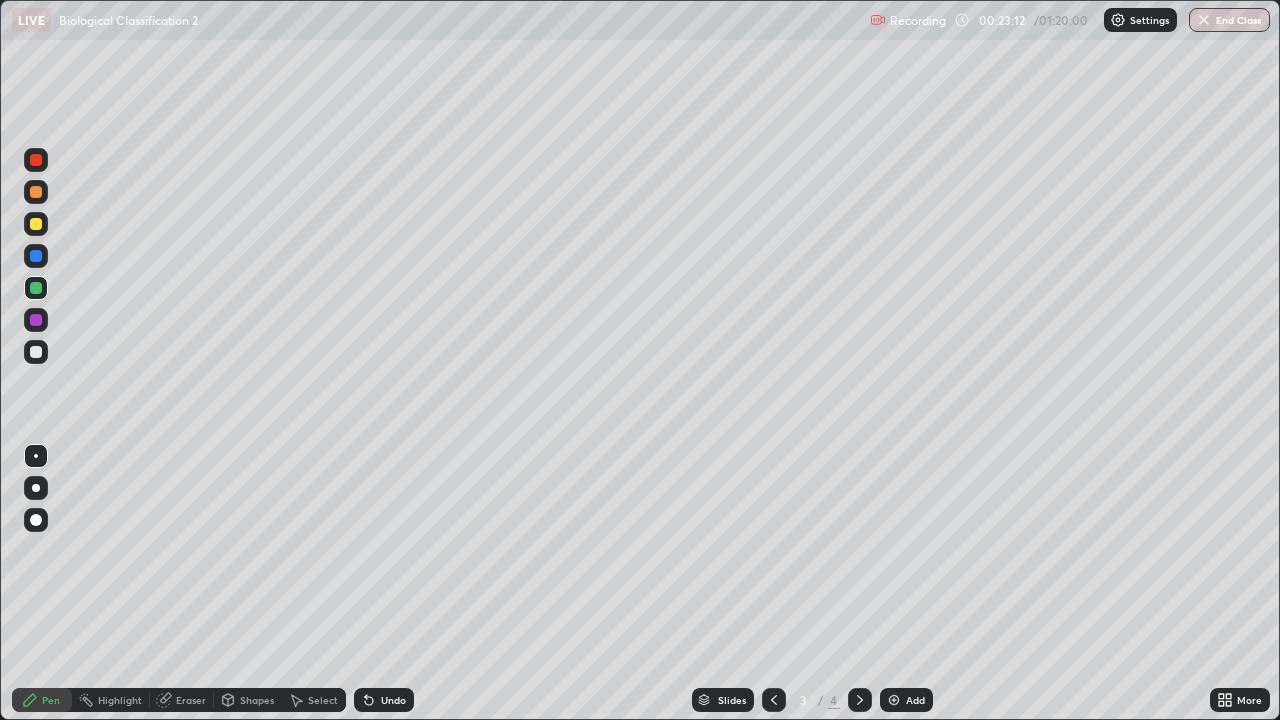 click at bounding box center [36, 256] 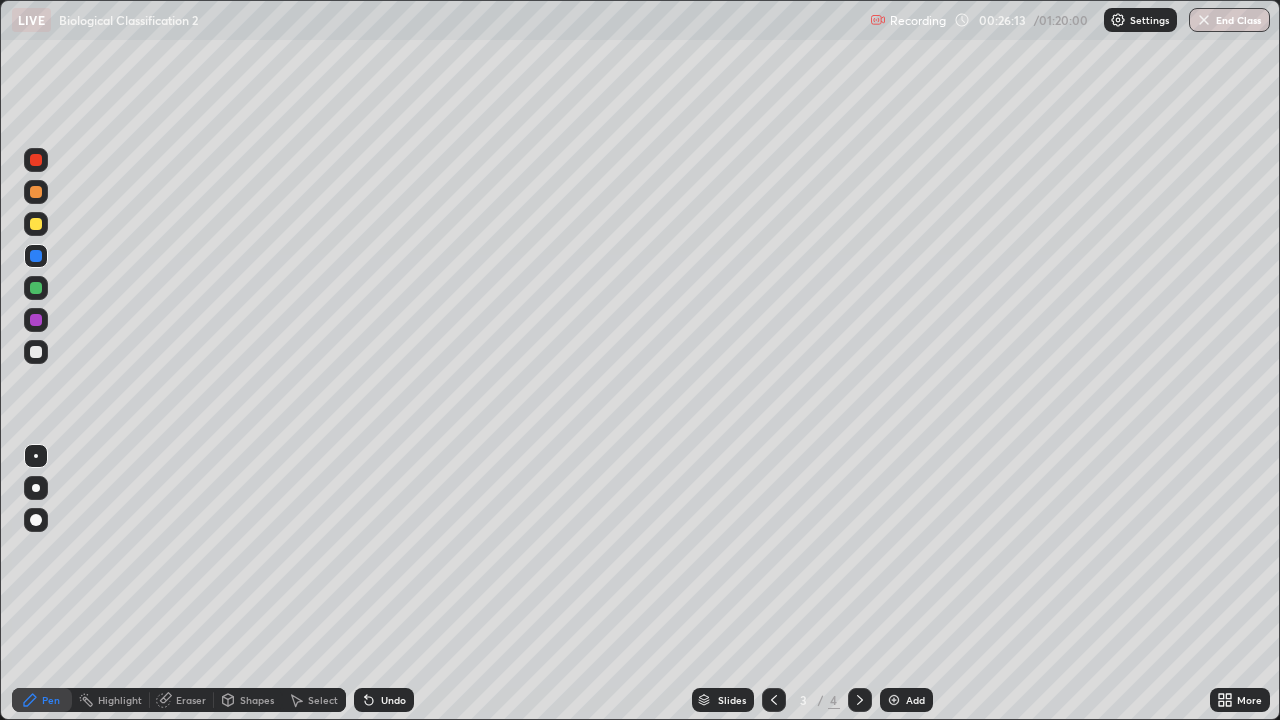click on "Add" at bounding box center (906, 700) 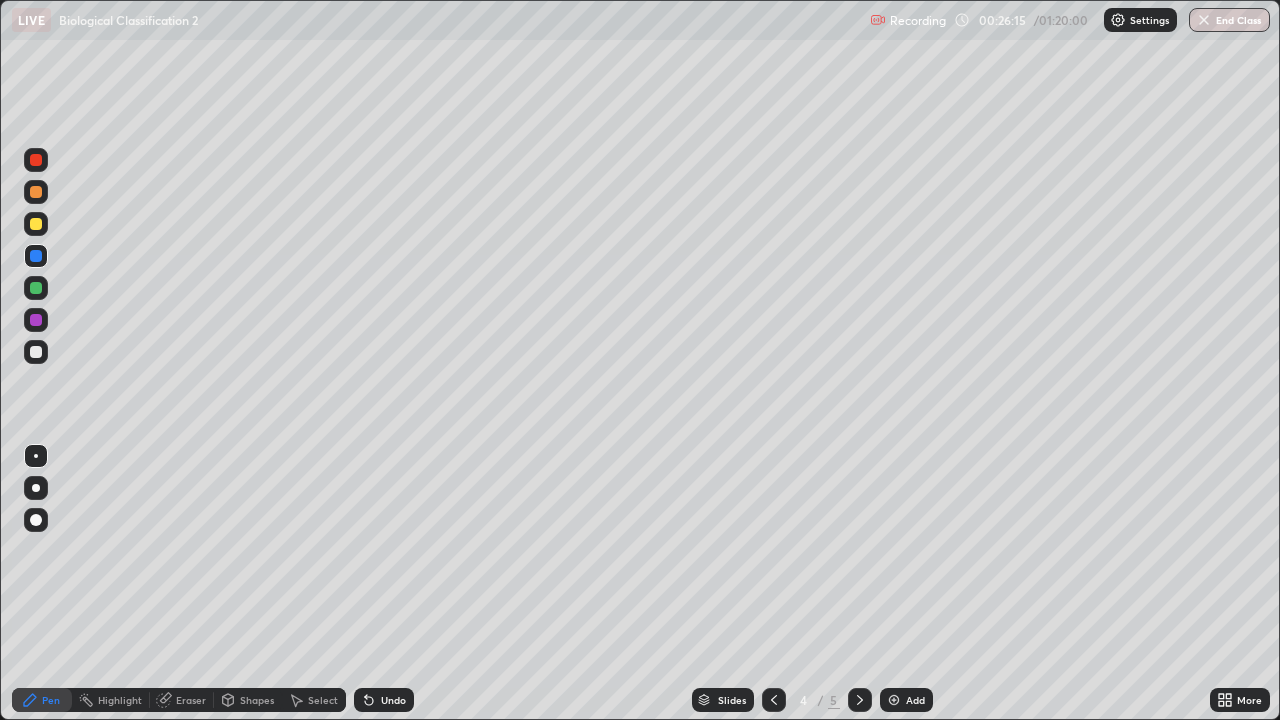 click at bounding box center [36, 224] 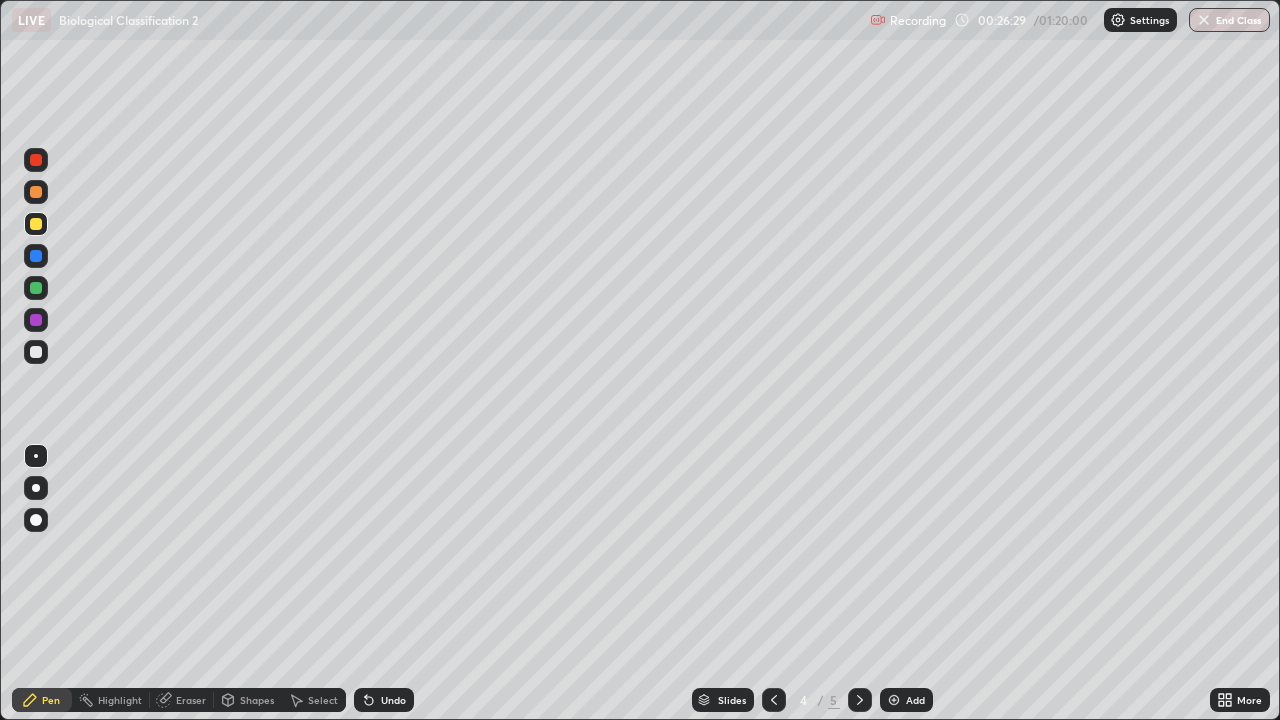 click at bounding box center (36, 288) 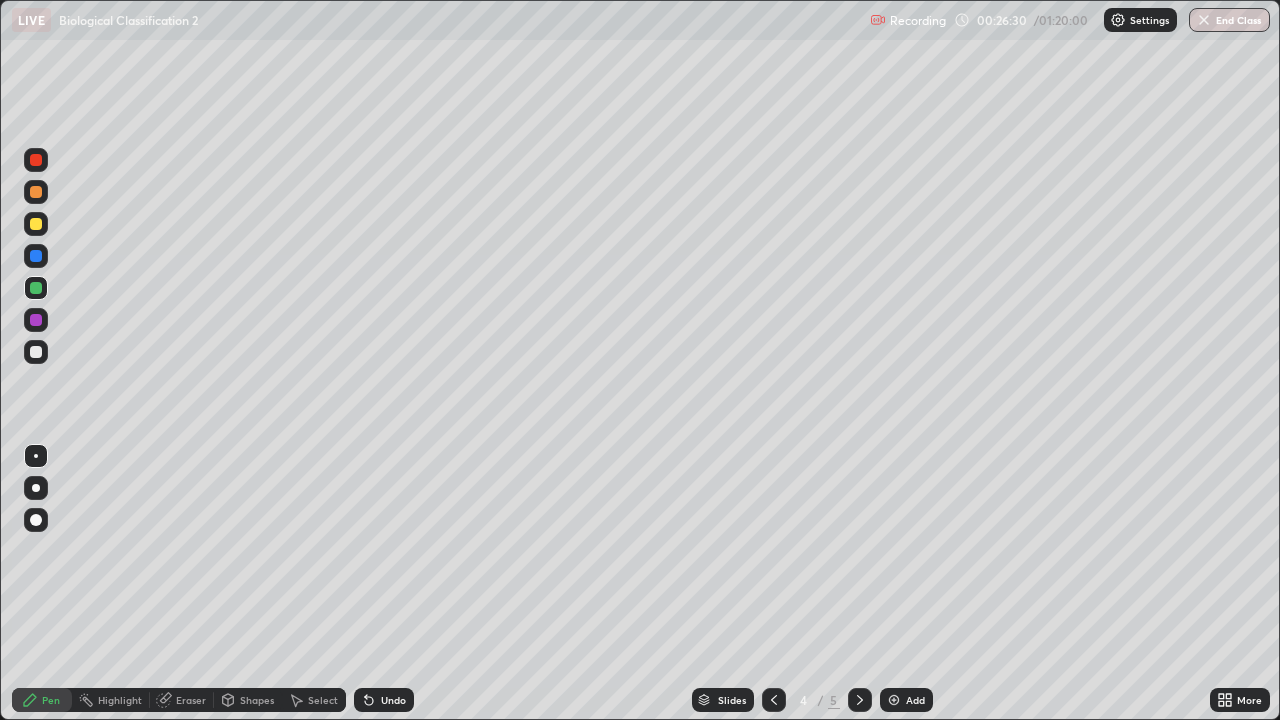 click at bounding box center [36, 320] 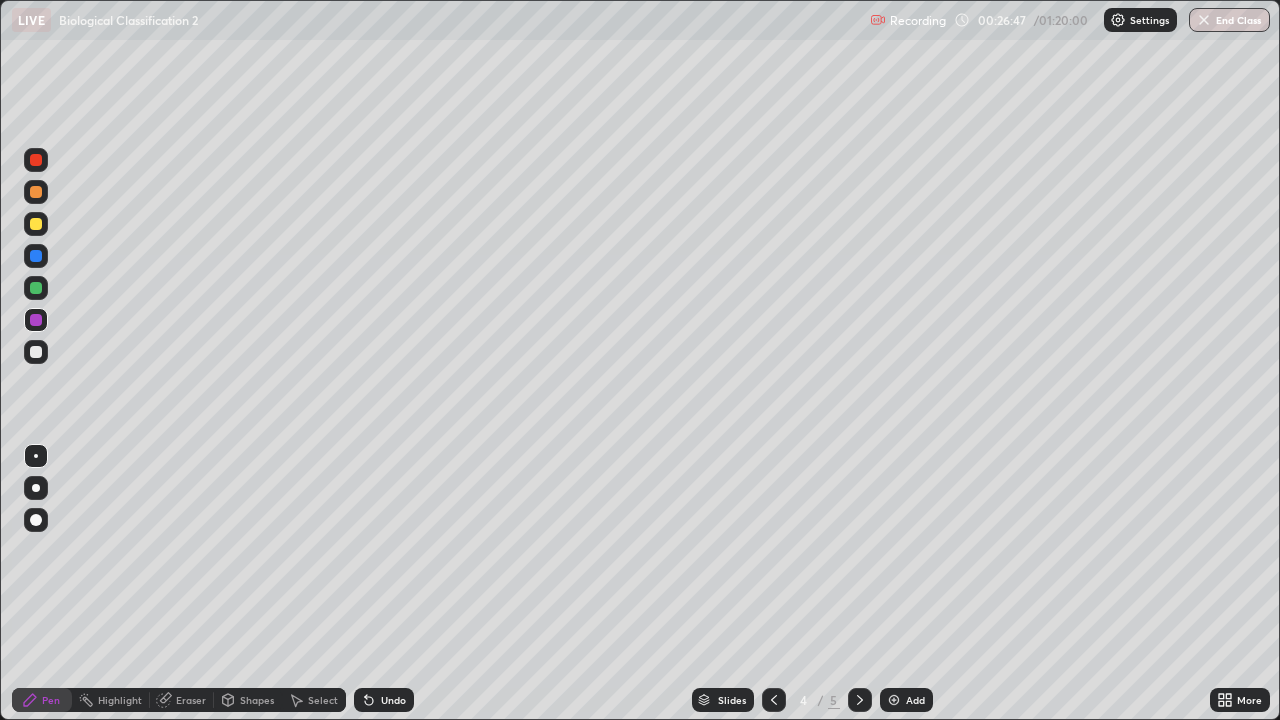 click at bounding box center (36, 352) 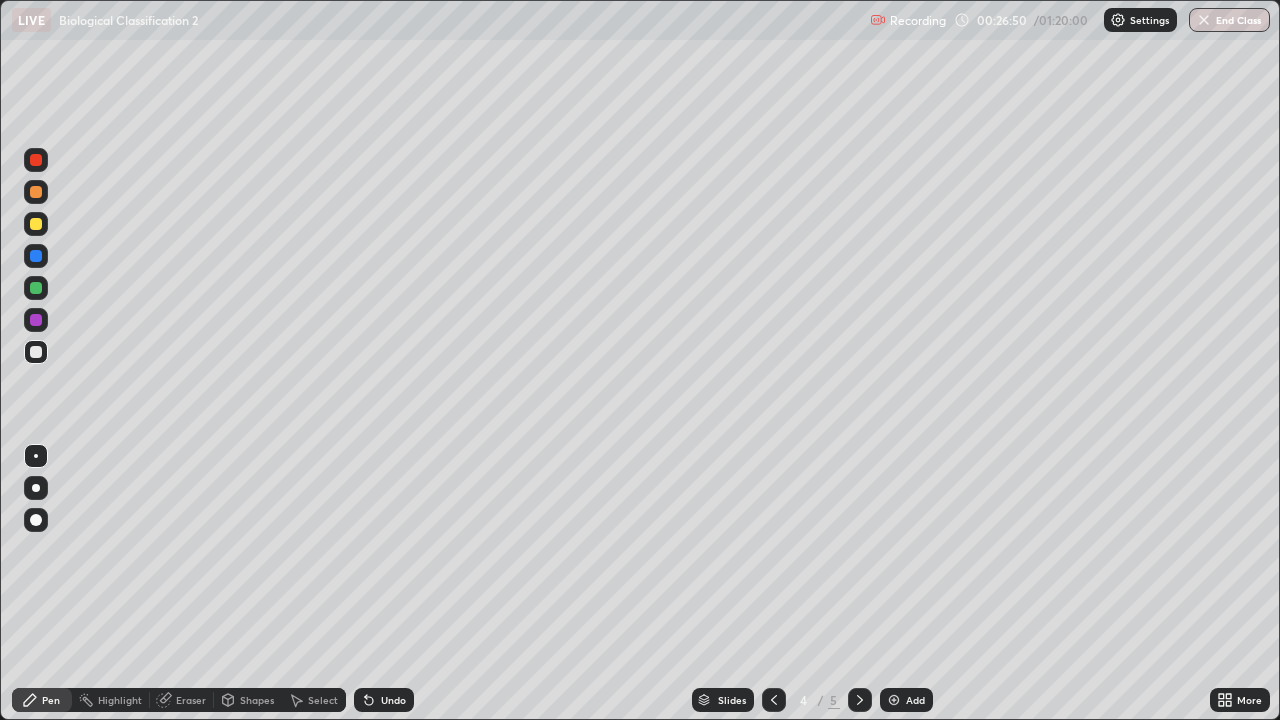 click on "Undo" at bounding box center (393, 700) 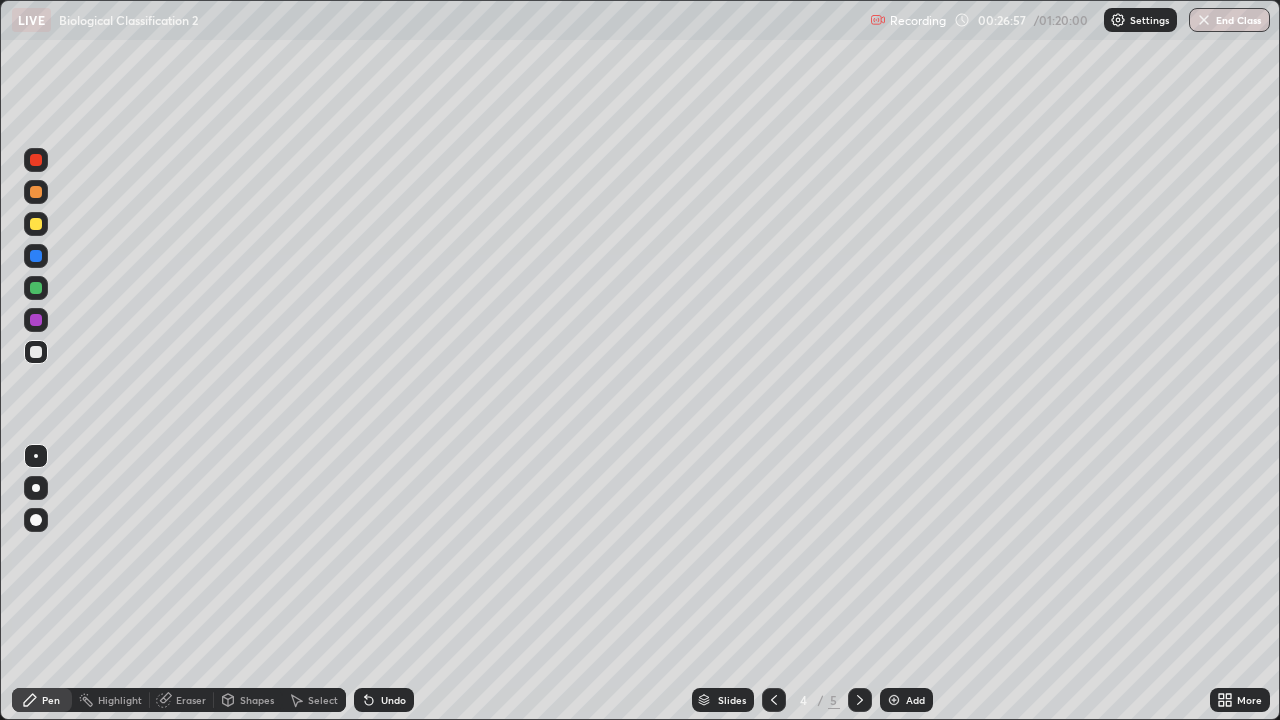 click at bounding box center [36, 320] 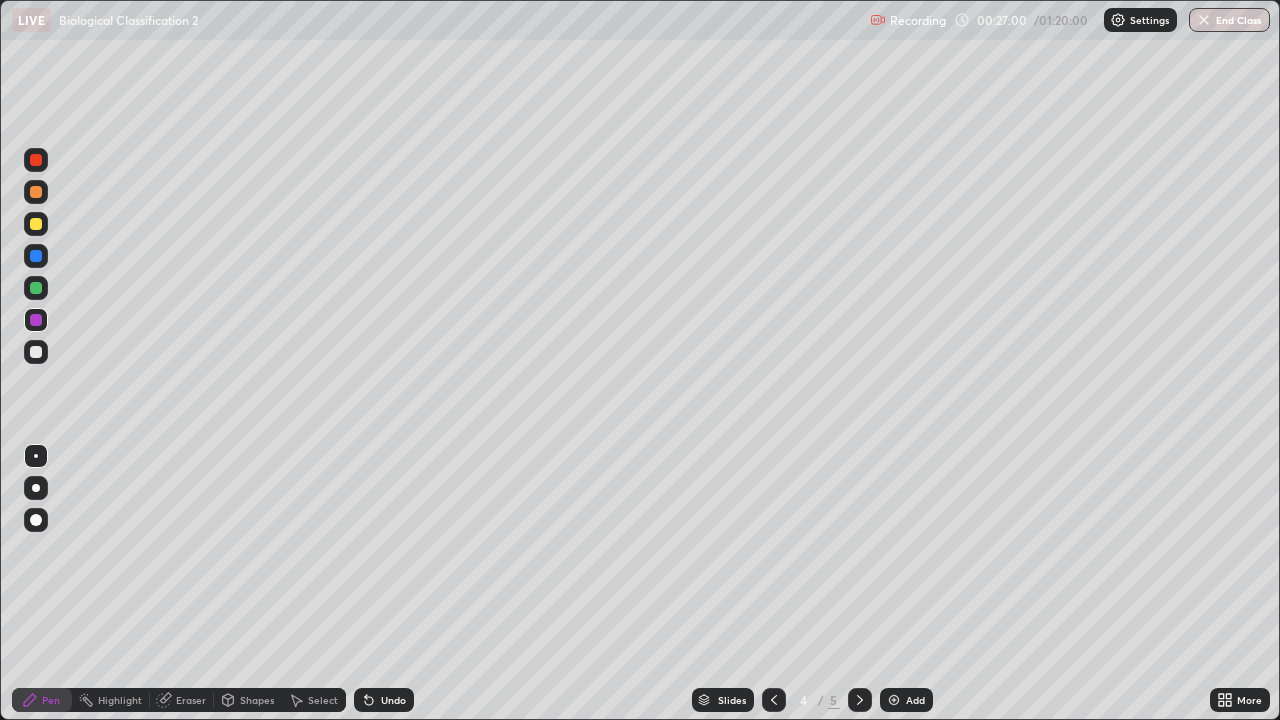 click 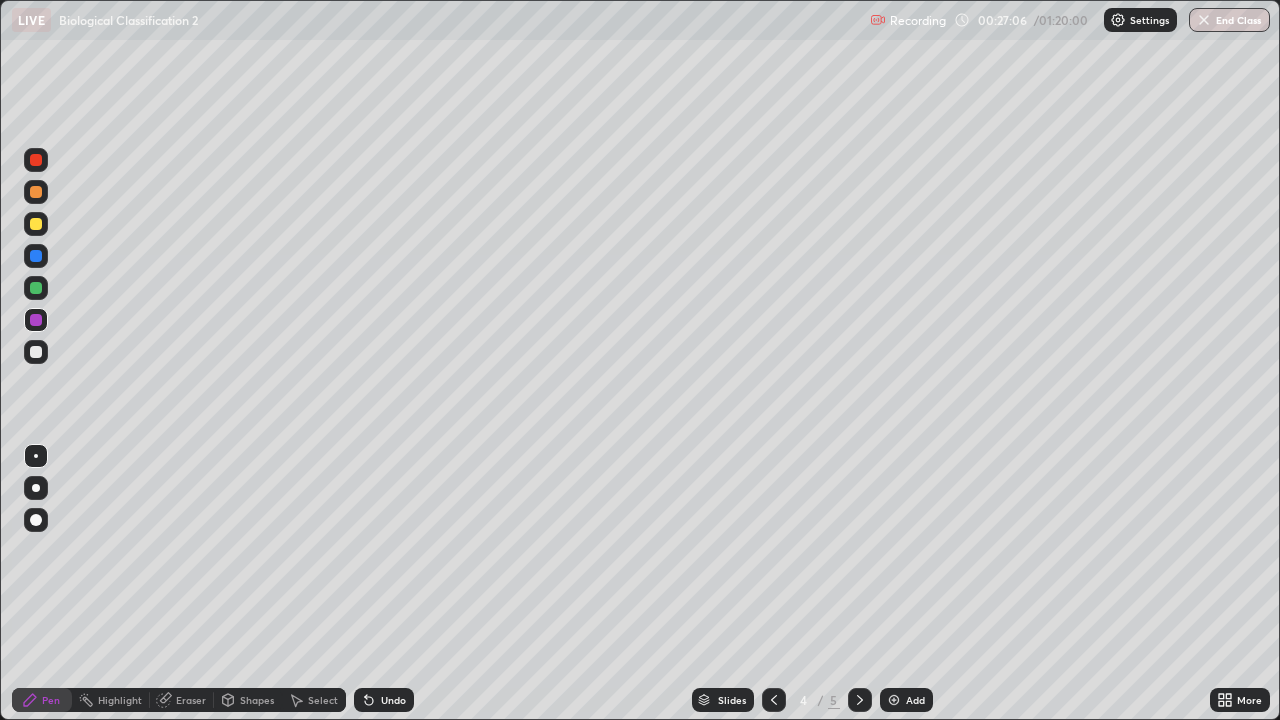 click at bounding box center (36, 288) 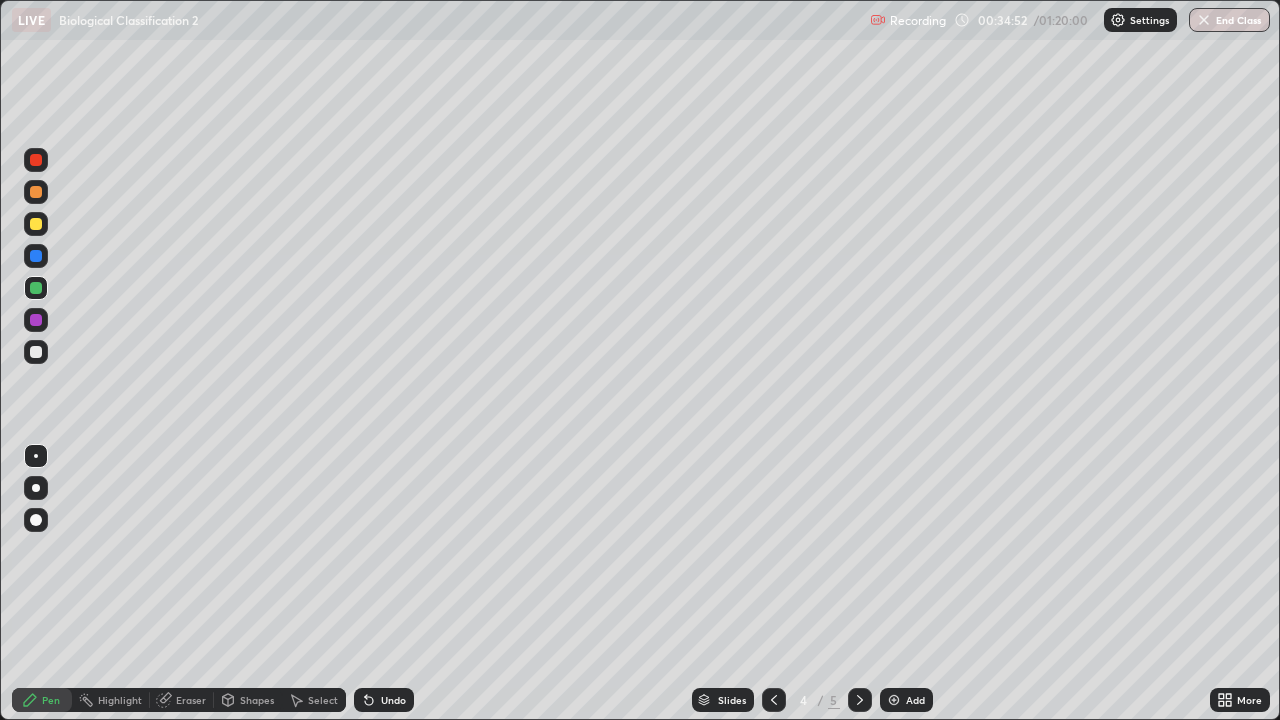 click on "Add" at bounding box center [915, 700] 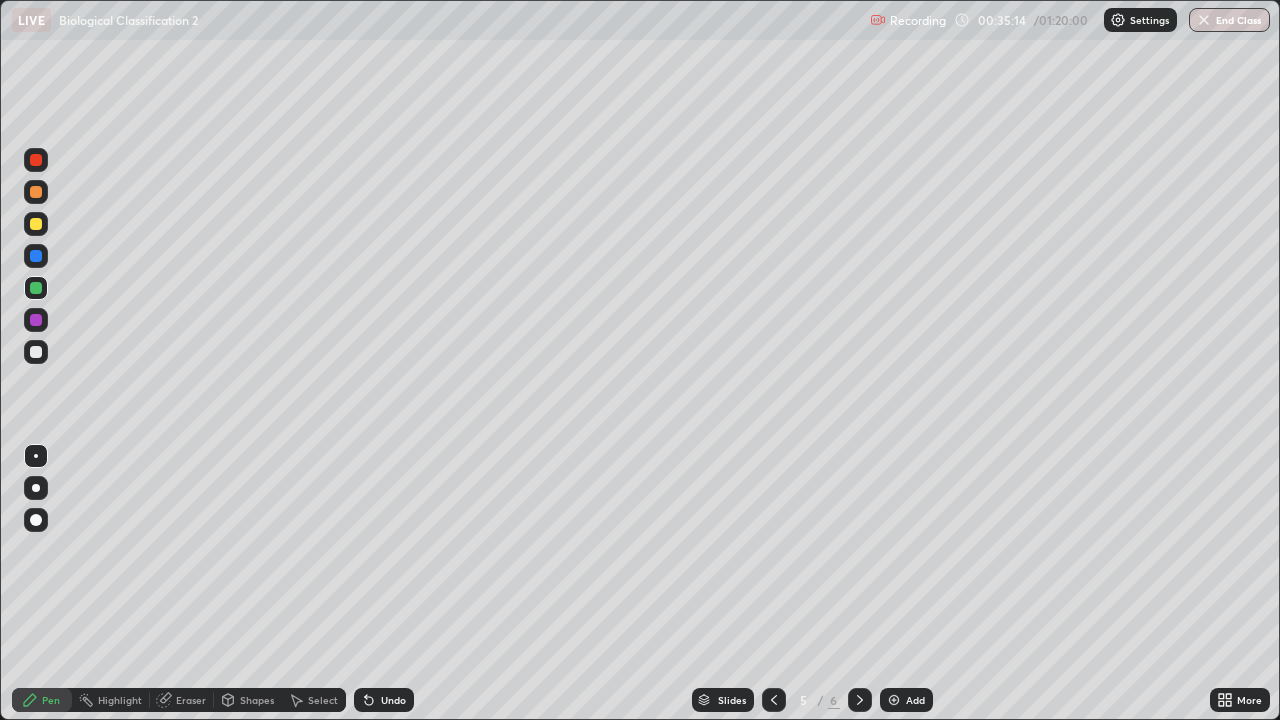 click at bounding box center [36, 224] 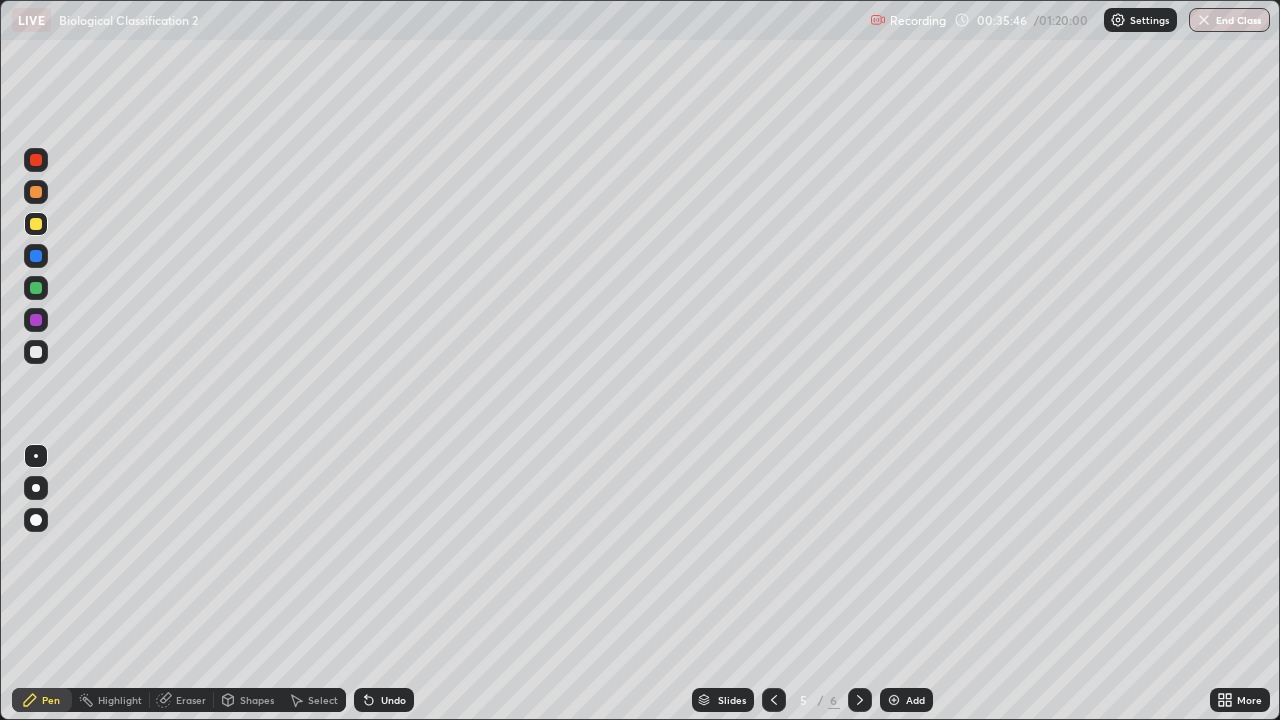 click at bounding box center (36, 352) 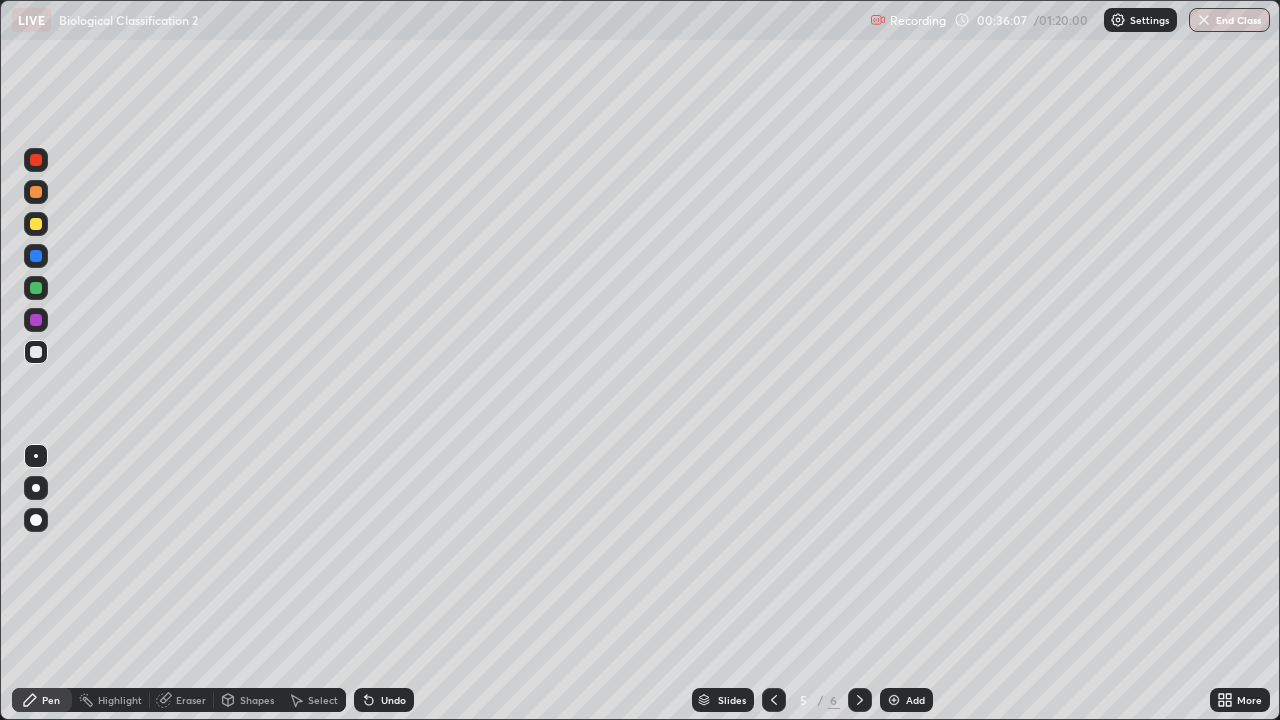 click at bounding box center (36, 224) 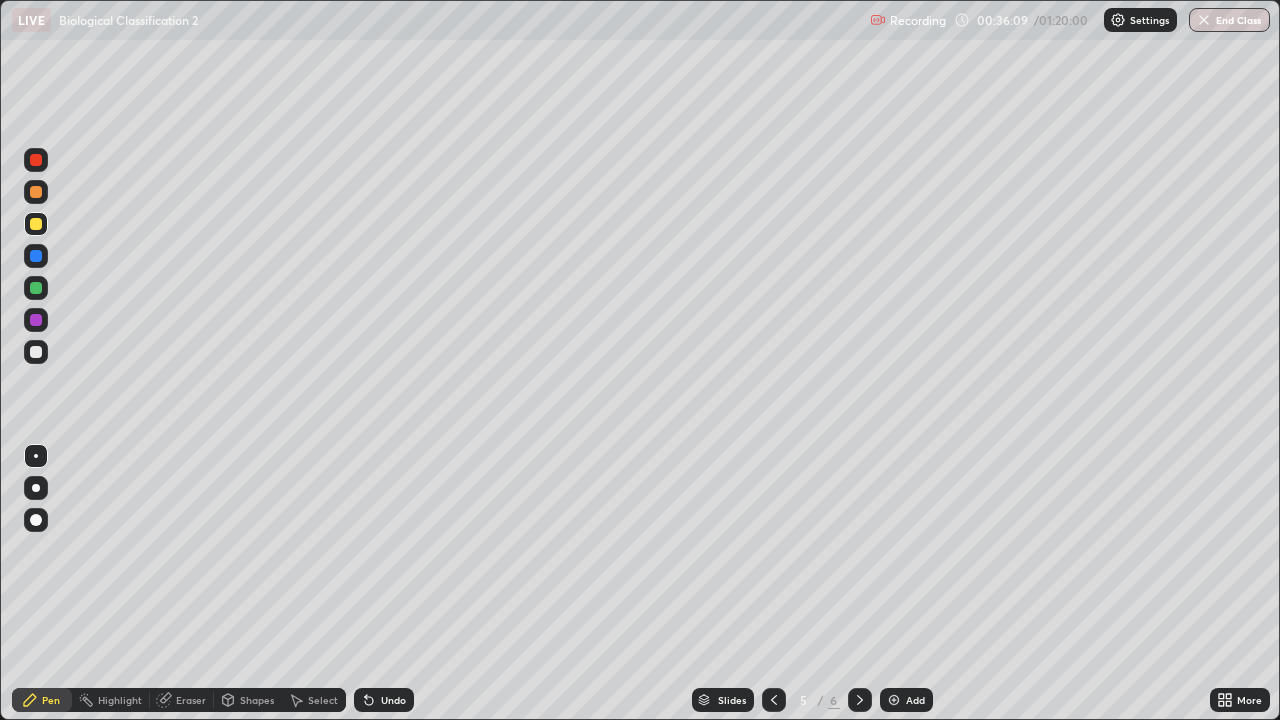 click at bounding box center [36, 288] 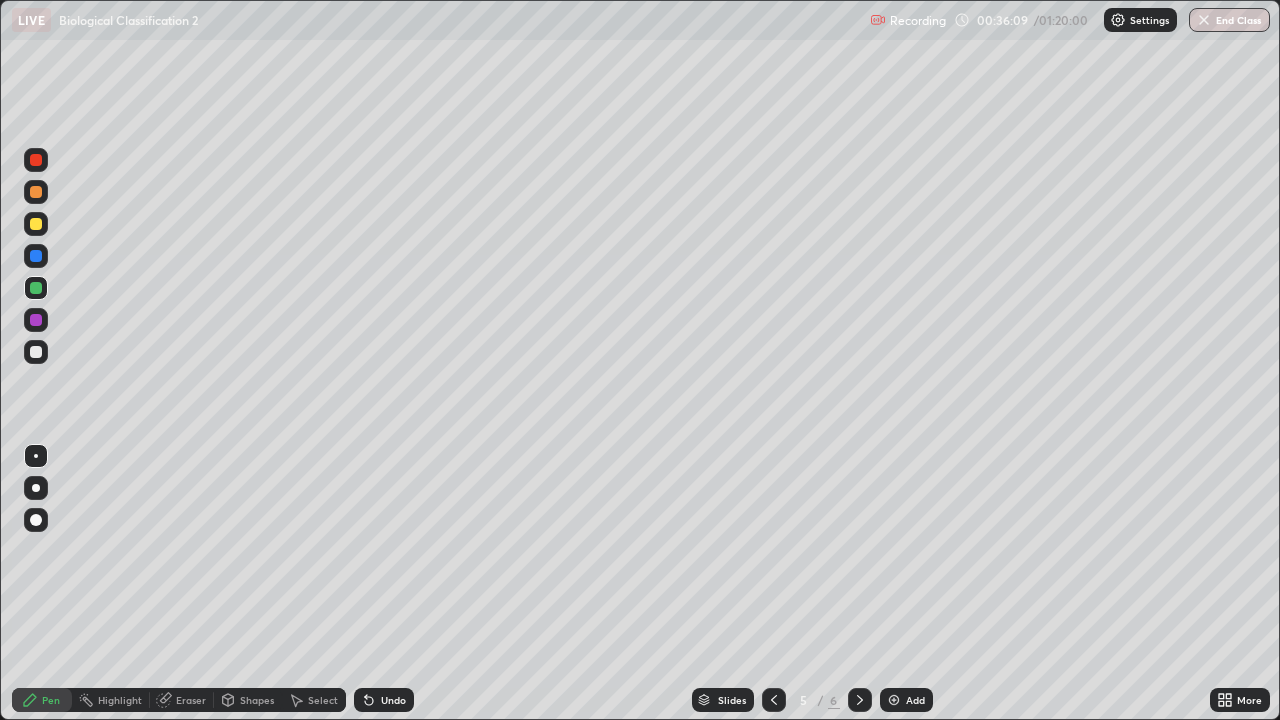 click at bounding box center (36, 320) 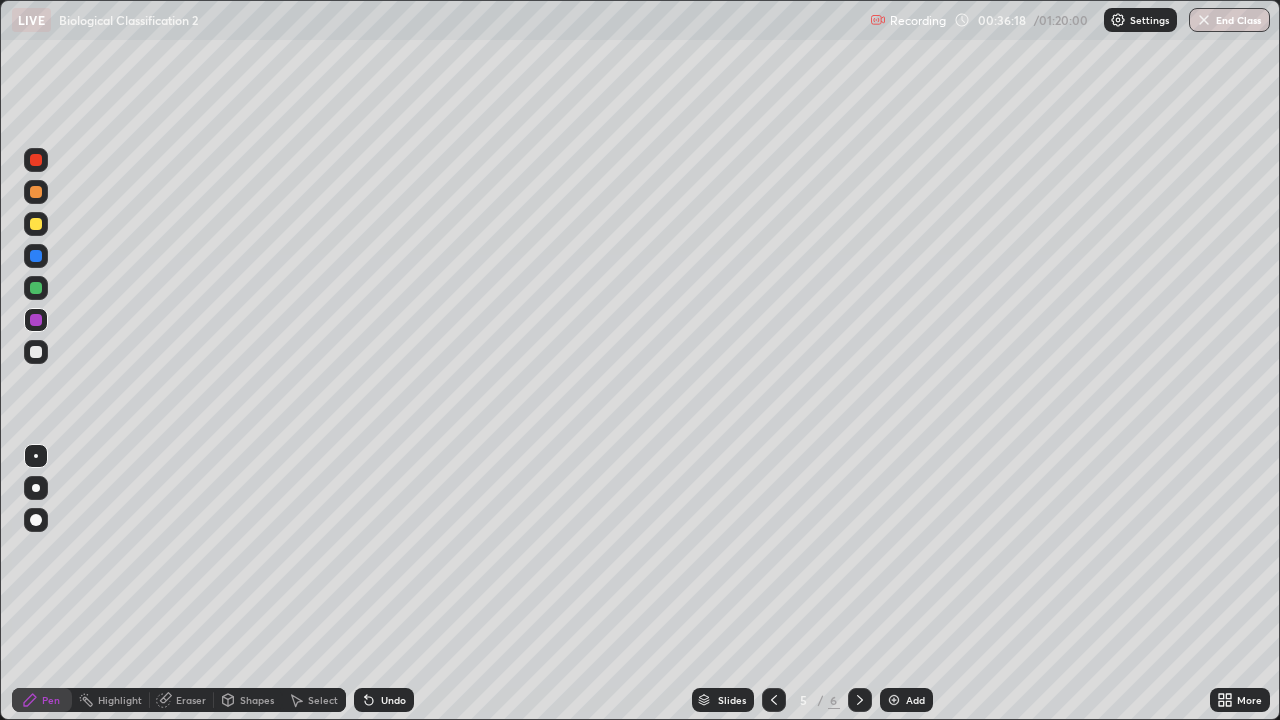 click at bounding box center [36, 352] 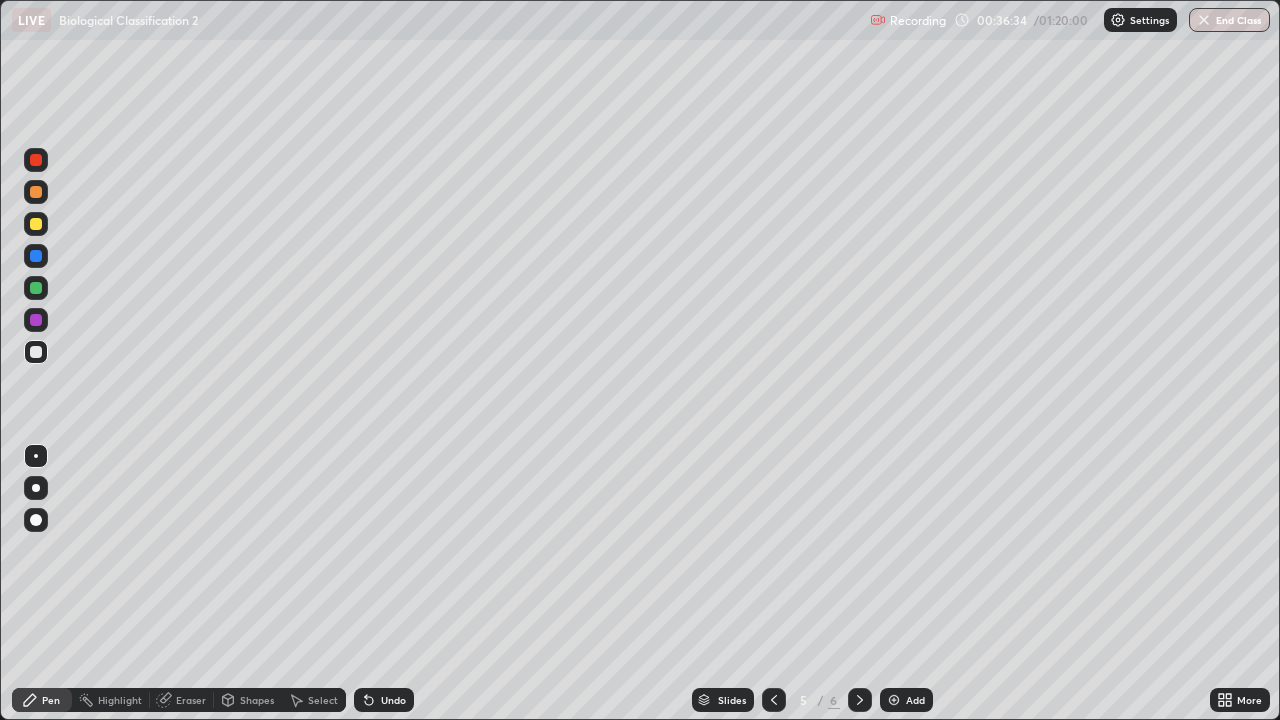 click at bounding box center (36, 288) 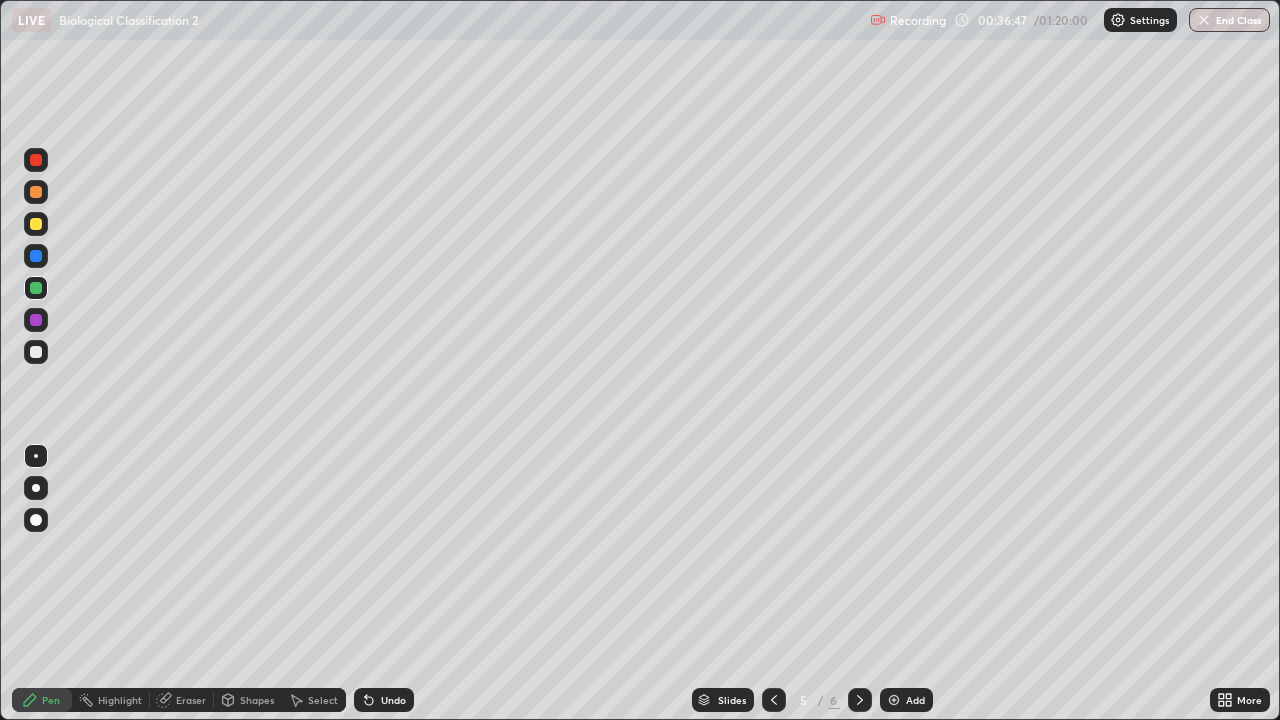 click at bounding box center (36, 256) 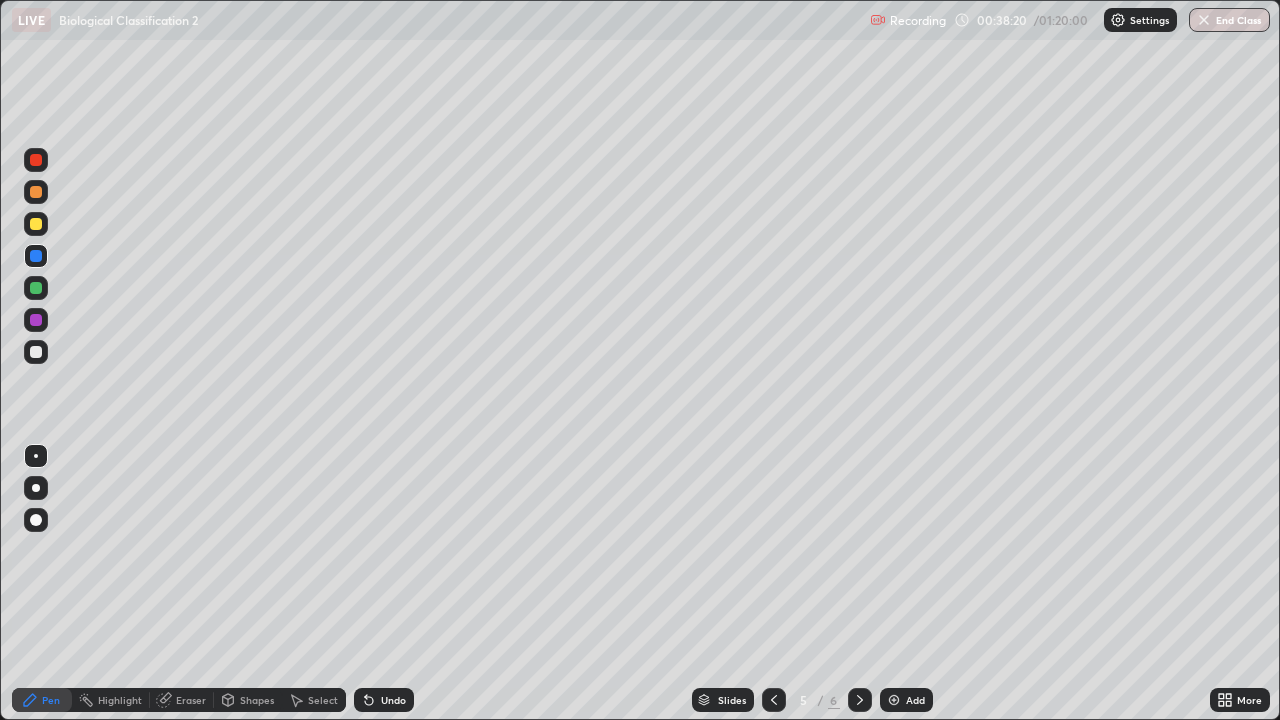 click at bounding box center (36, 288) 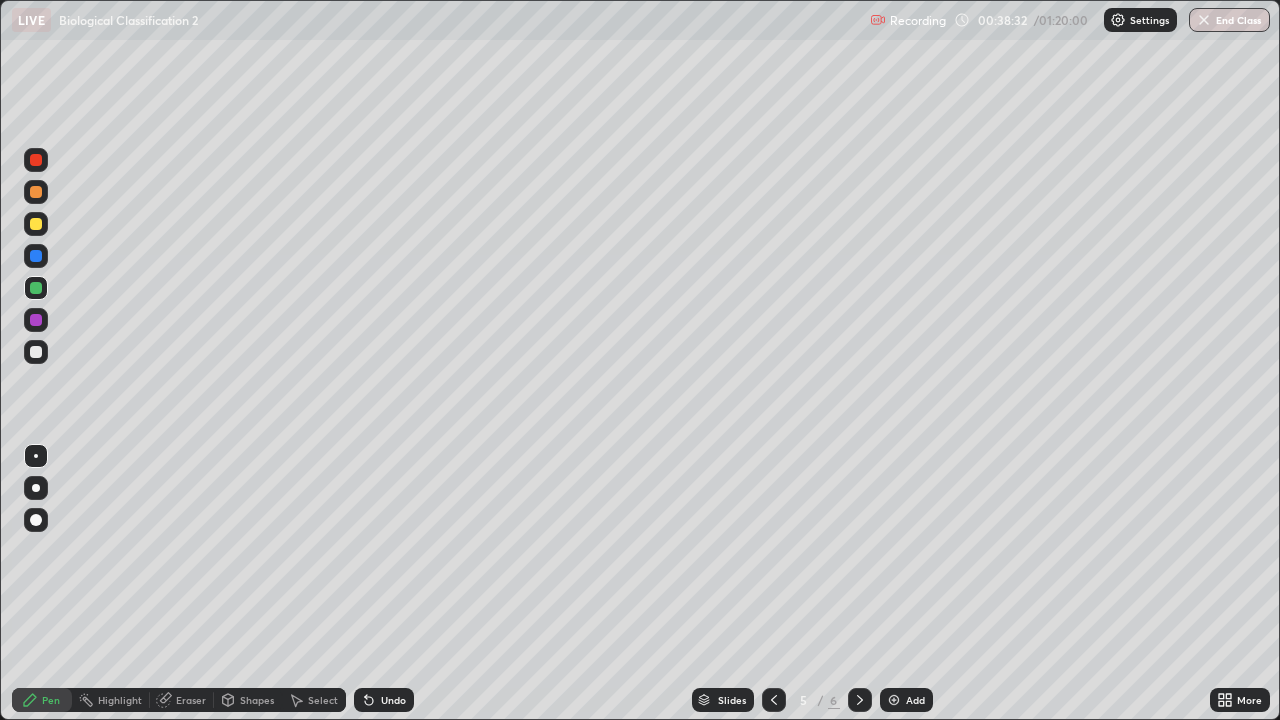 click on "Undo" at bounding box center (384, 700) 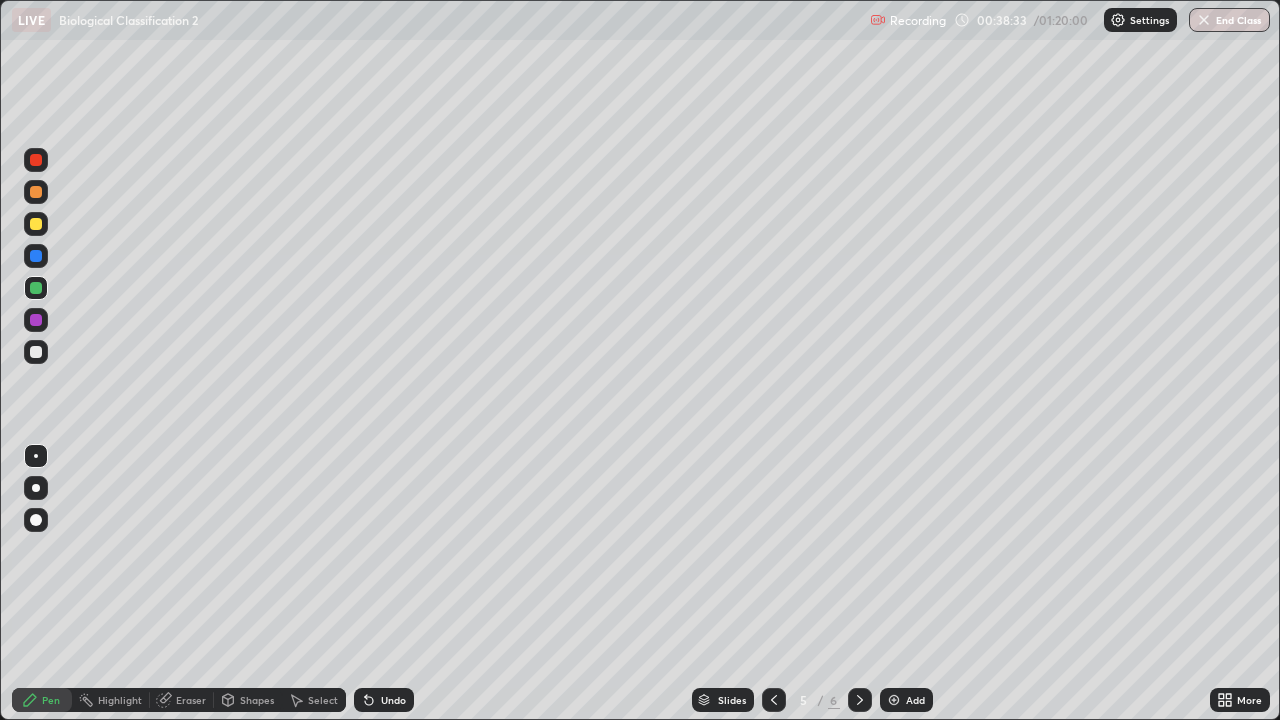 click on "Undo" at bounding box center (393, 700) 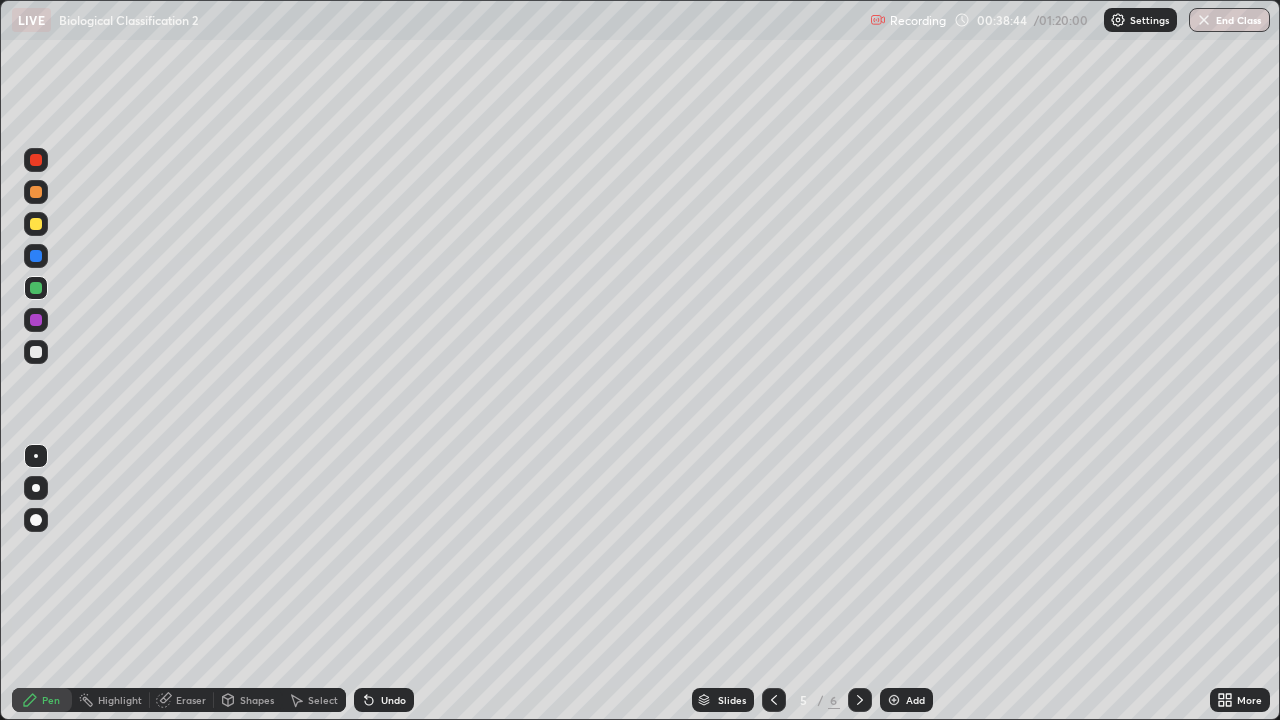 click at bounding box center (36, 320) 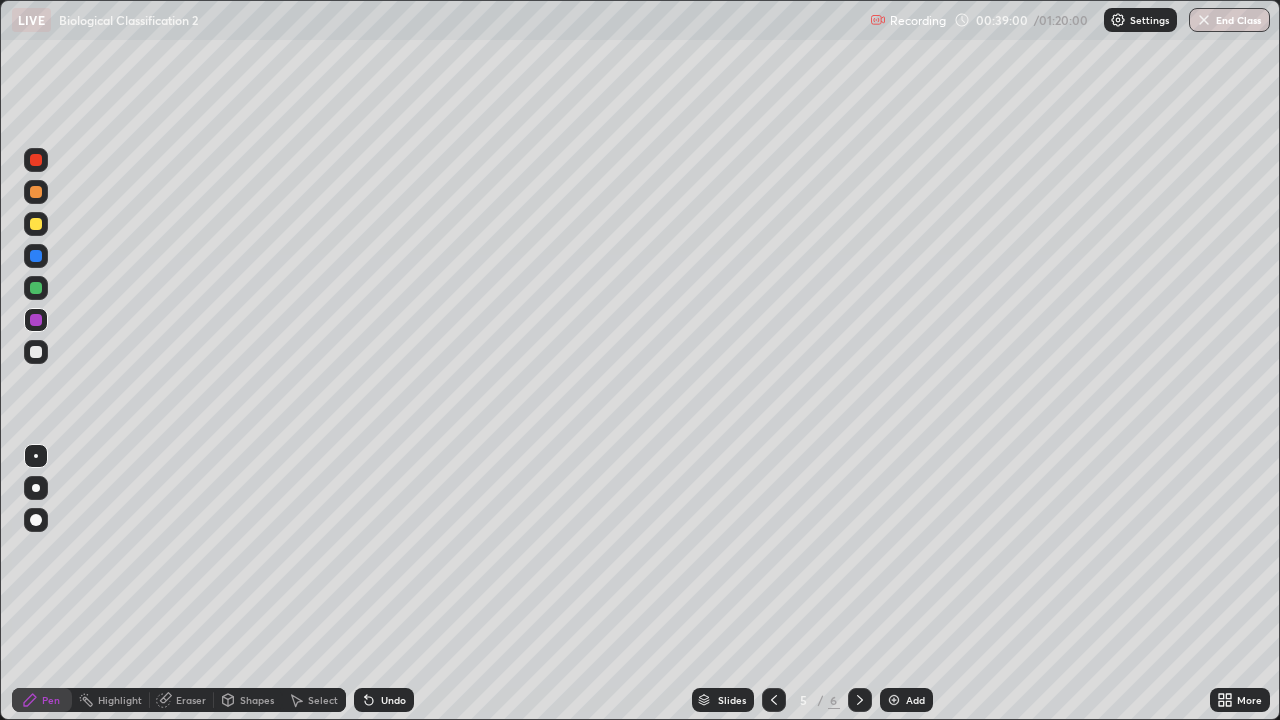 click on "Undo" at bounding box center (393, 700) 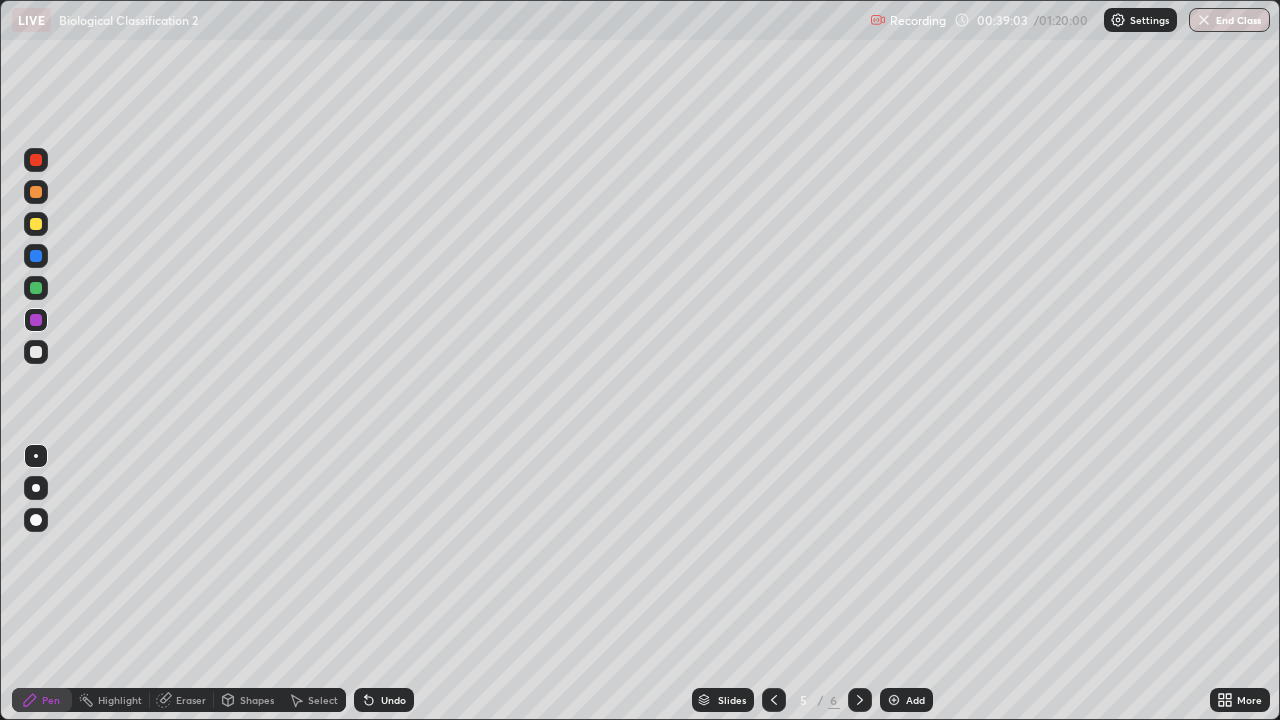 click on "Undo" at bounding box center (393, 700) 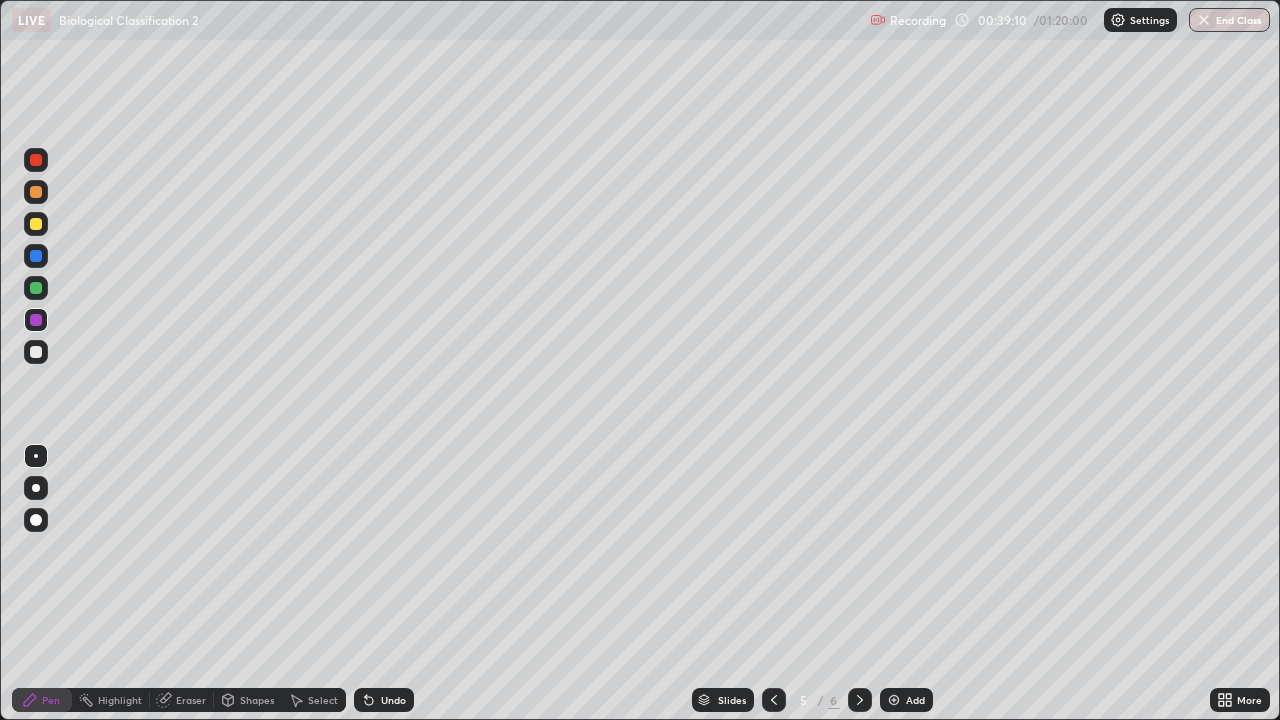 click on "Eraser" at bounding box center (191, 700) 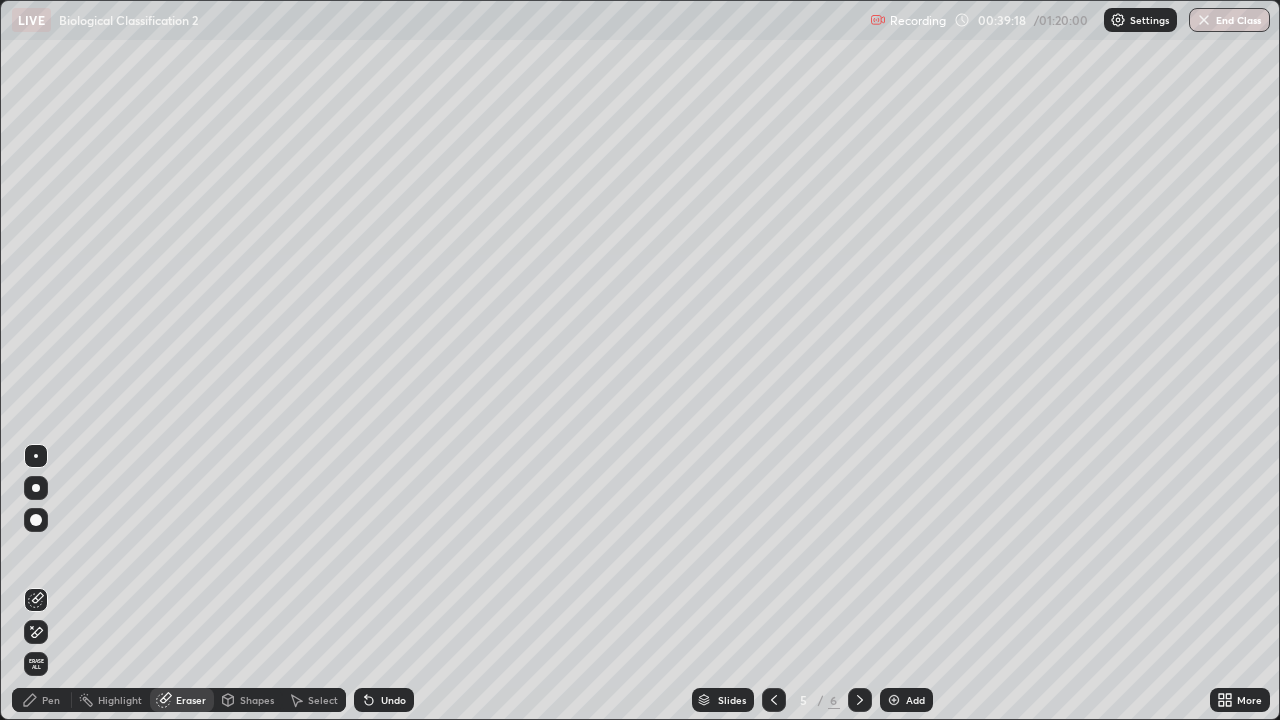 click on "Pen" at bounding box center (42, 700) 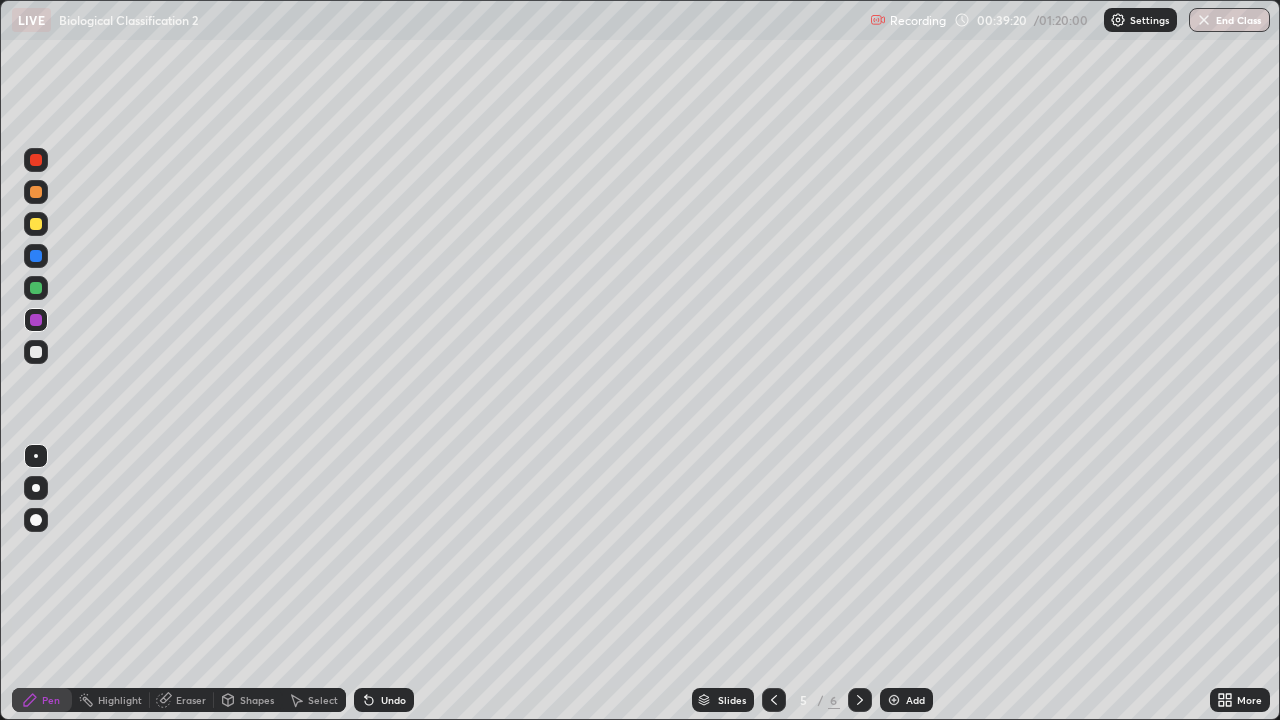 click at bounding box center (36, 288) 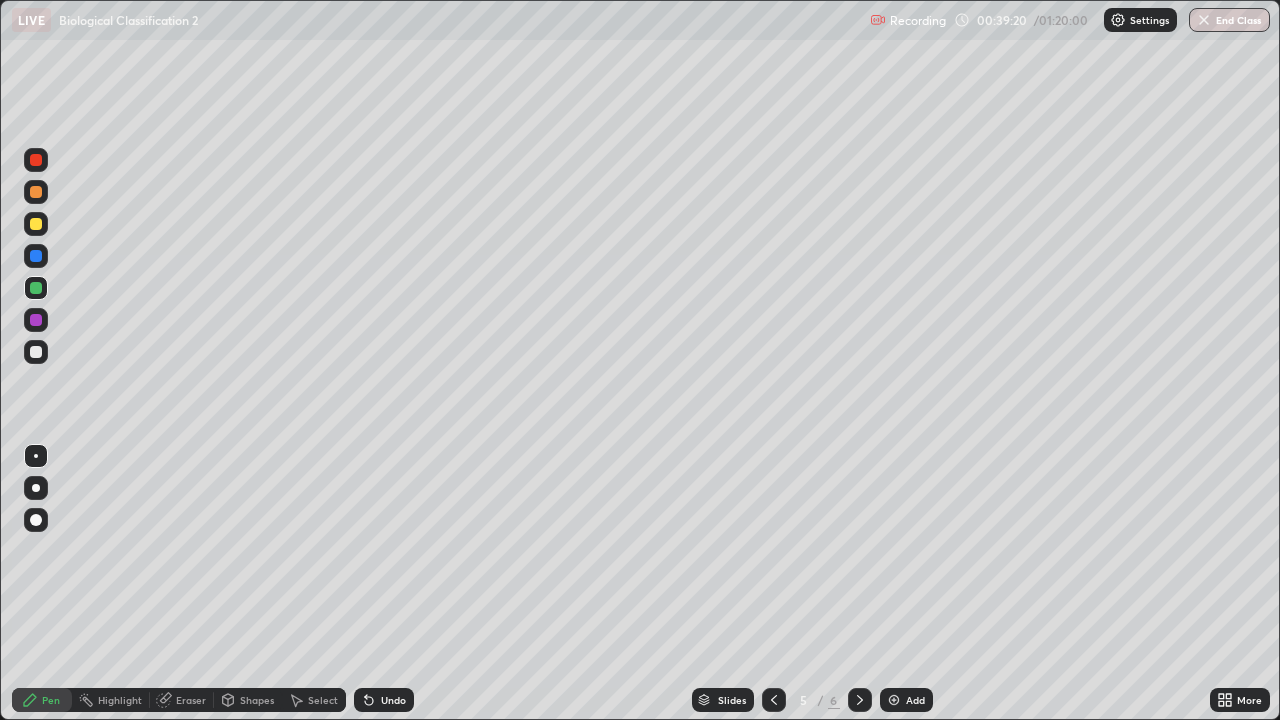 click at bounding box center [36, 256] 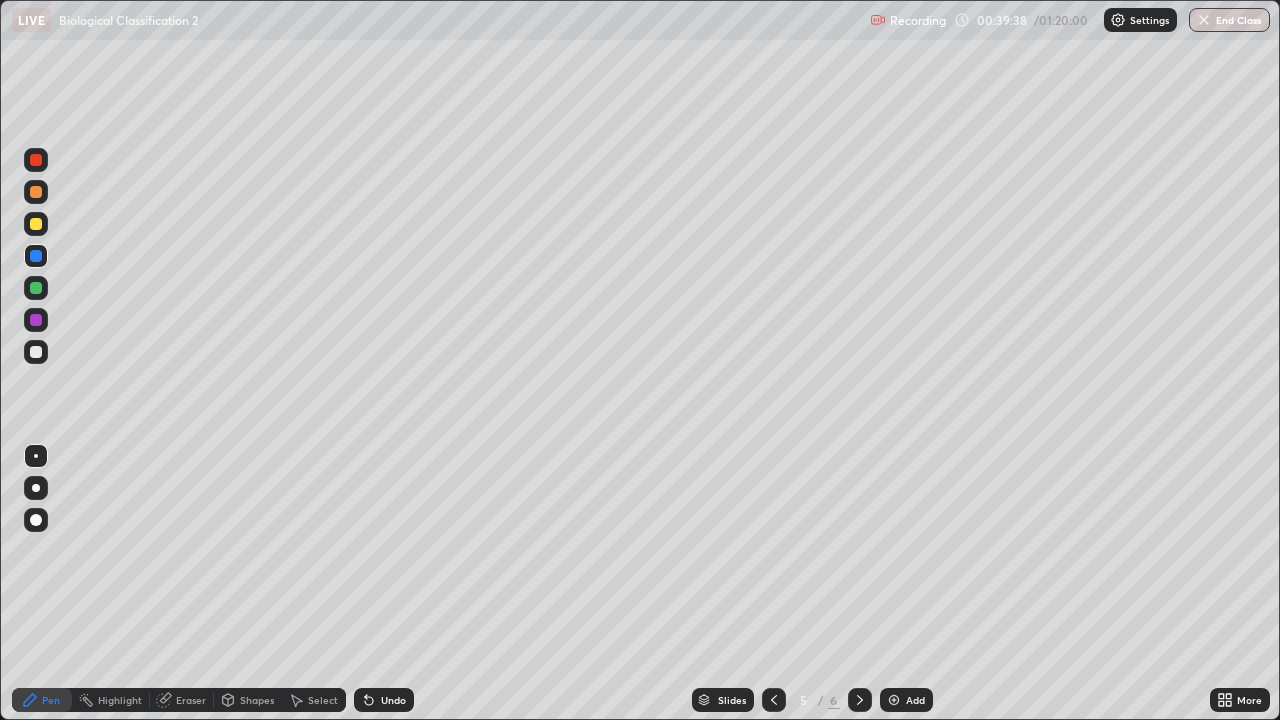 click at bounding box center (36, 320) 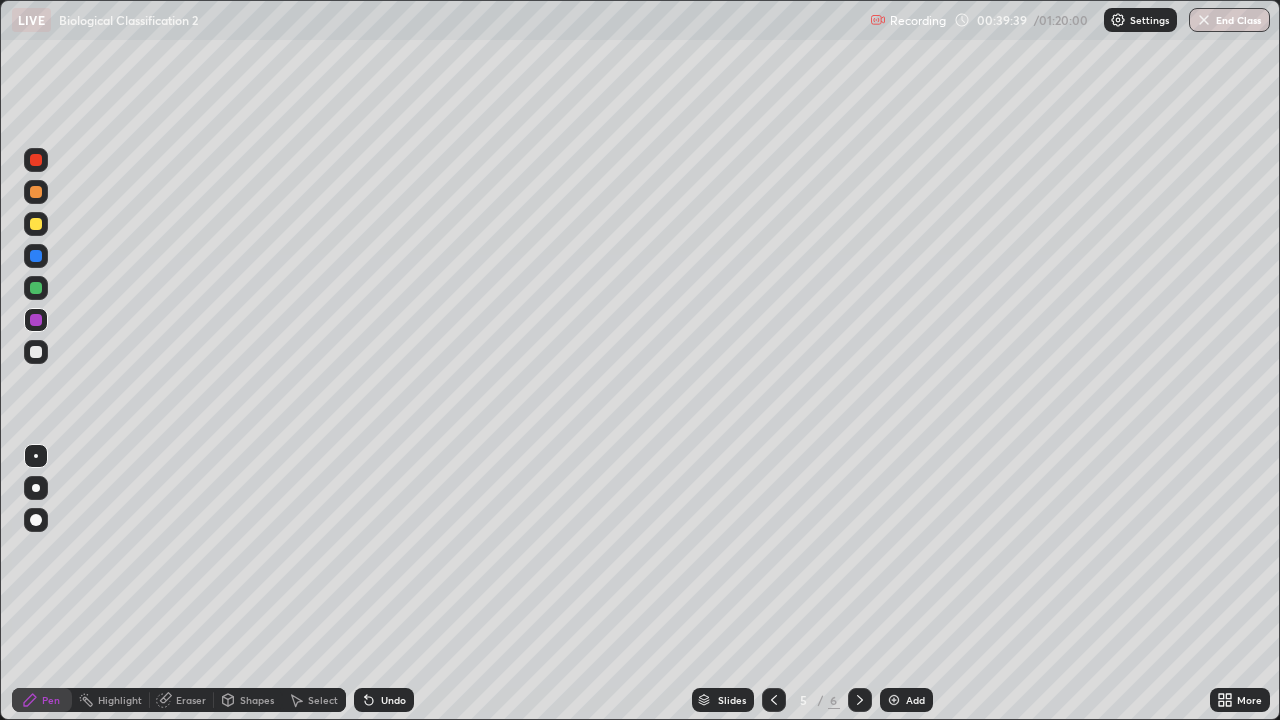 click at bounding box center [36, 288] 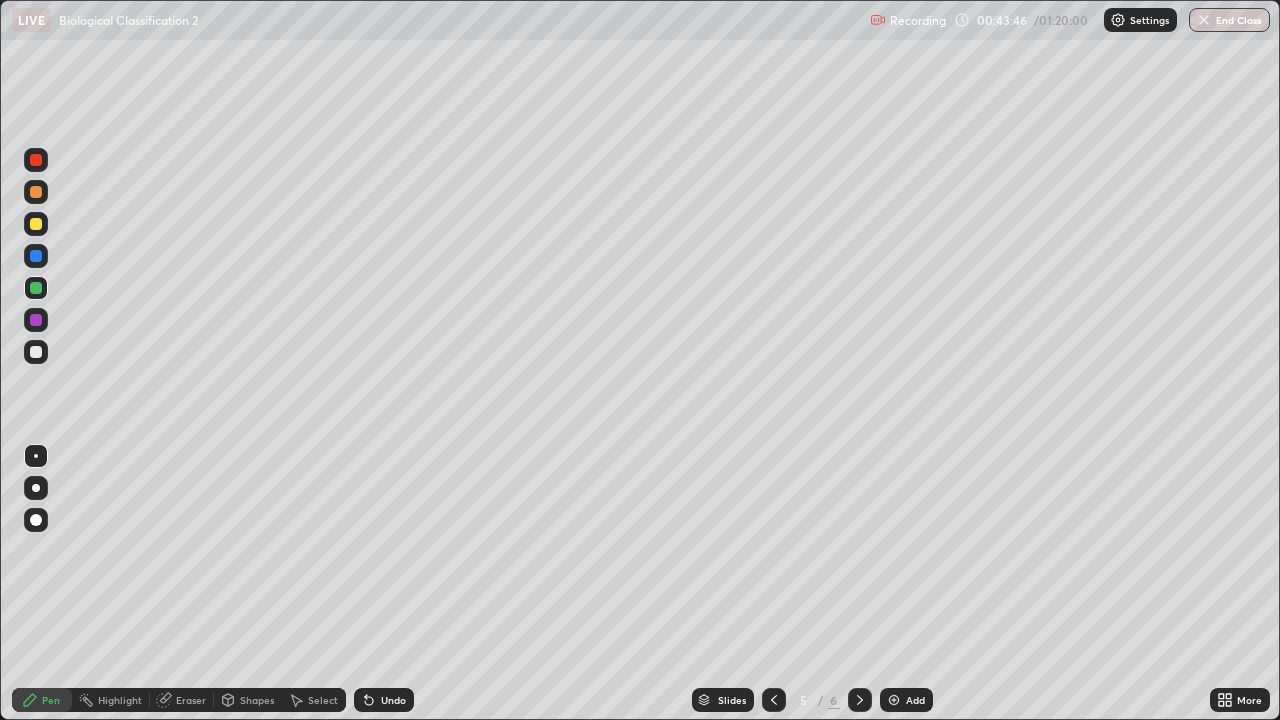 click 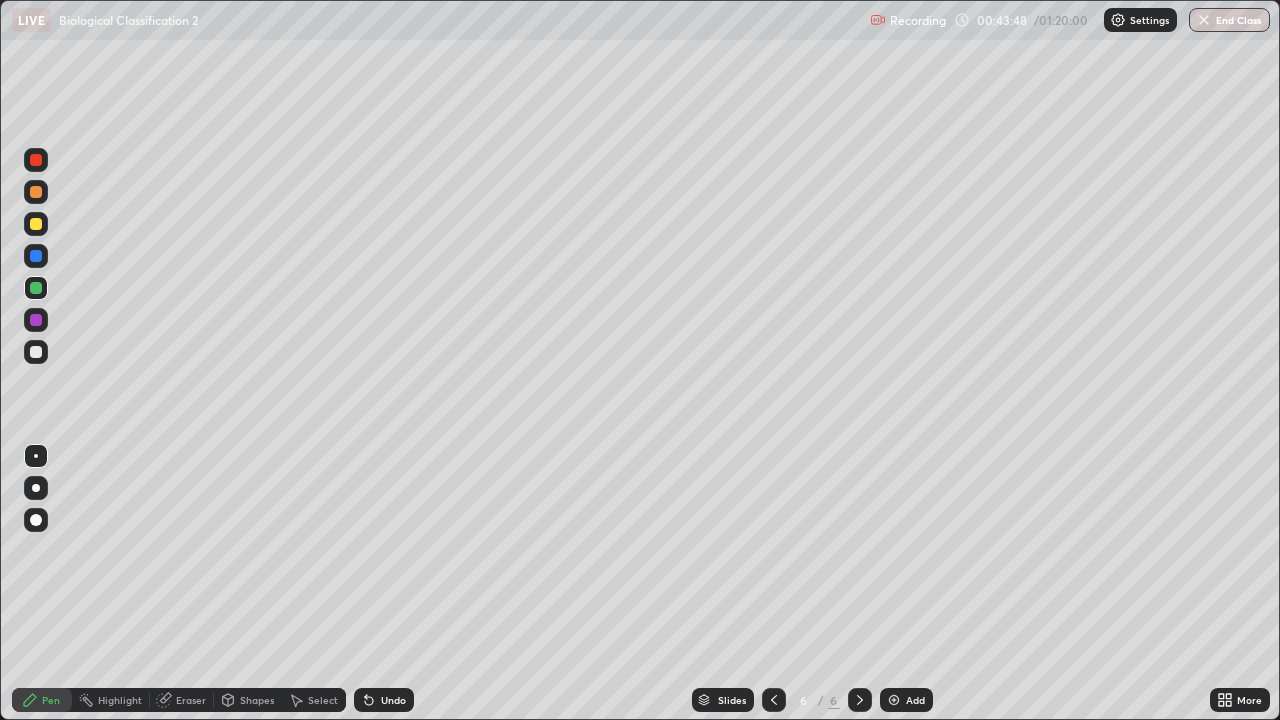 click at bounding box center [36, 224] 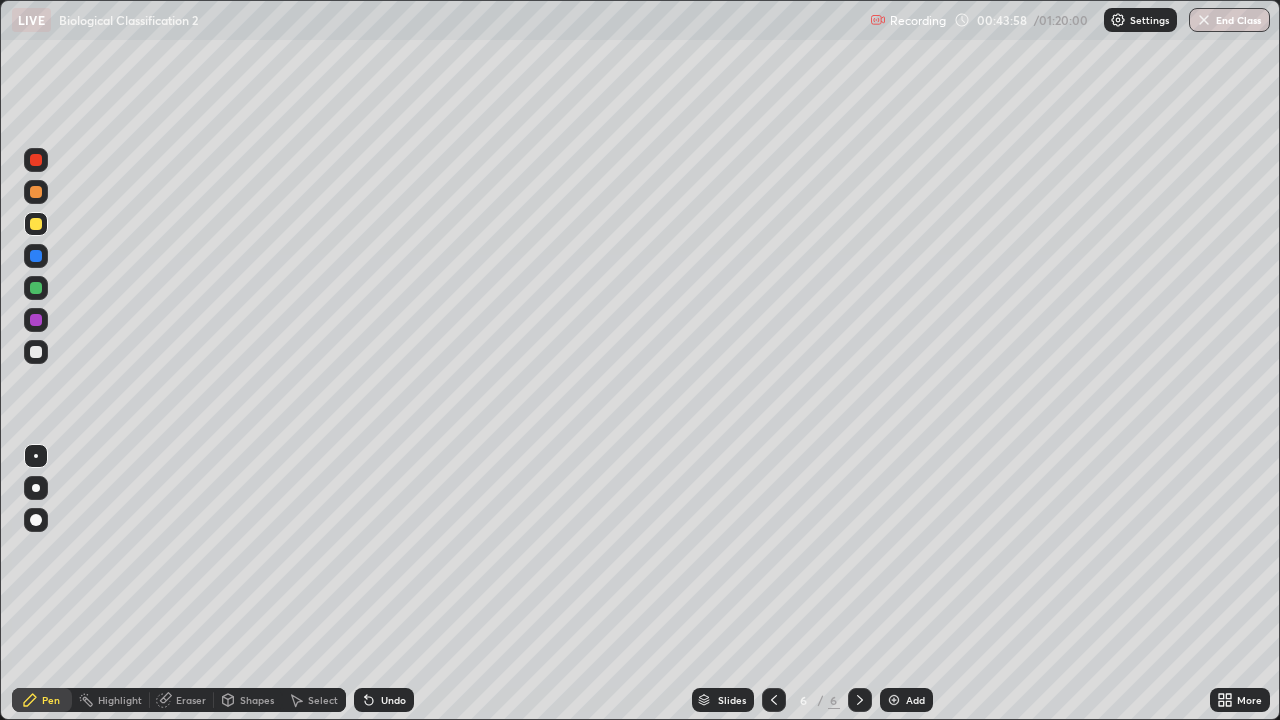 click at bounding box center [36, 288] 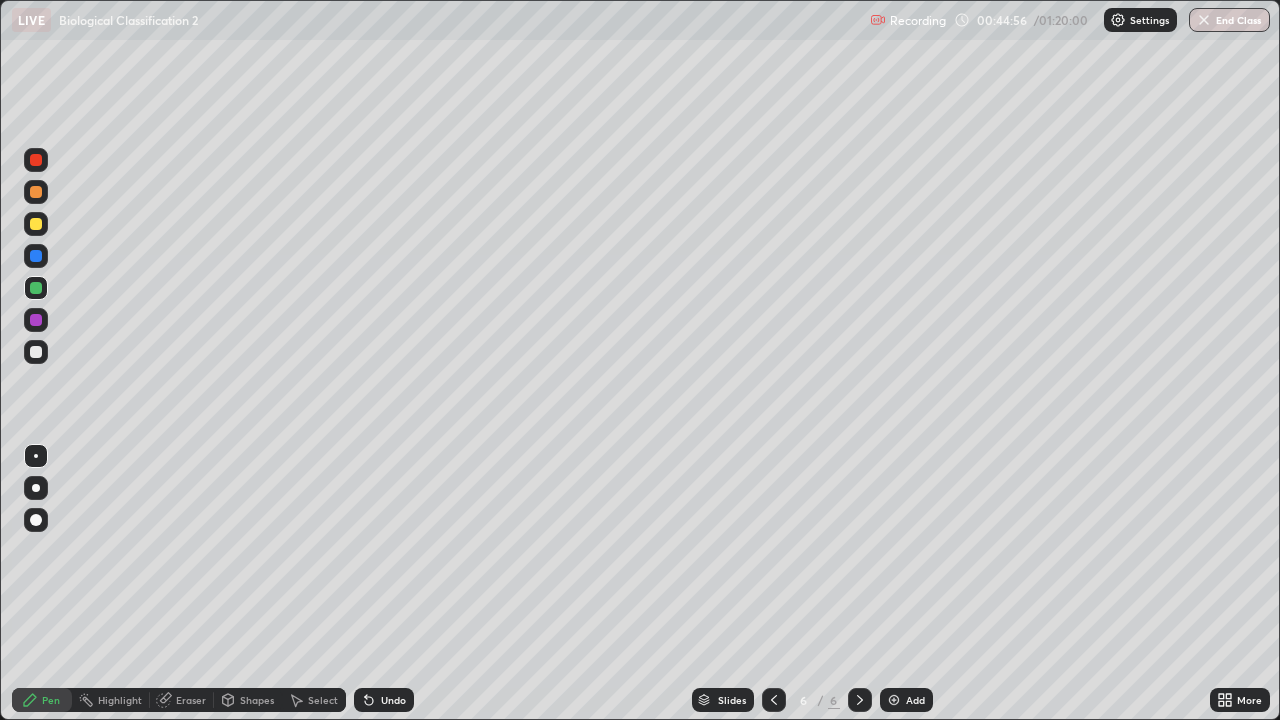 click at bounding box center [36, 224] 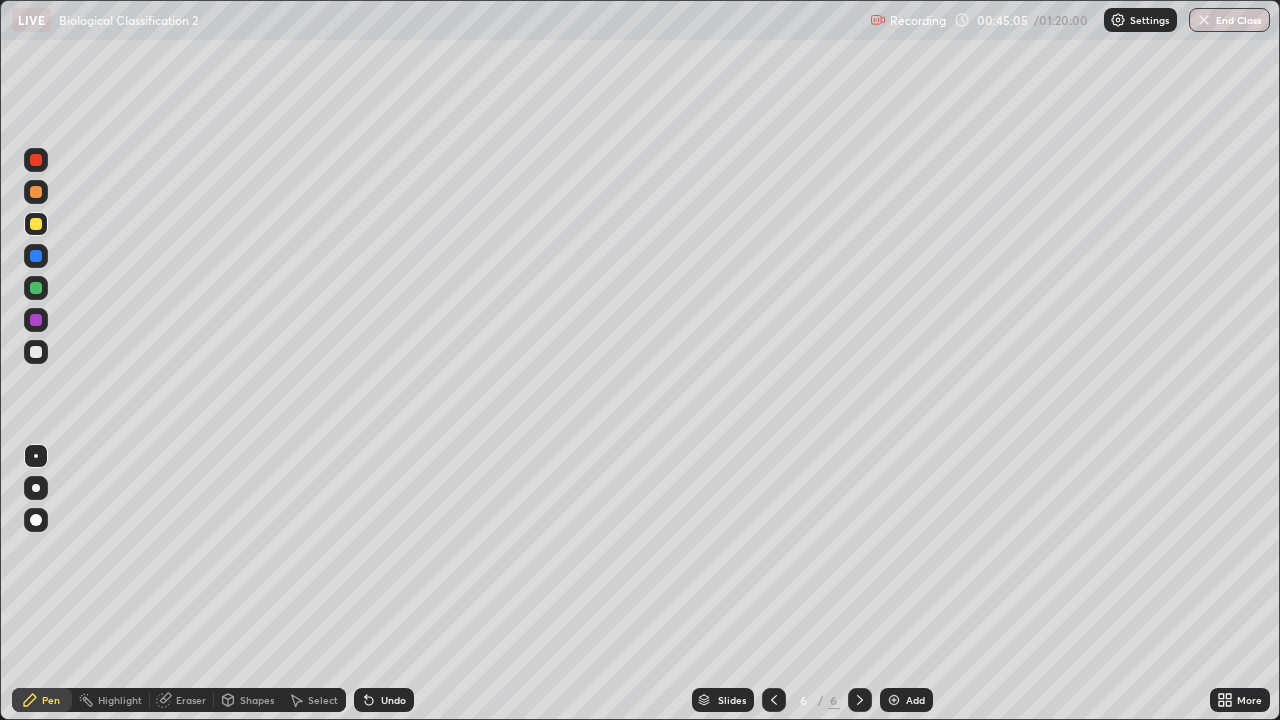 click at bounding box center [36, 320] 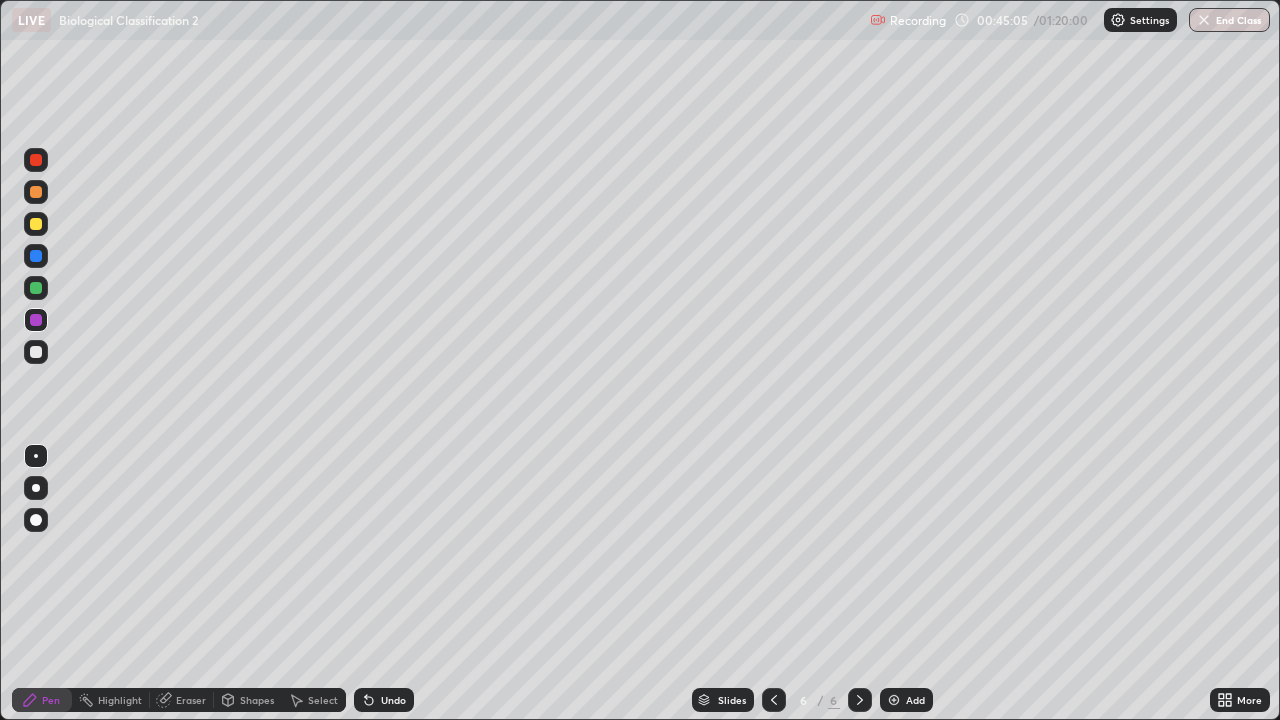 click at bounding box center [36, 352] 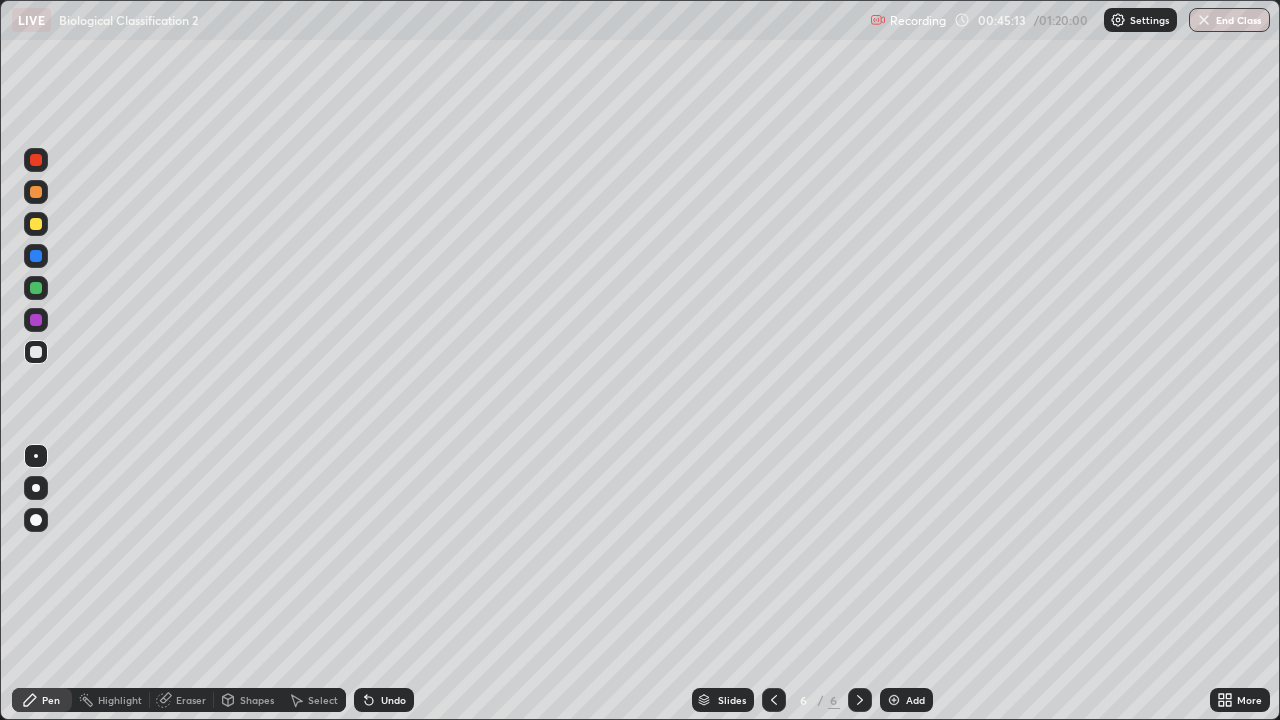 click at bounding box center [36, 320] 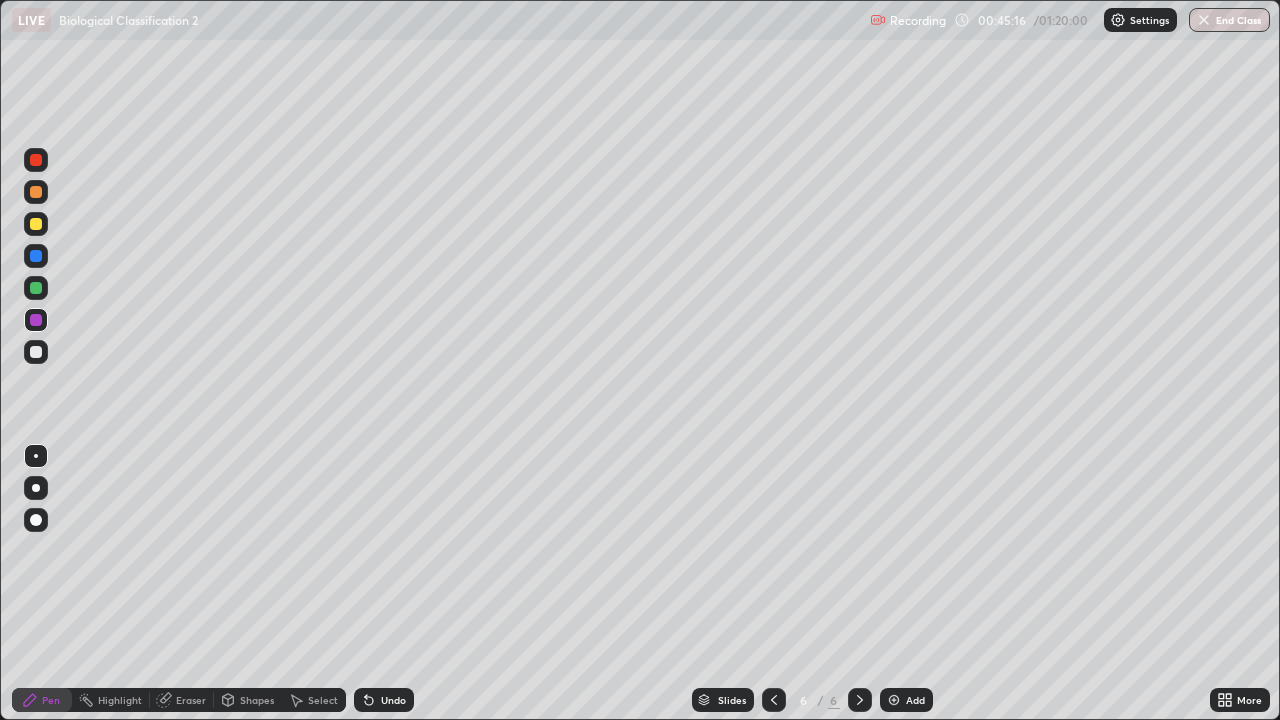 click on "Undo" at bounding box center (384, 700) 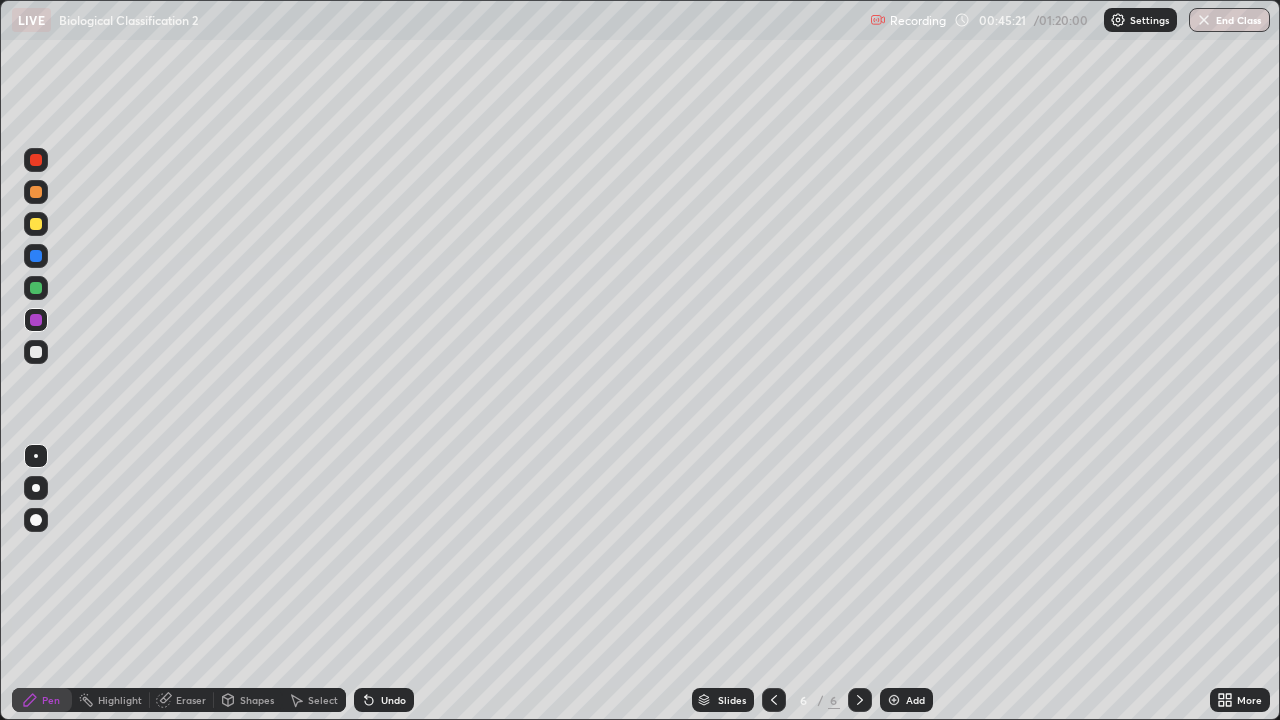 click at bounding box center (36, 288) 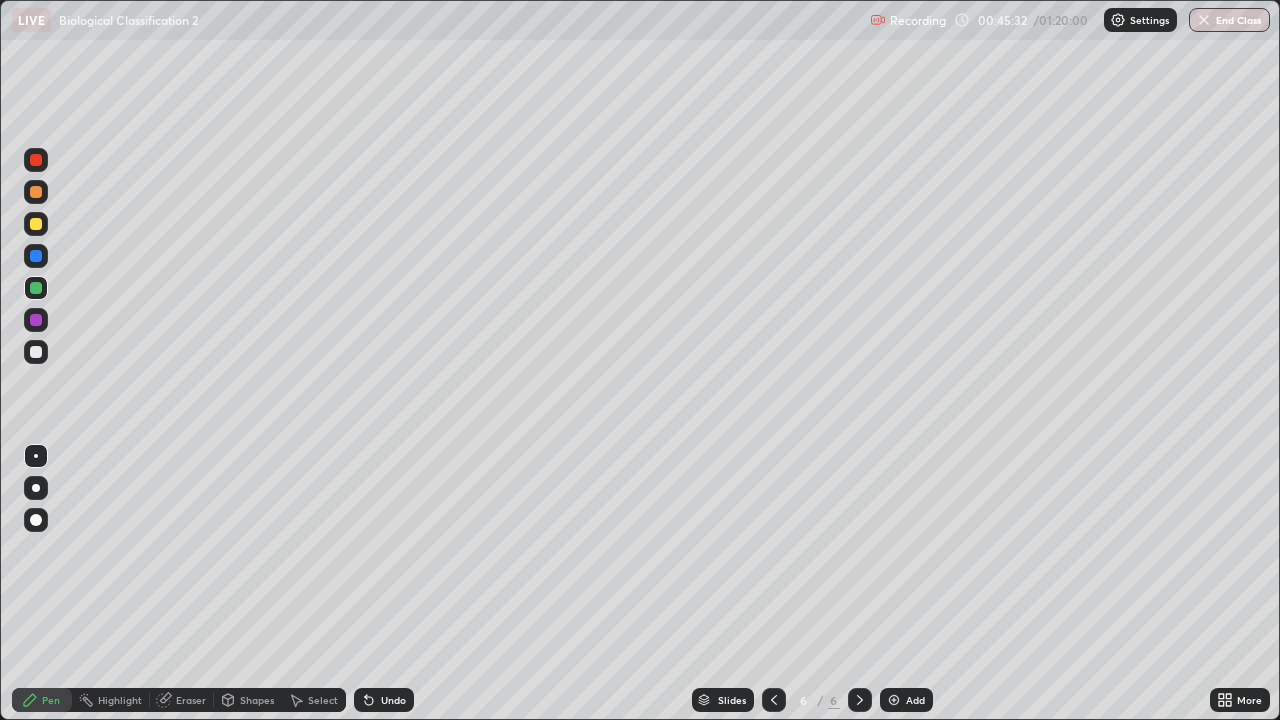 click at bounding box center [36, 352] 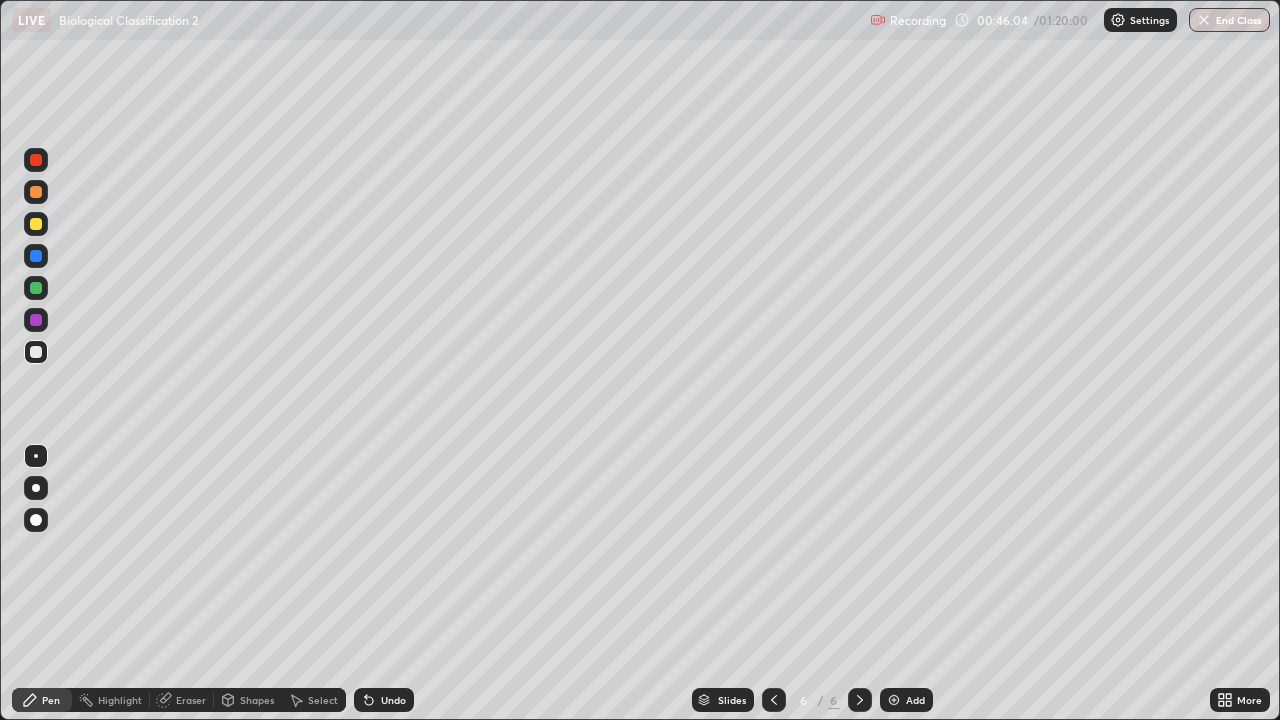 click on "Undo" at bounding box center (384, 700) 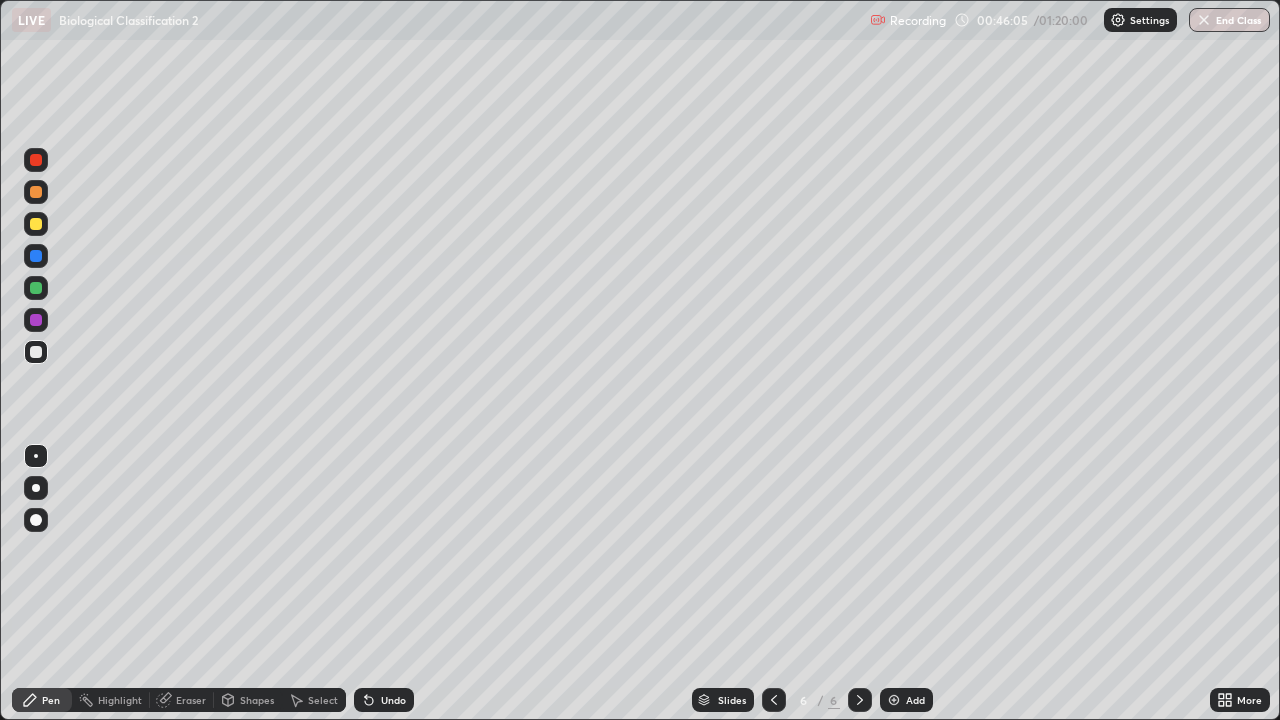click 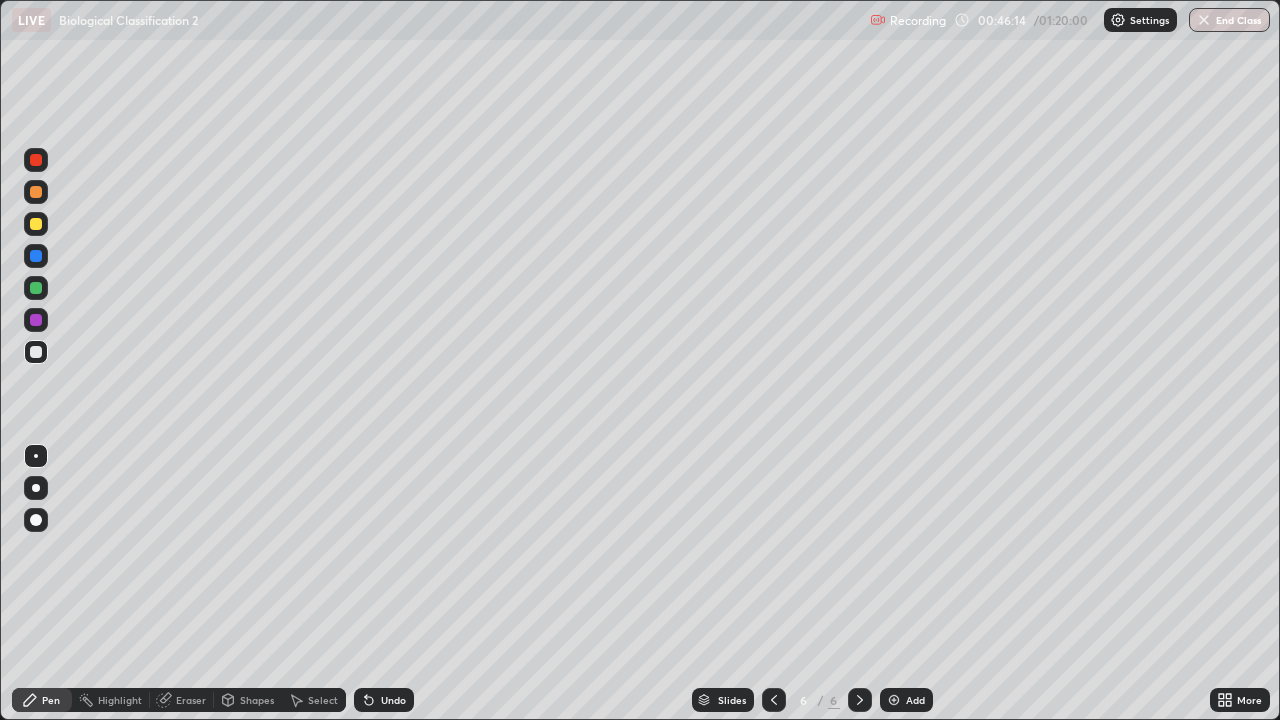 click at bounding box center (36, 352) 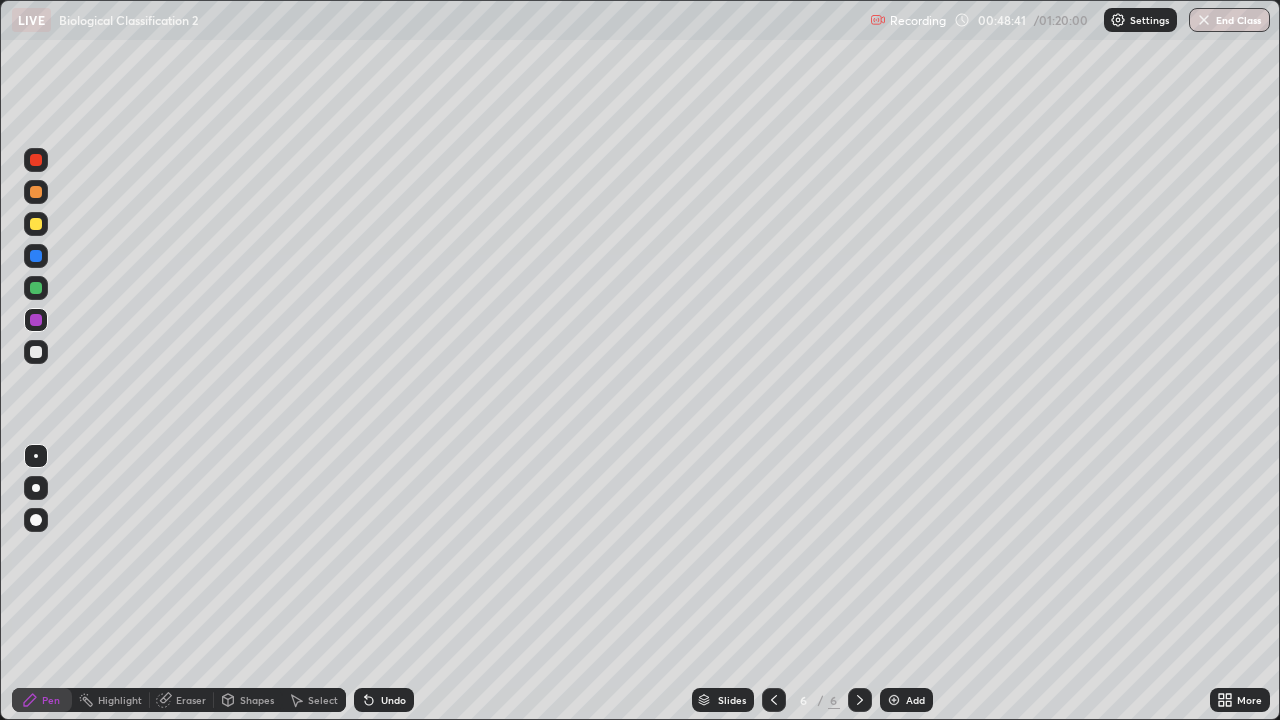 click on "Add" at bounding box center [906, 700] 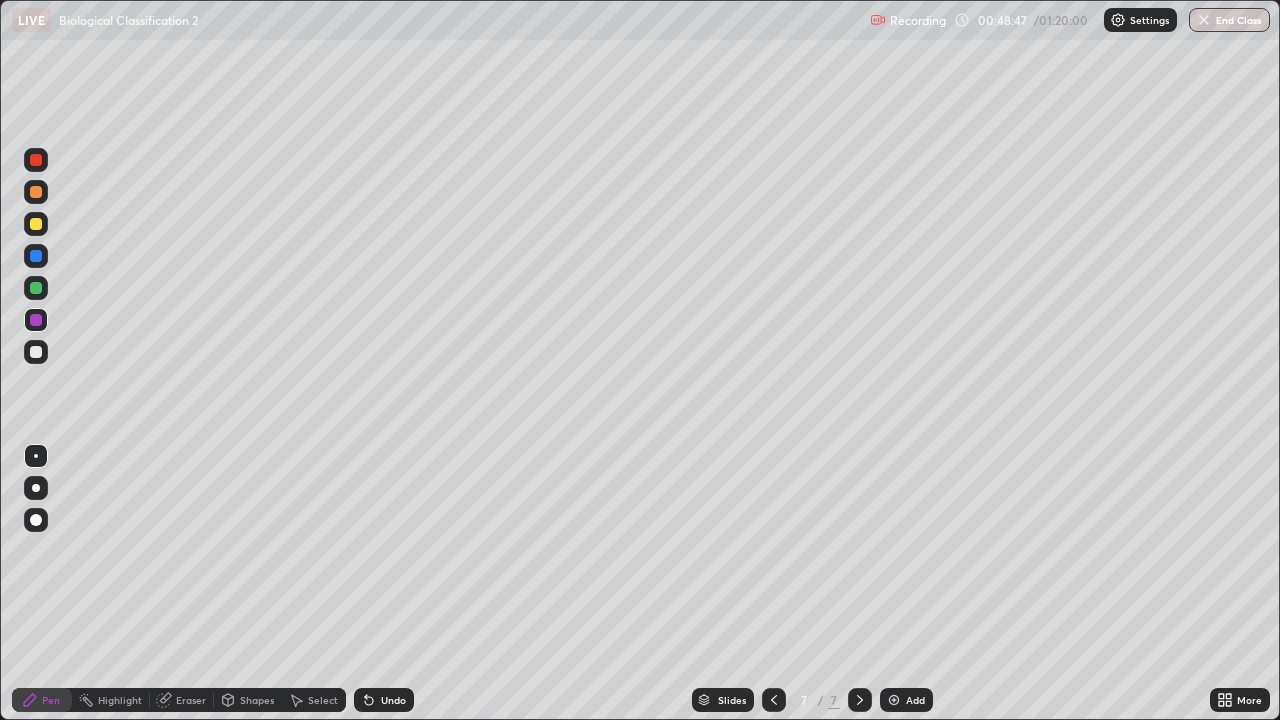 click at bounding box center (36, 224) 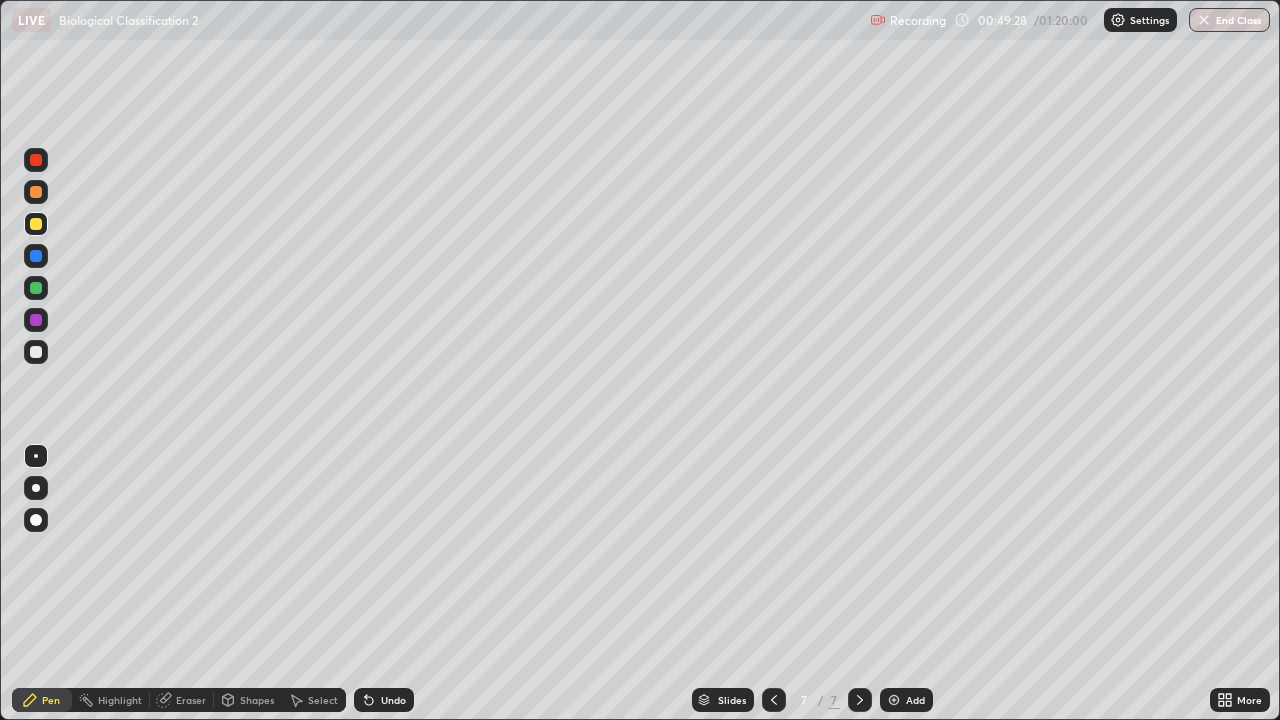 click at bounding box center (36, 288) 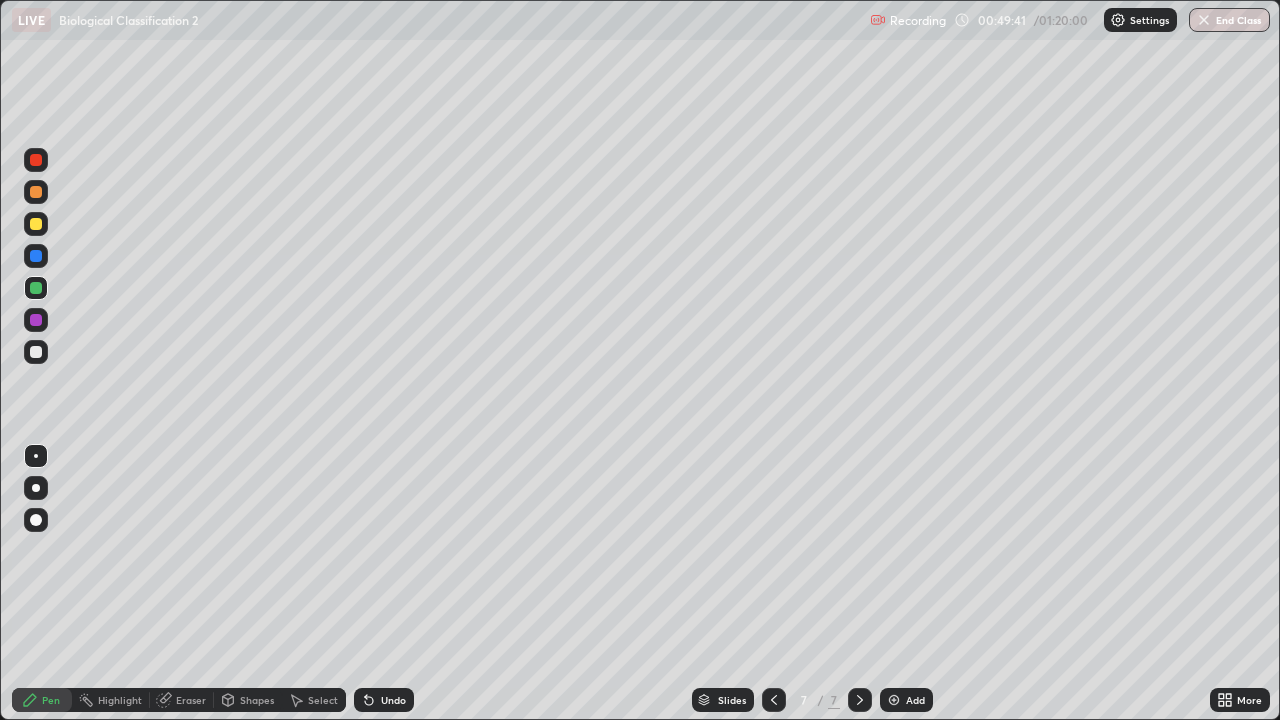 click at bounding box center (36, 320) 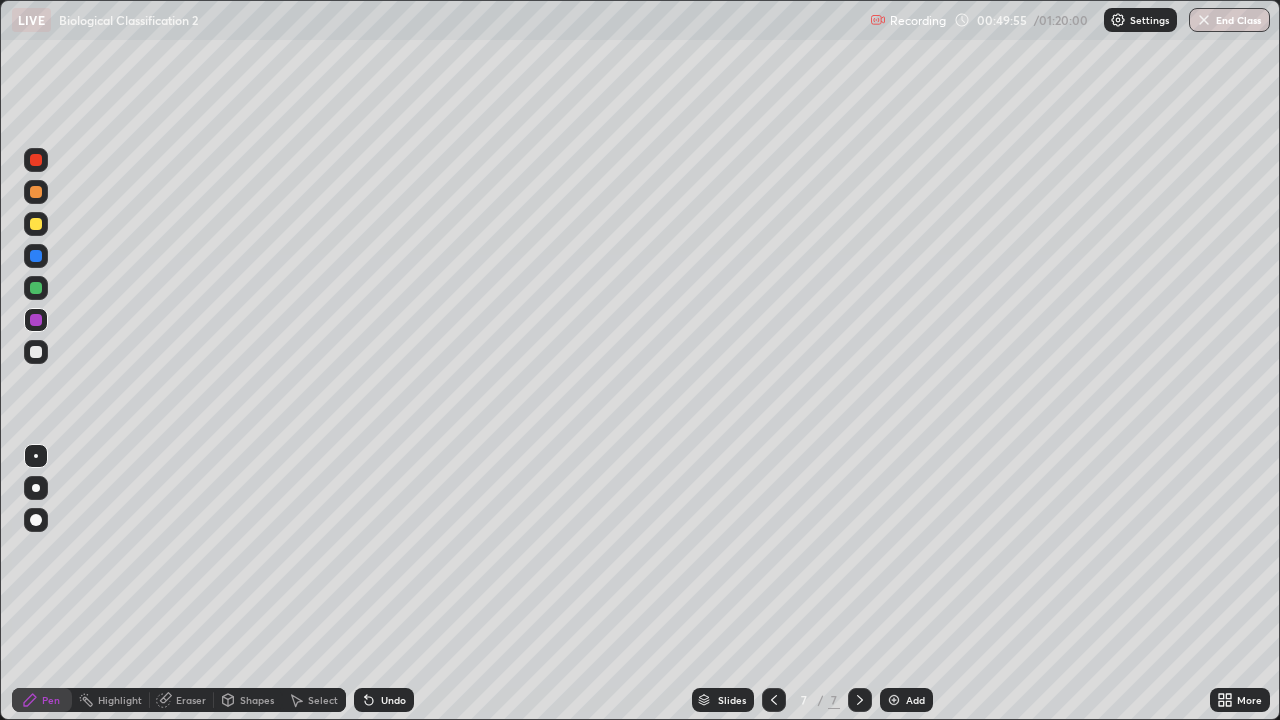click 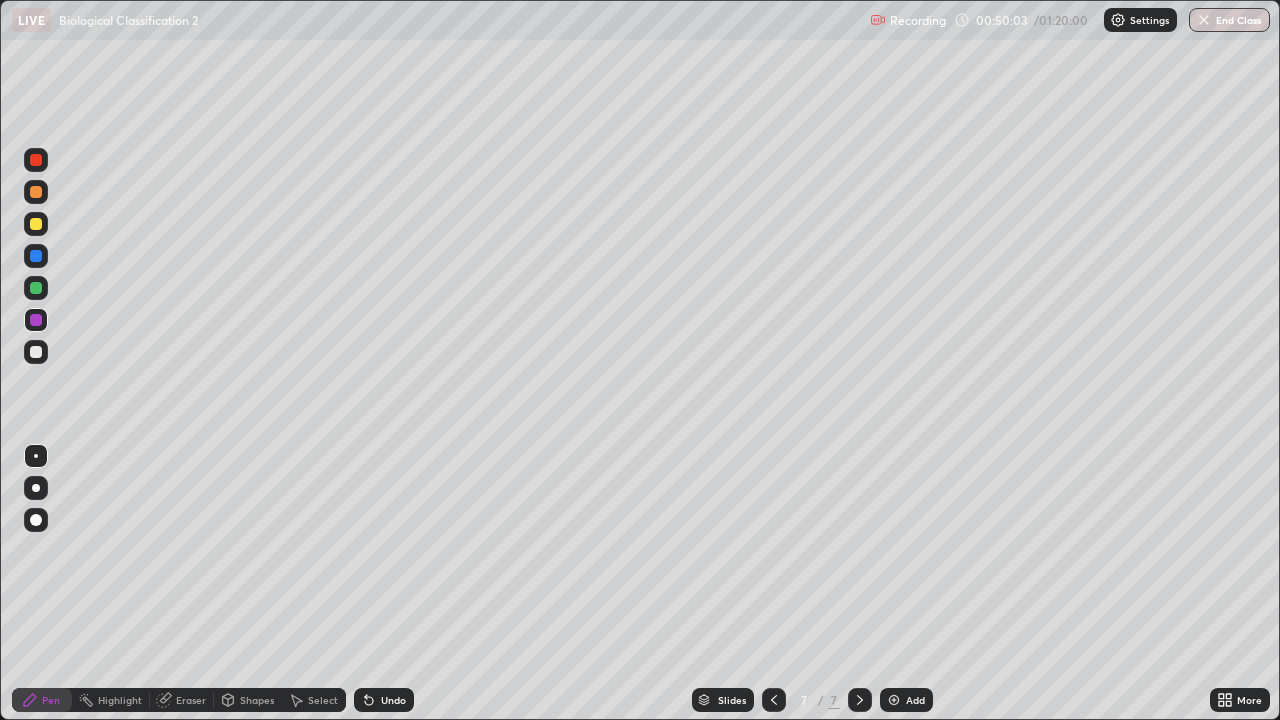 click at bounding box center (36, 352) 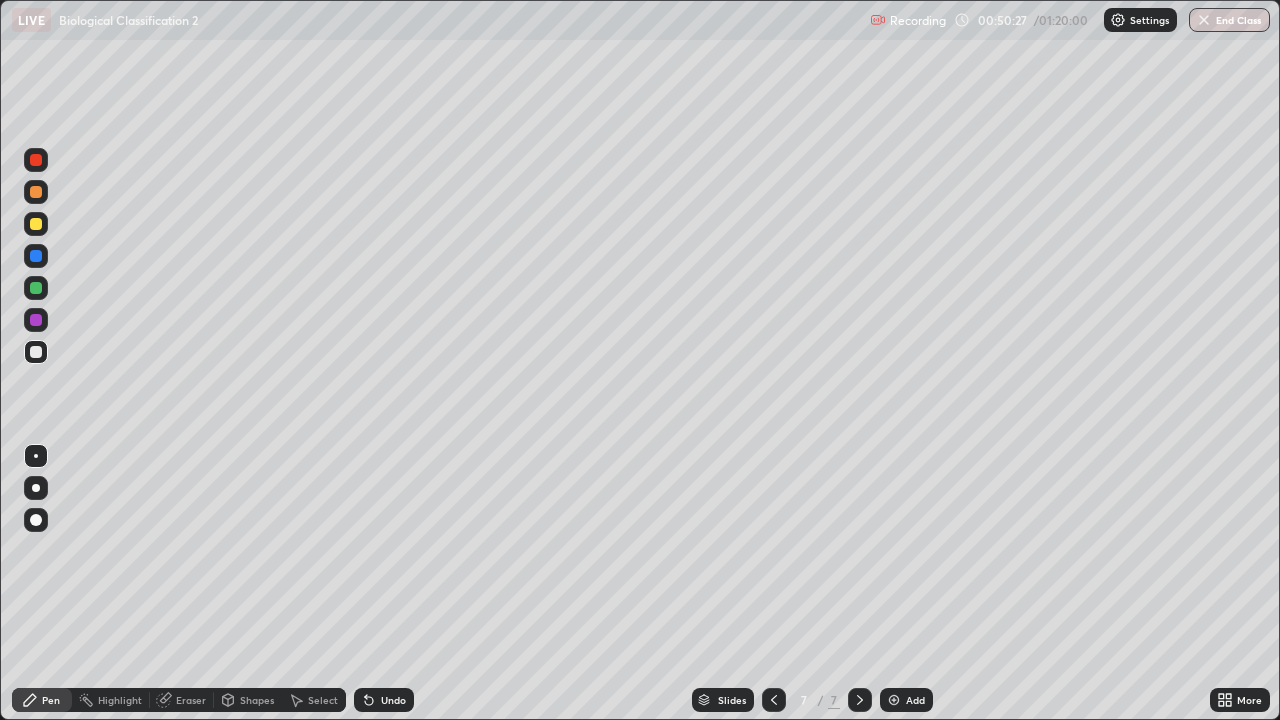 click on "Undo" at bounding box center (393, 700) 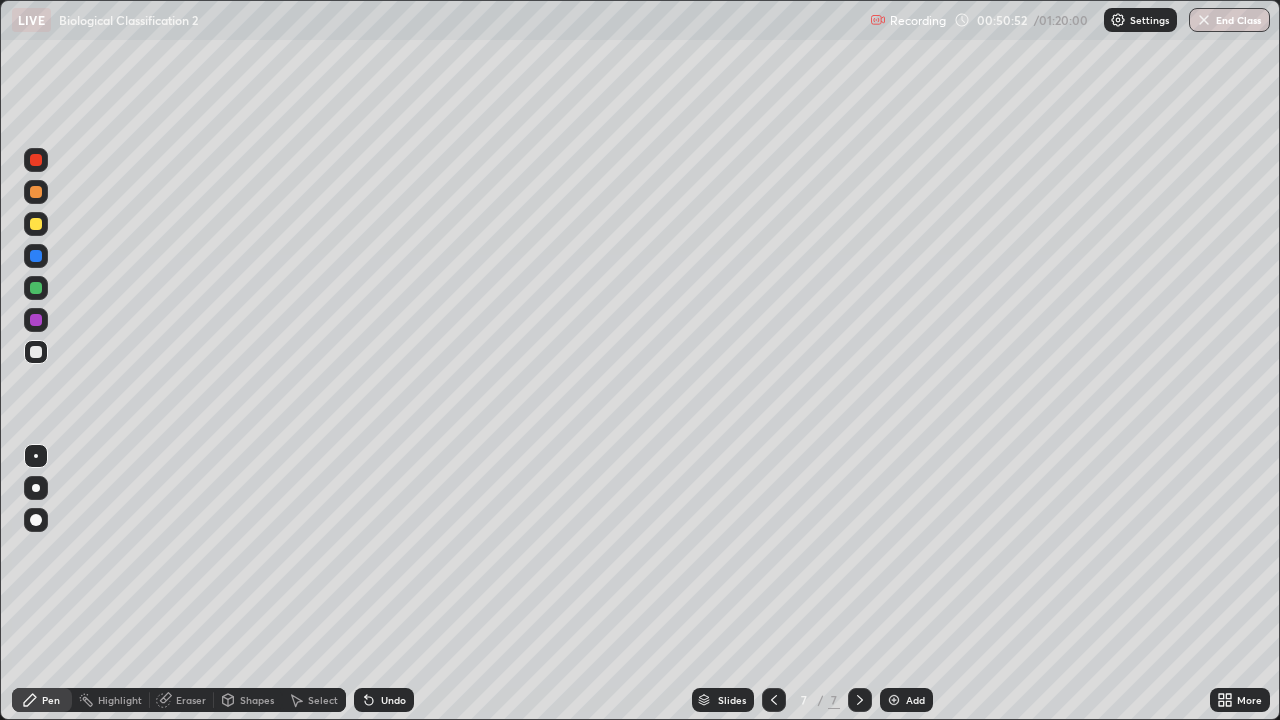 click at bounding box center [36, 320] 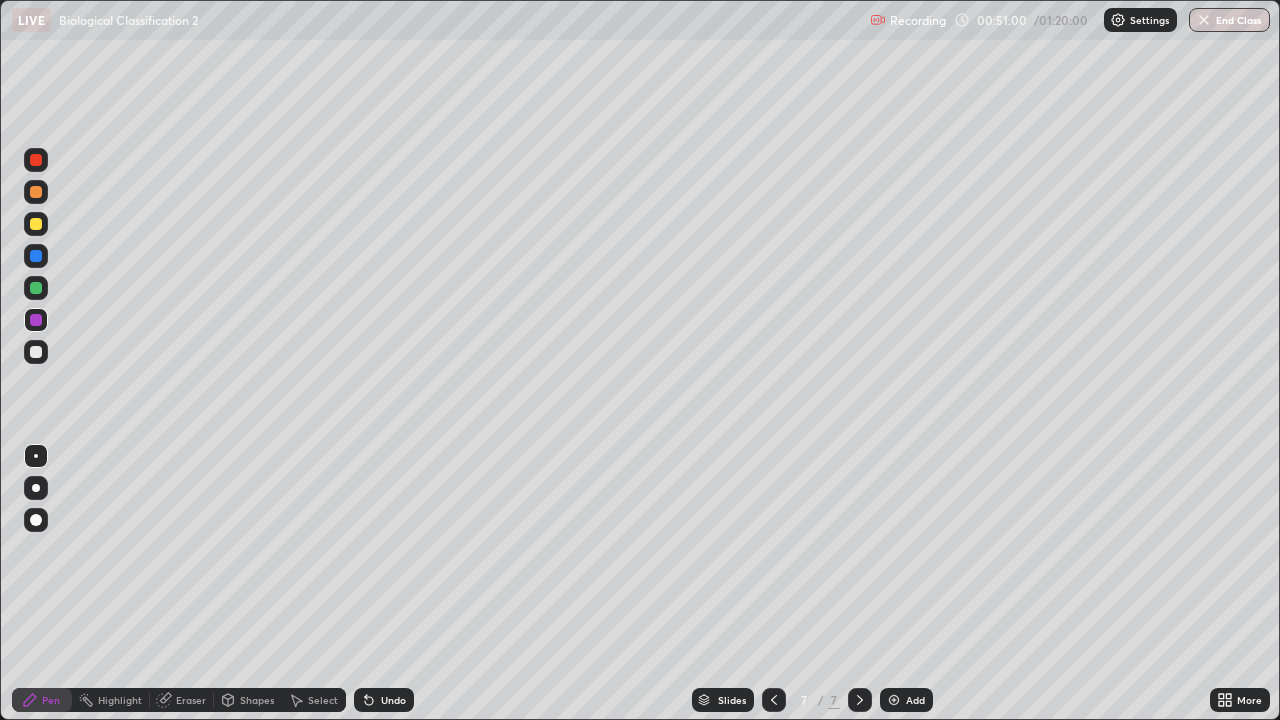 click on "Undo" at bounding box center [393, 700] 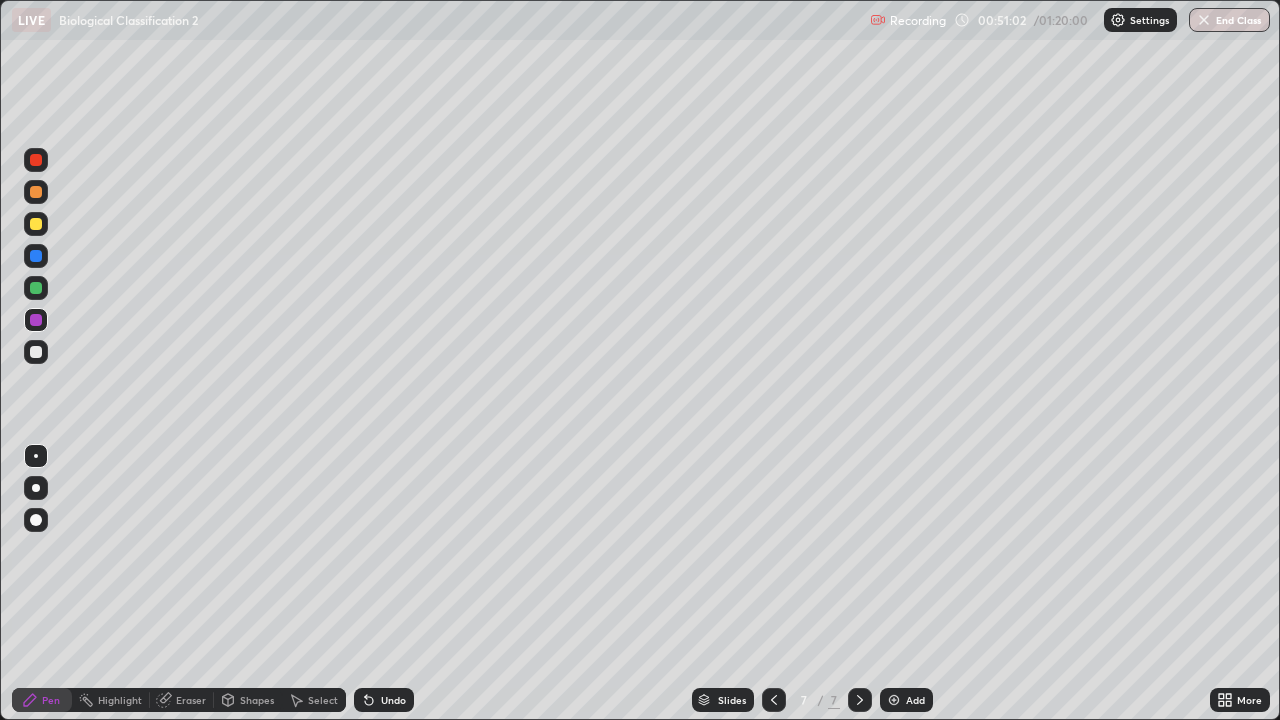 click on "Undo" at bounding box center [393, 700] 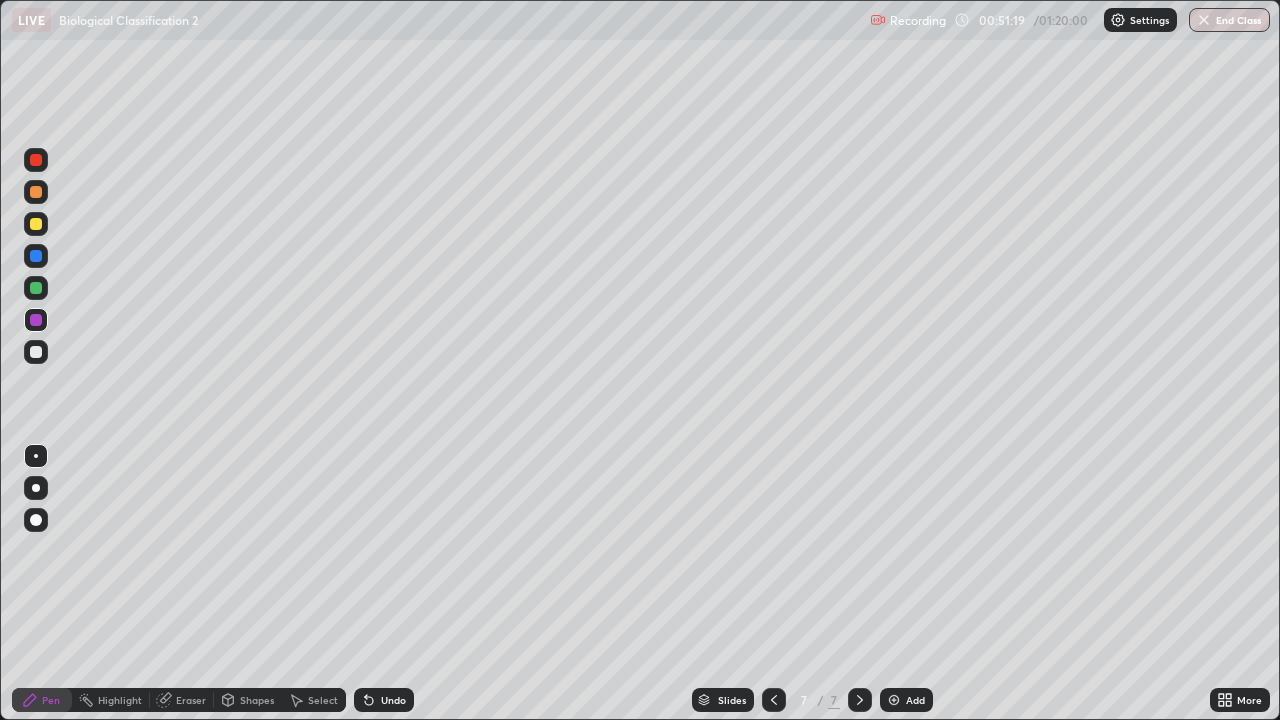 click at bounding box center [36, 224] 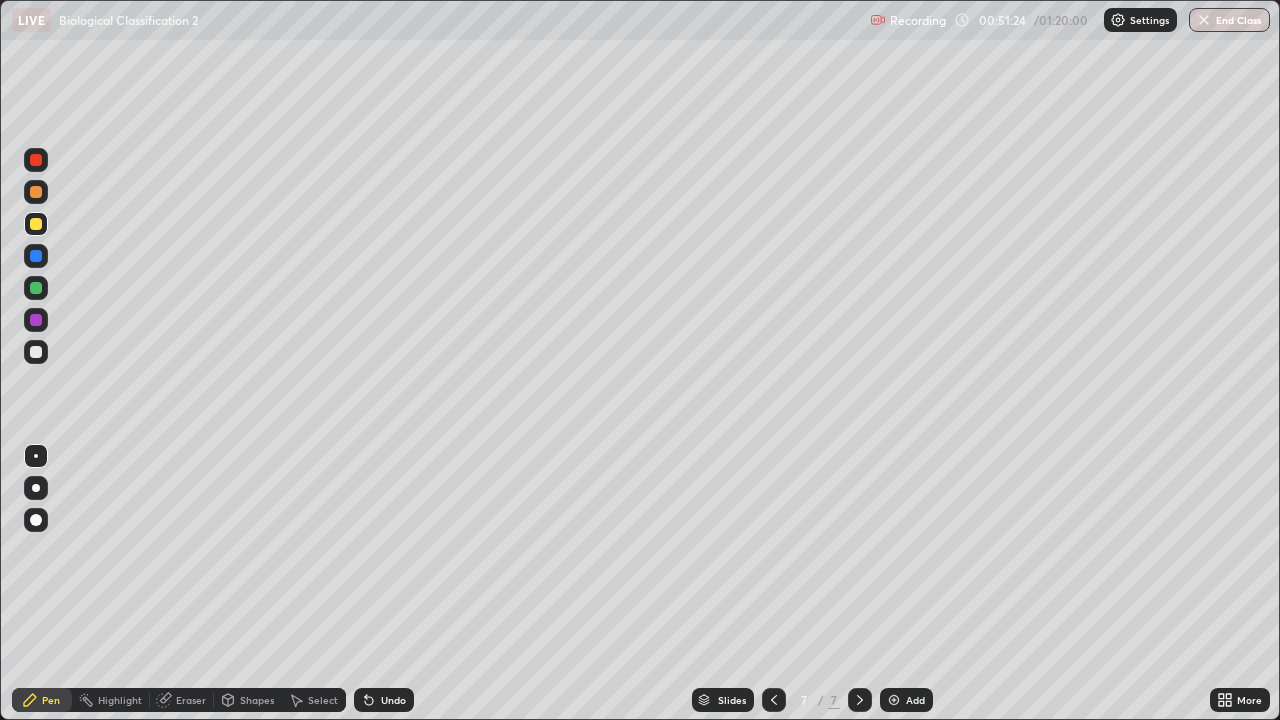 click on "Undo" at bounding box center (393, 700) 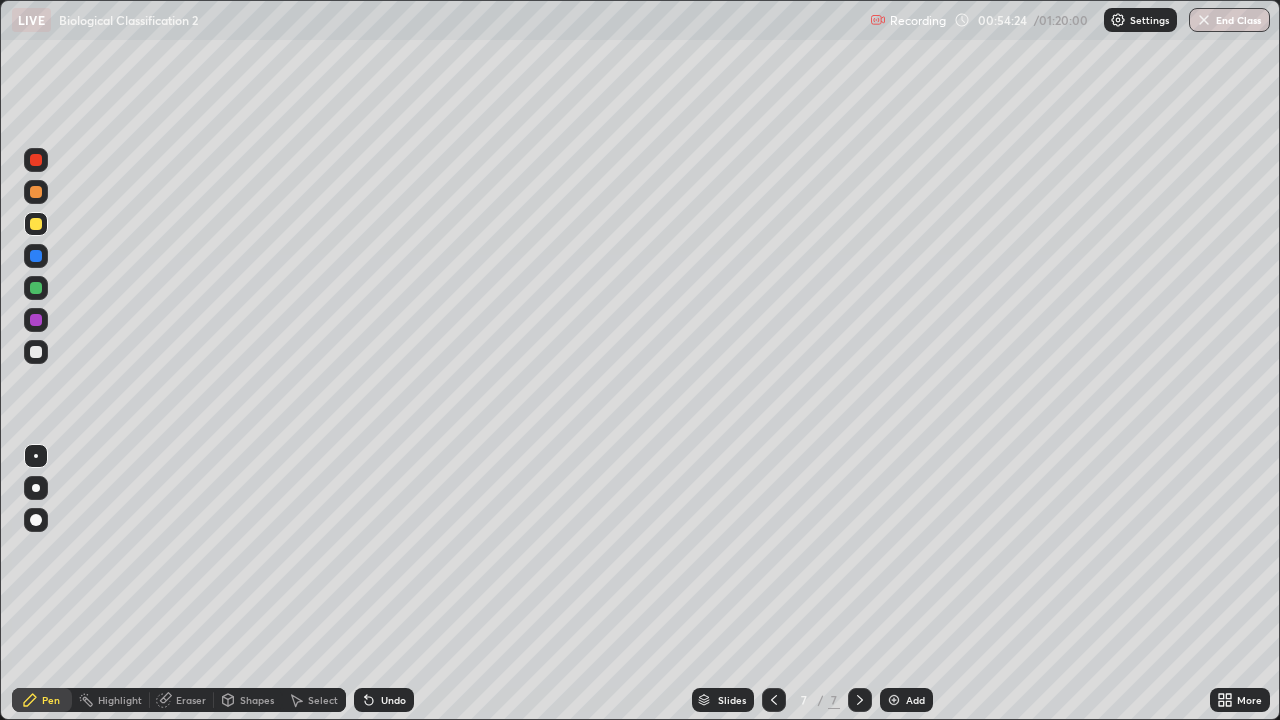 click on "Add" at bounding box center [906, 700] 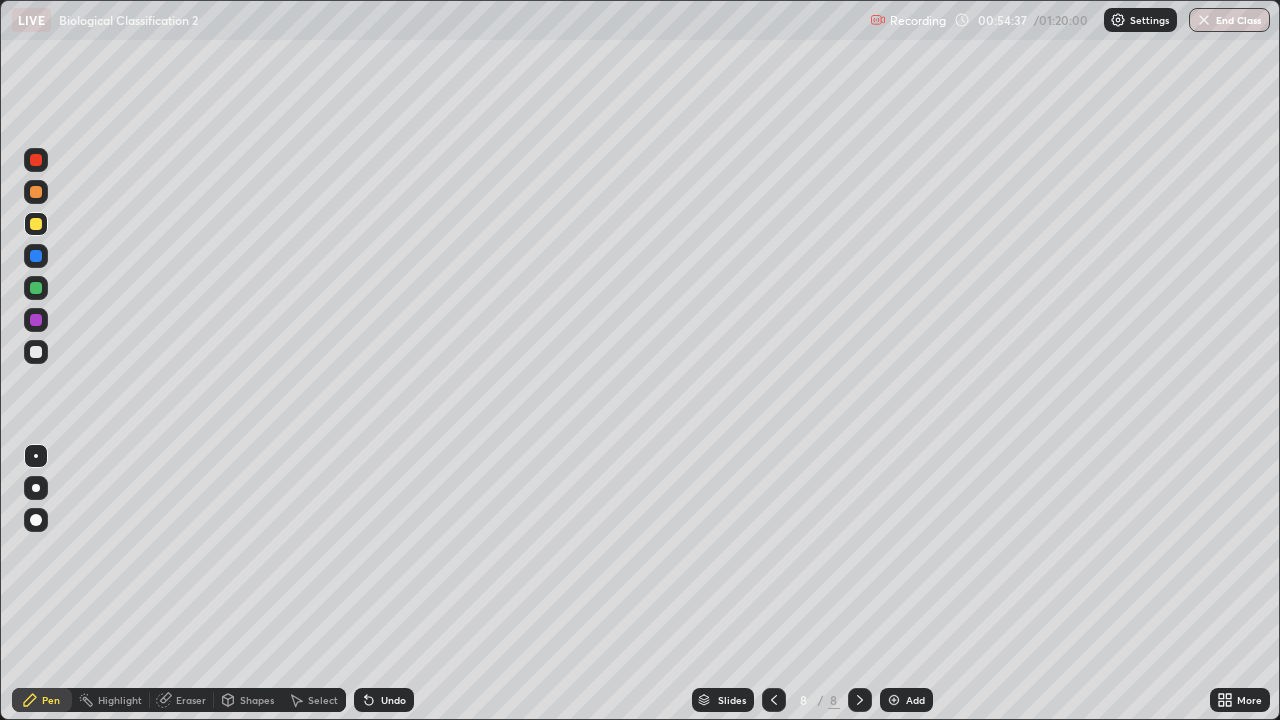 click at bounding box center (36, 288) 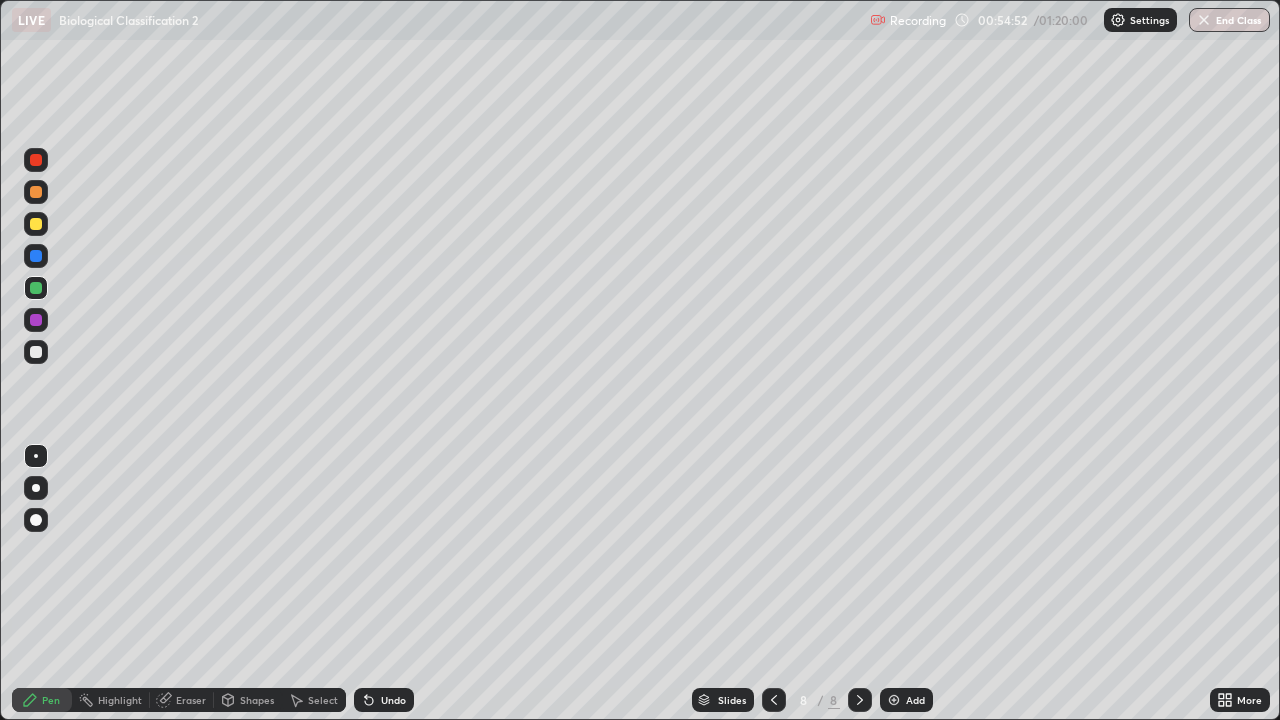 click at bounding box center [36, 320] 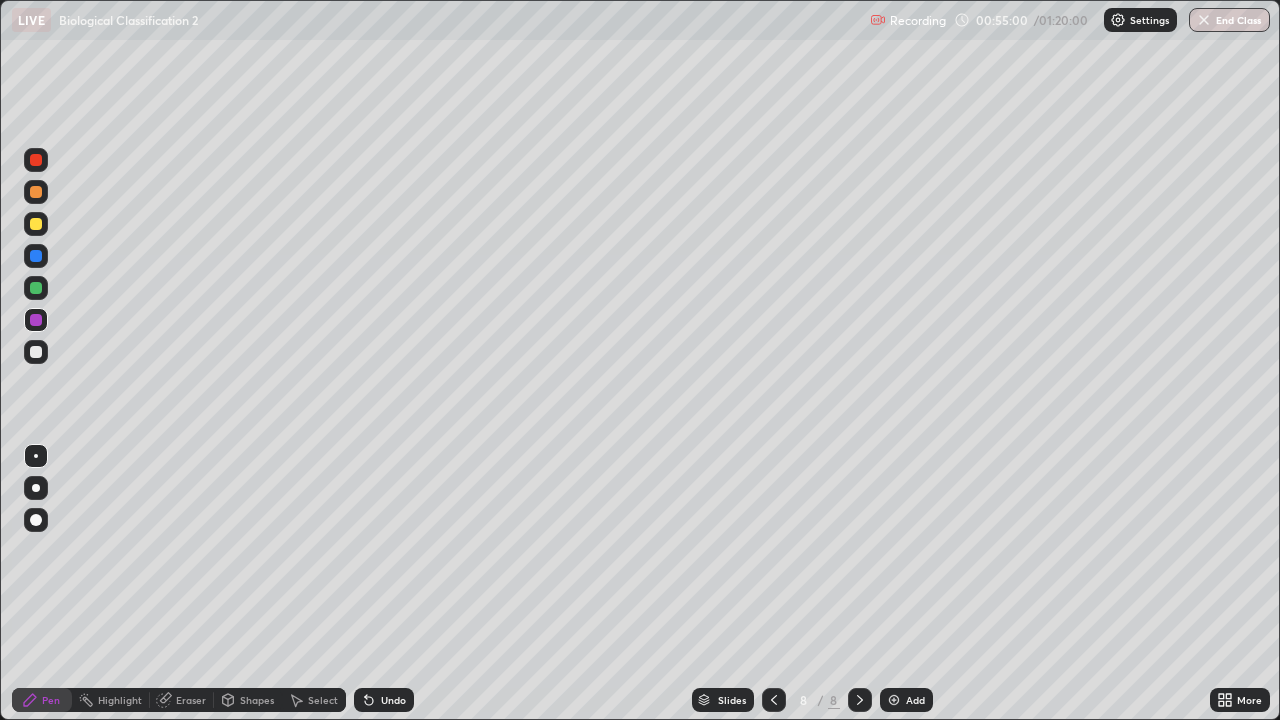 click at bounding box center [36, 224] 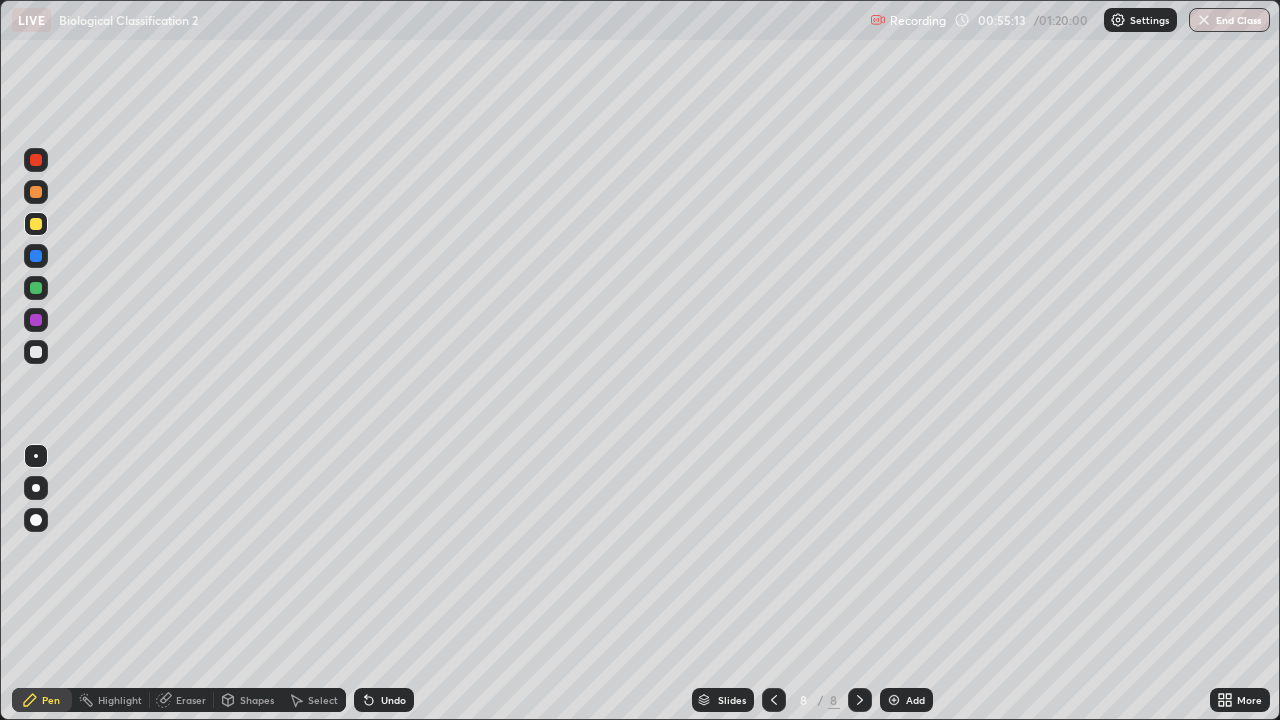 click at bounding box center [36, 352] 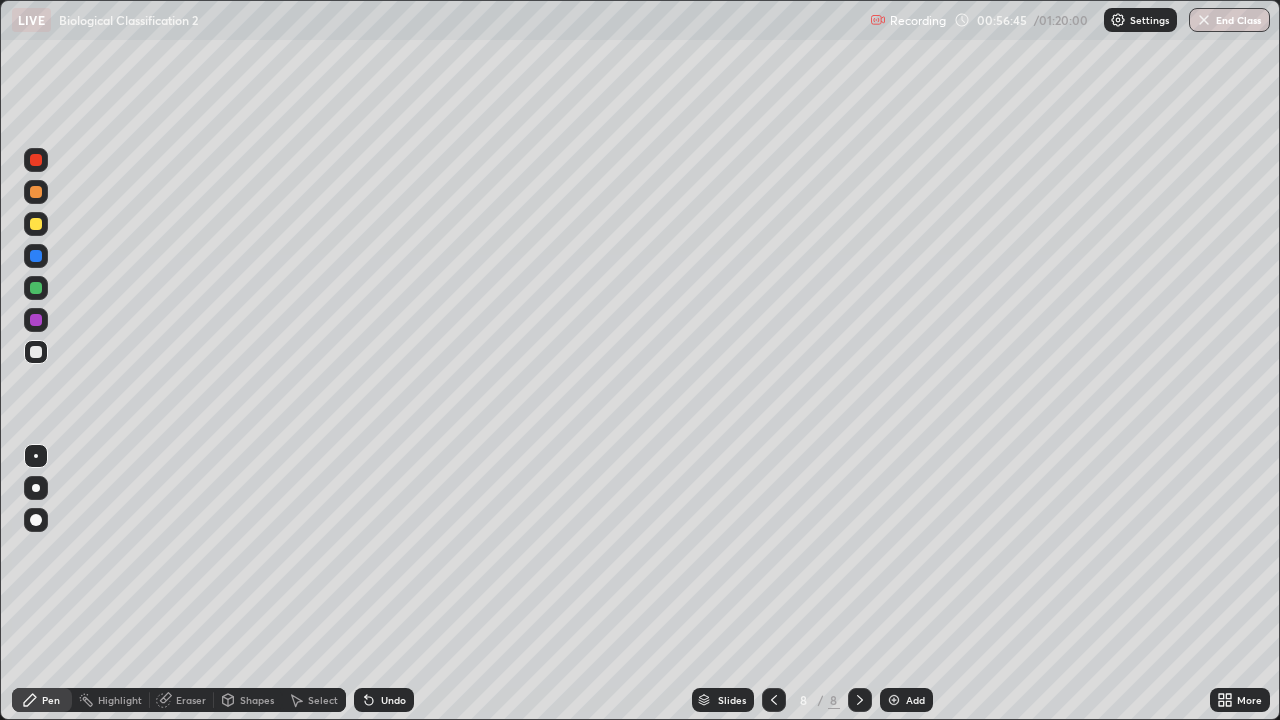 click 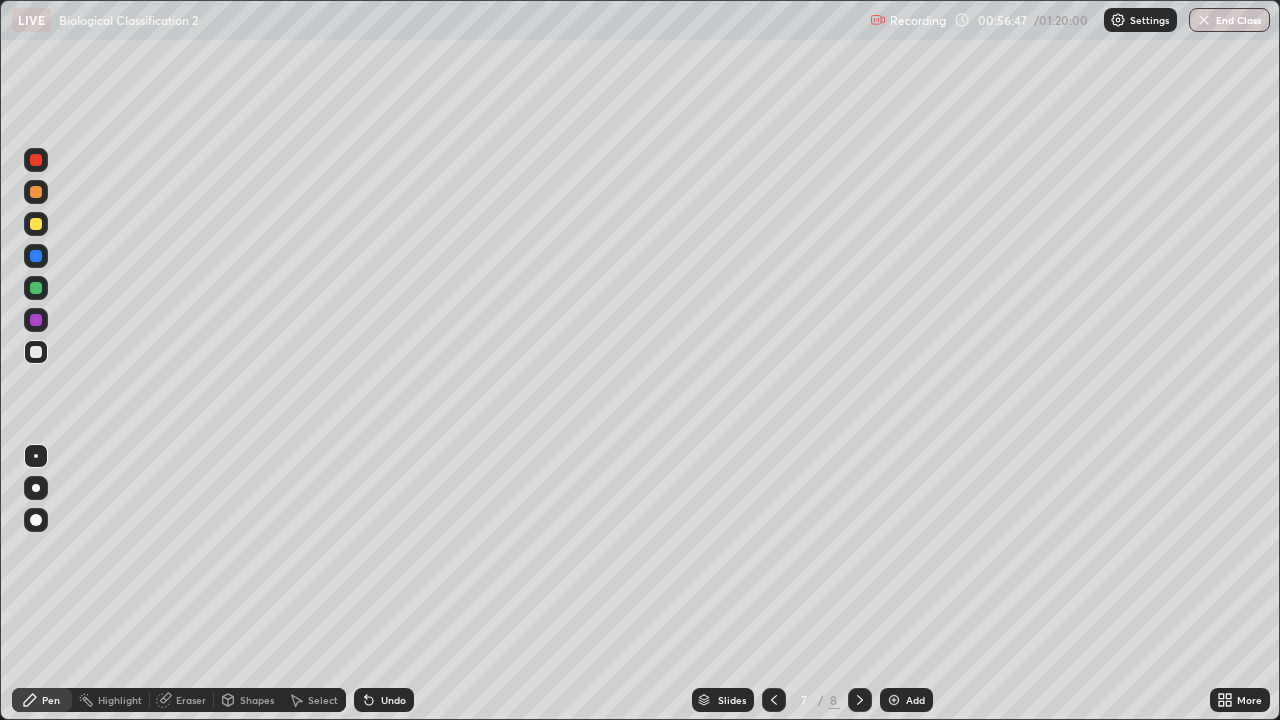 click on "Eraser" at bounding box center (191, 700) 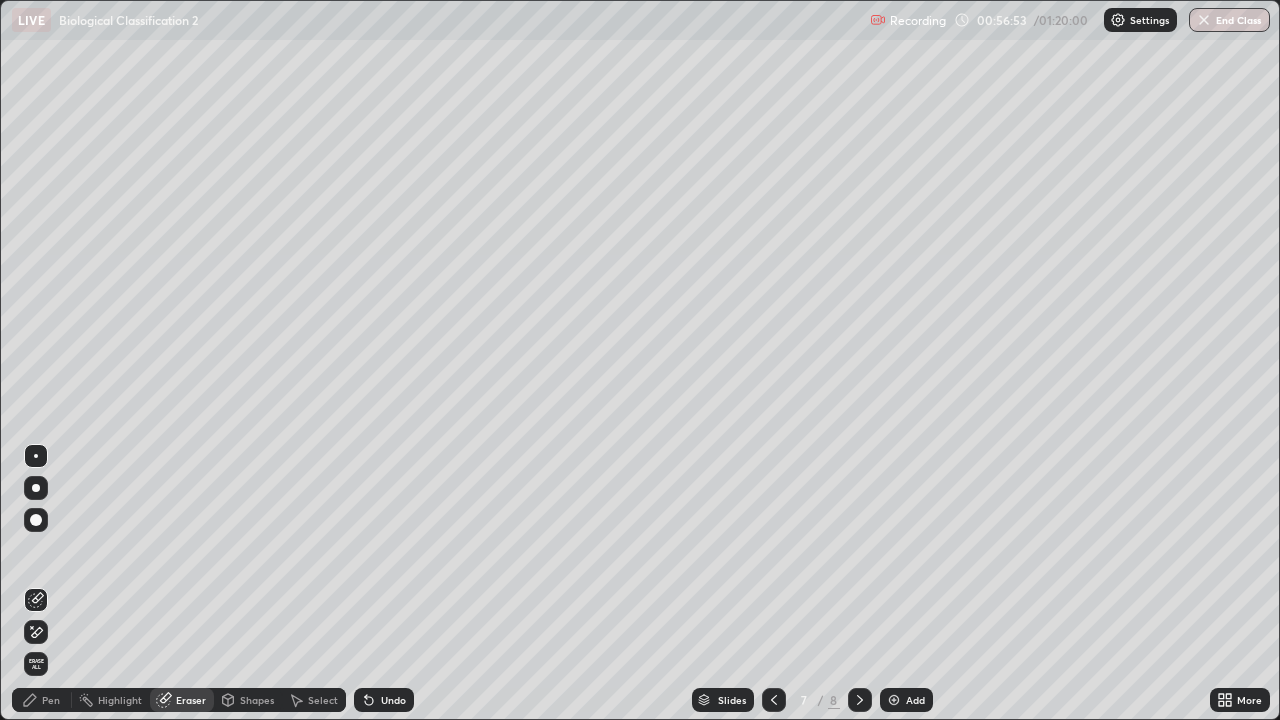 click on "Pen" at bounding box center (51, 700) 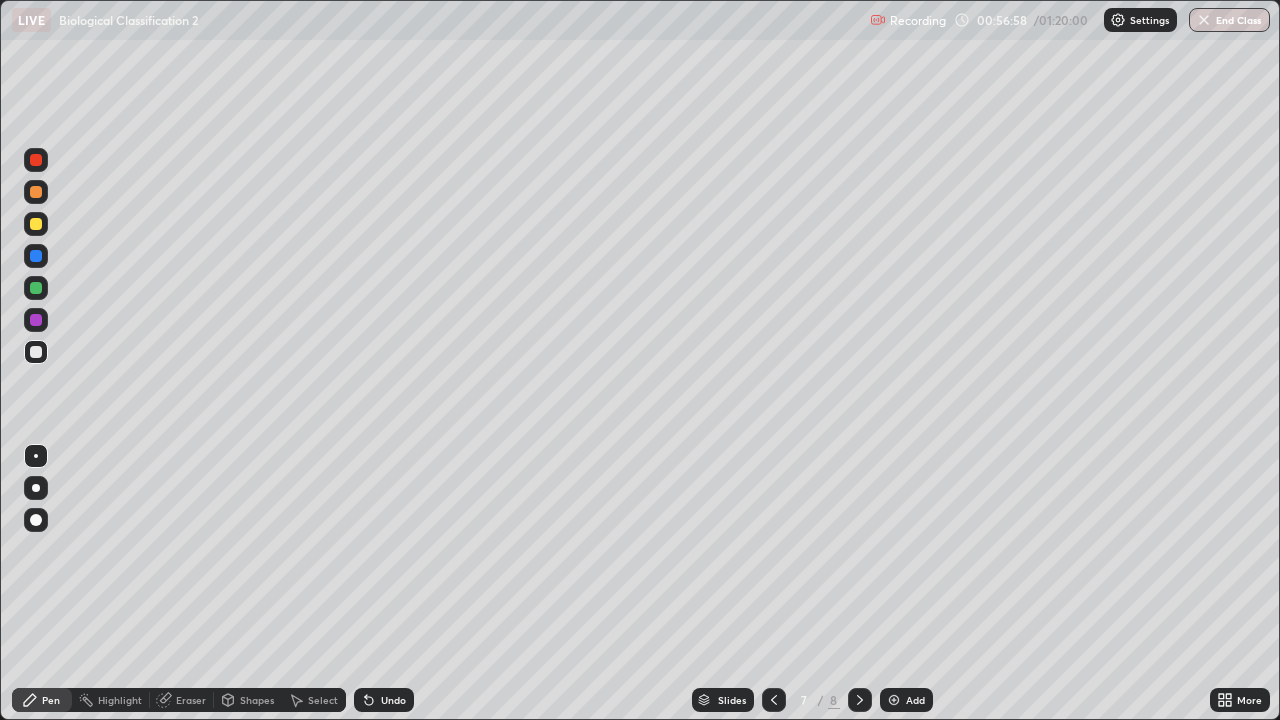click at bounding box center [860, 700] 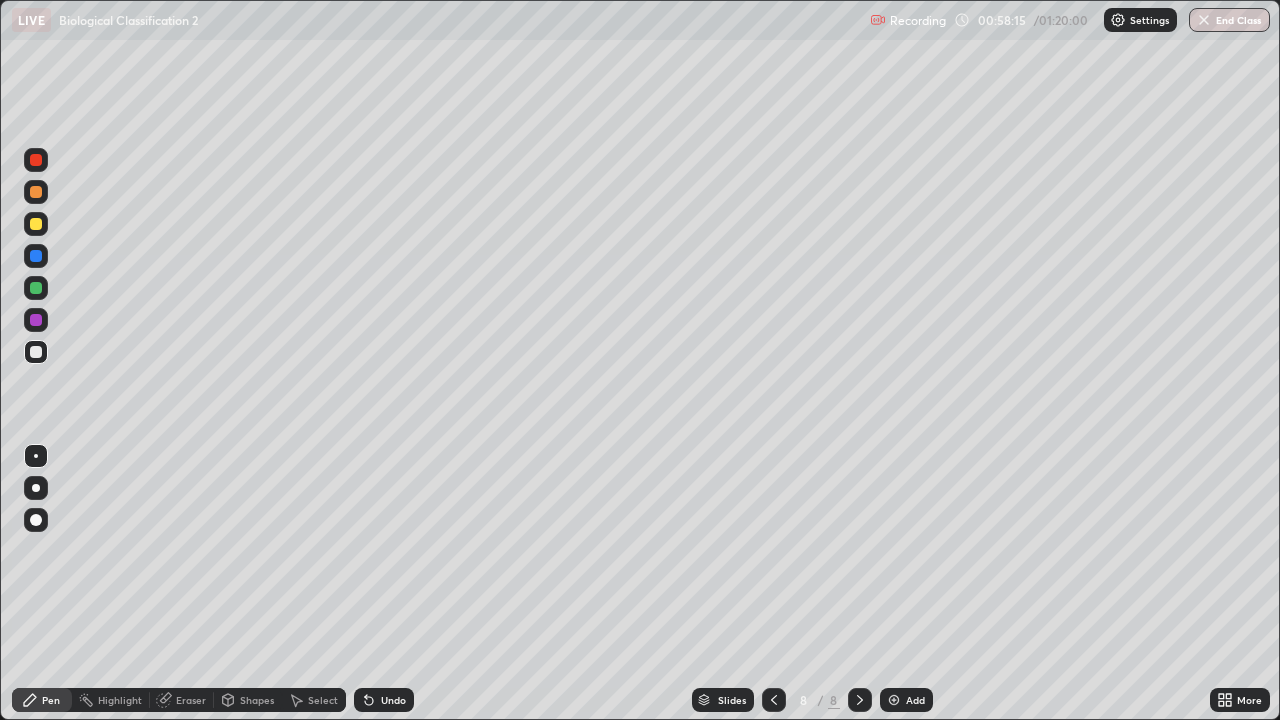 click on "Add" at bounding box center (906, 700) 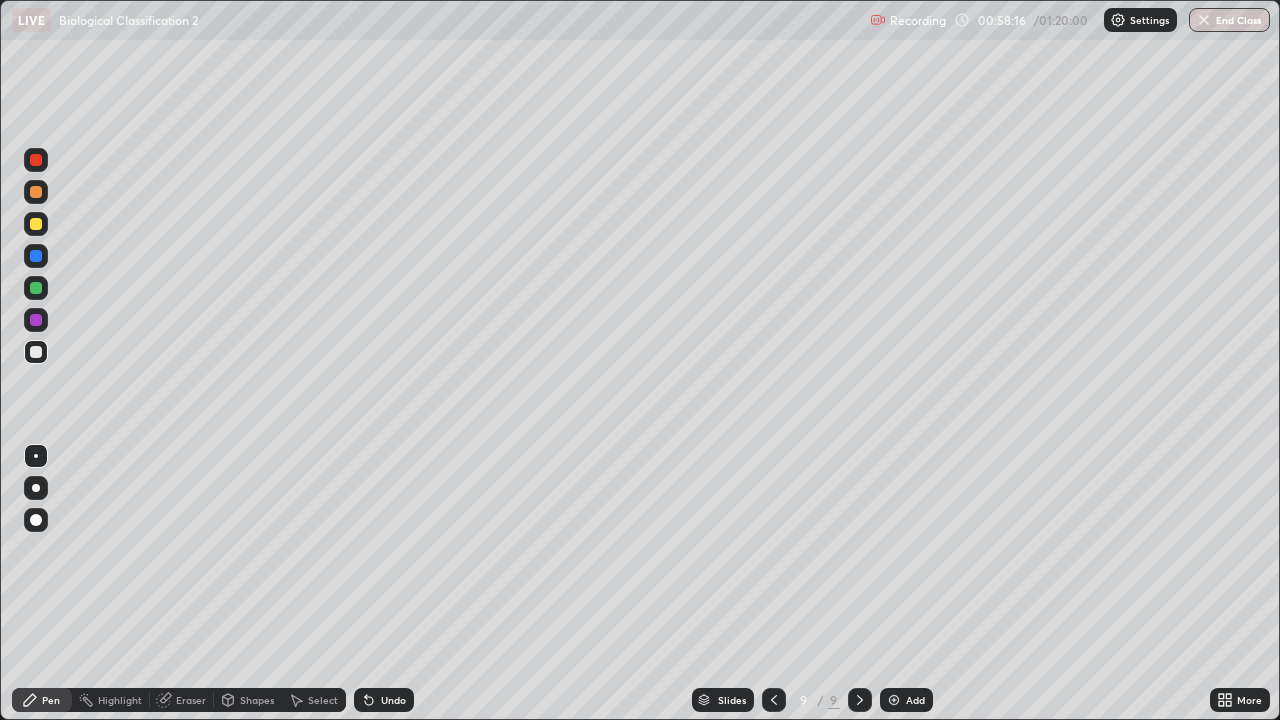 click at bounding box center (36, 224) 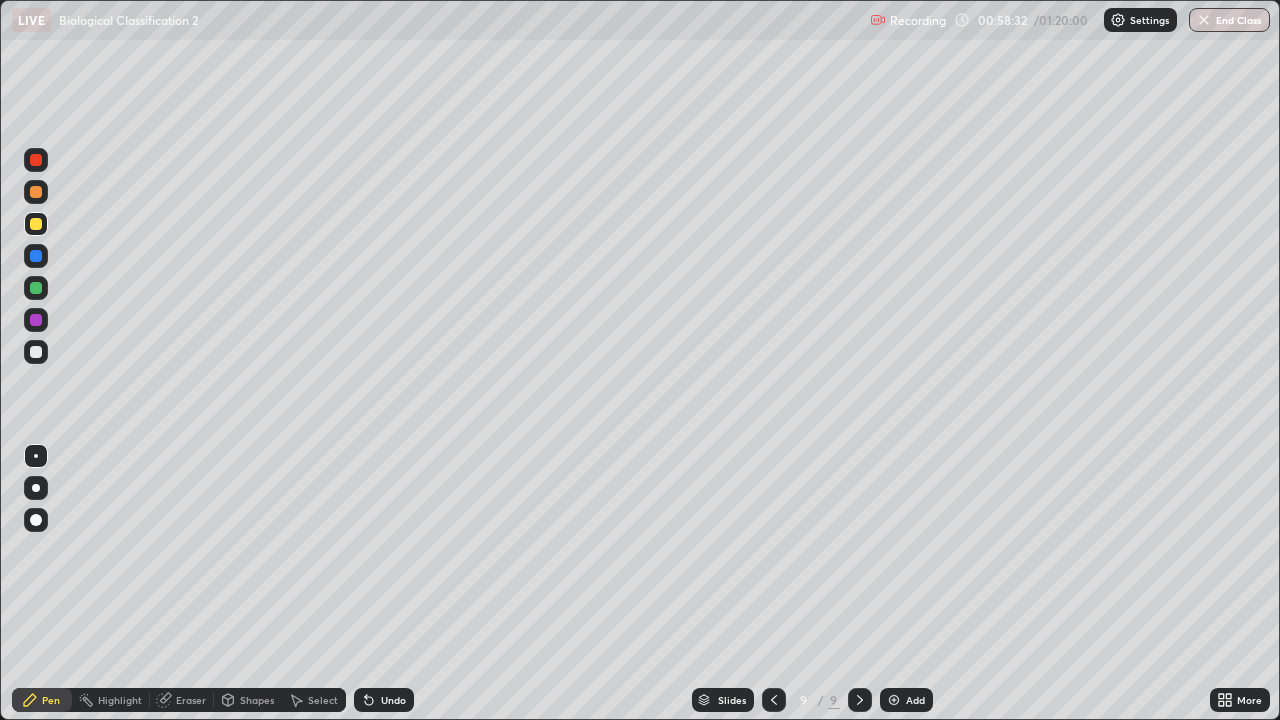 click at bounding box center (36, 288) 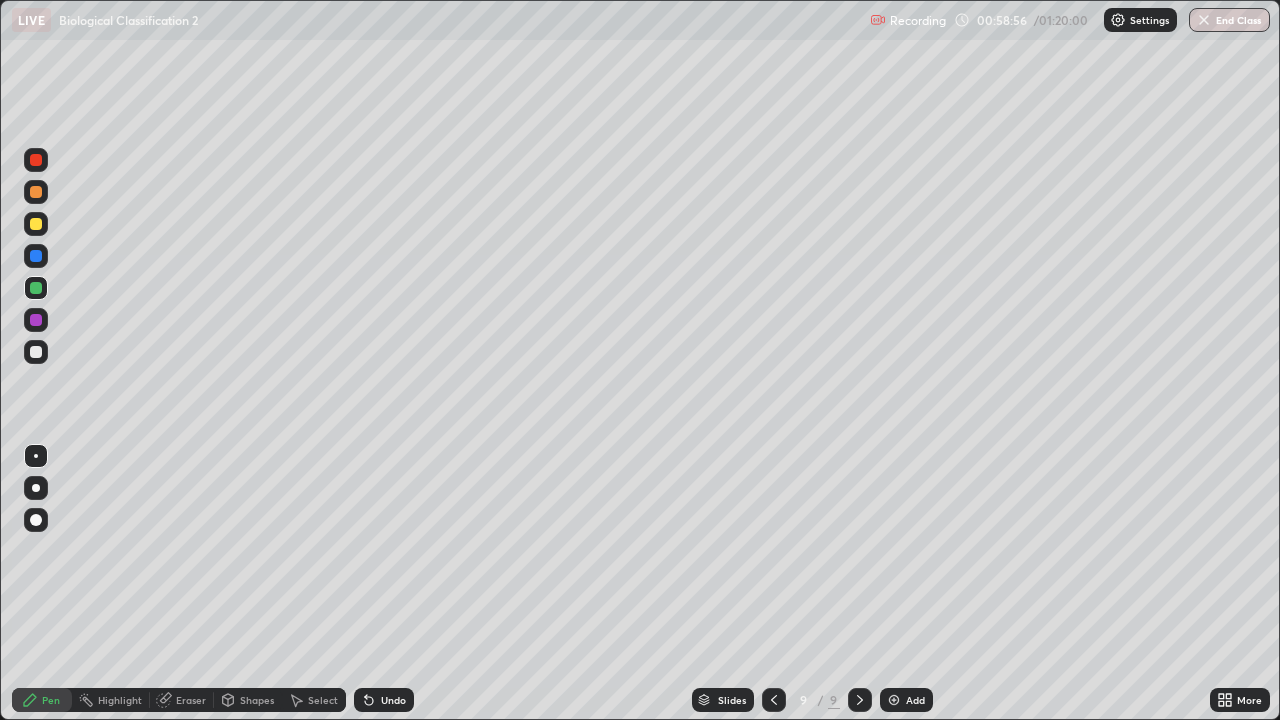 click at bounding box center (36, 320) 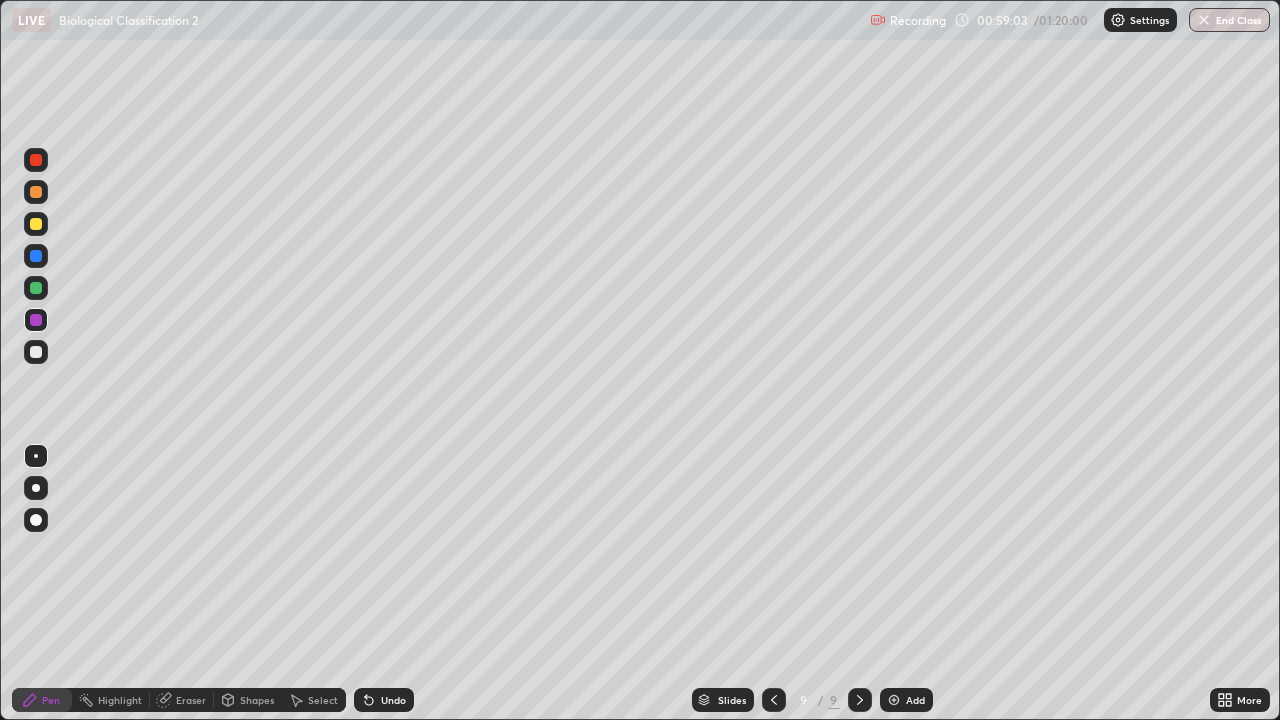 click at bounding box center [36, 352] 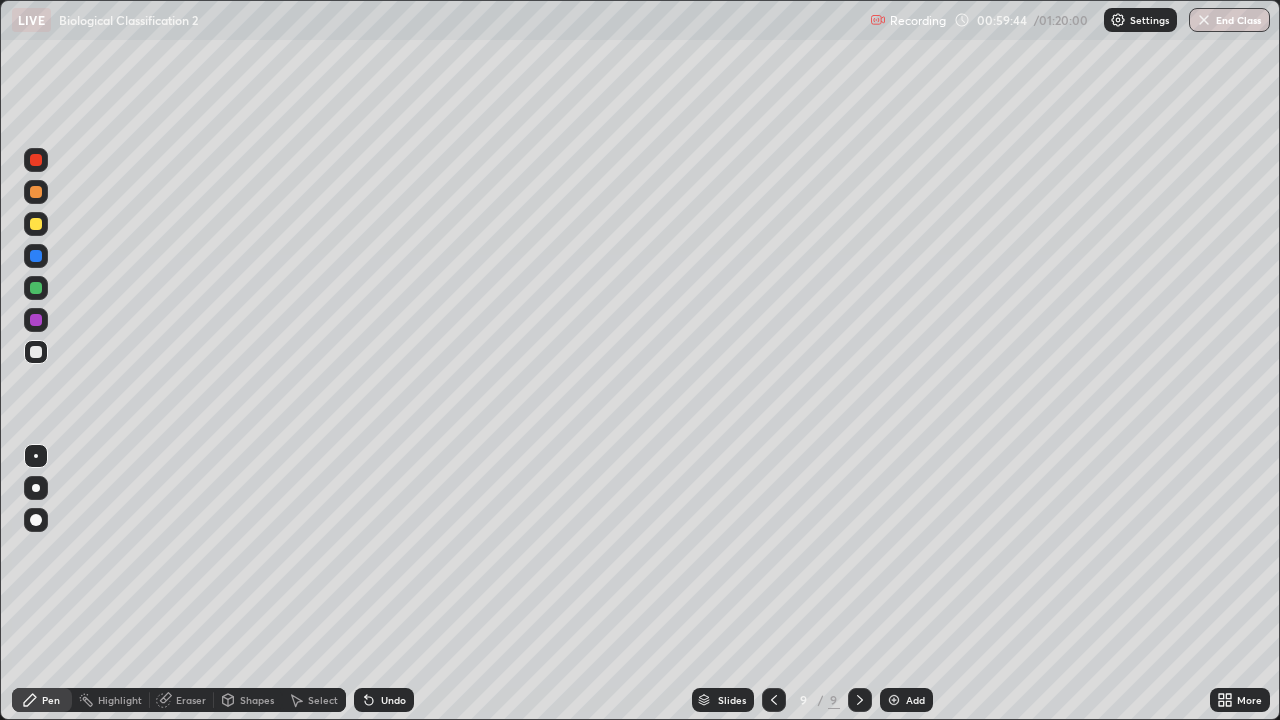 click at bounding box center (36, 224) 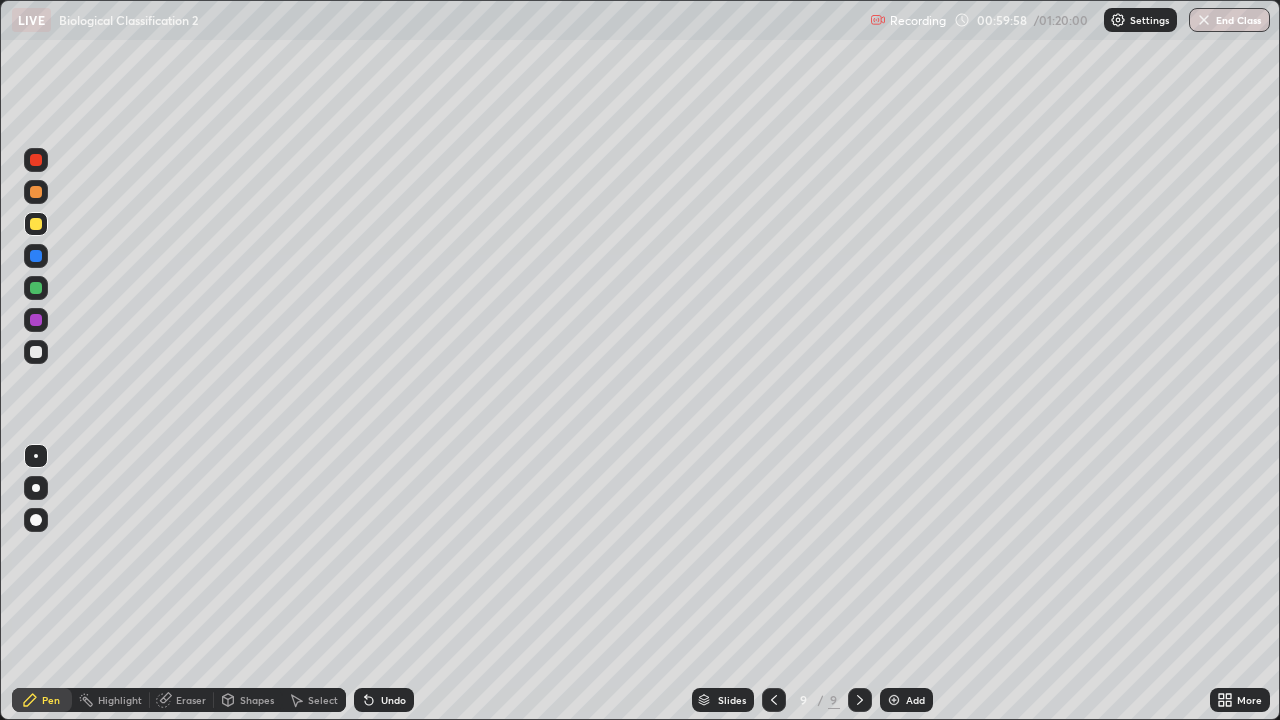 click at bounding box center (36, 320) 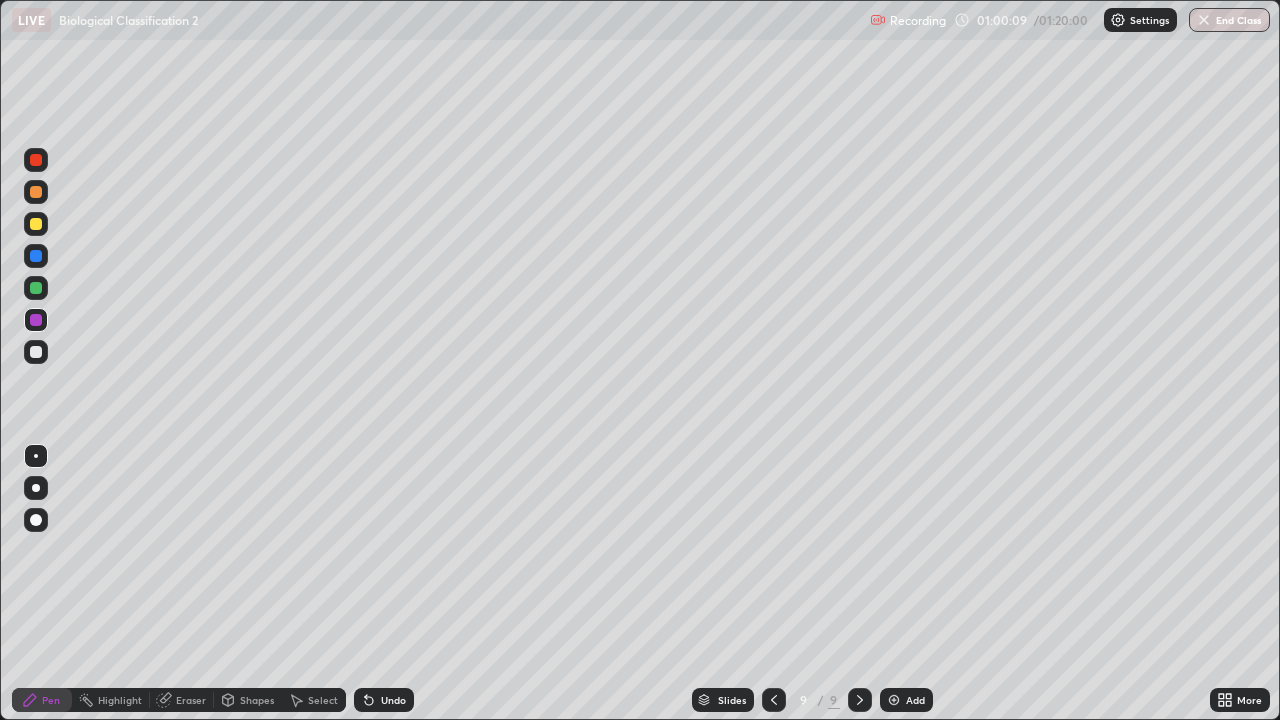 click at bounding box center [36, 352] 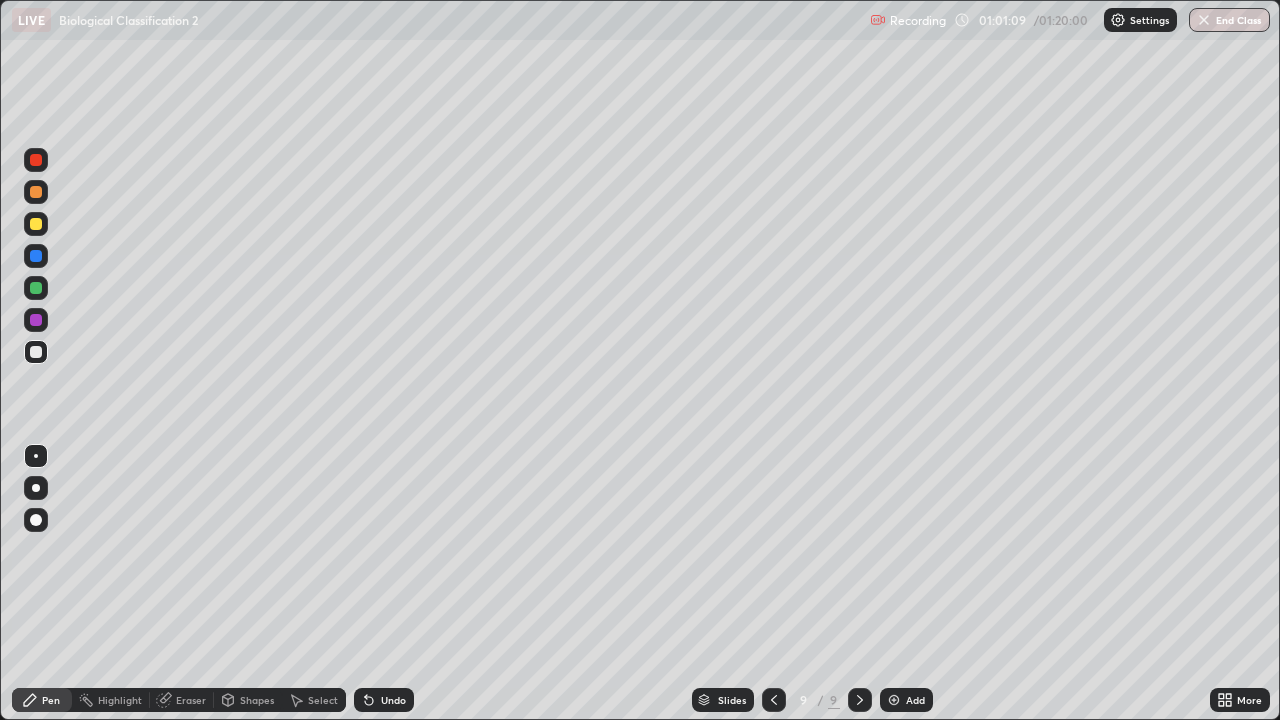 click on "Undo" at bounding box center [393, 700] 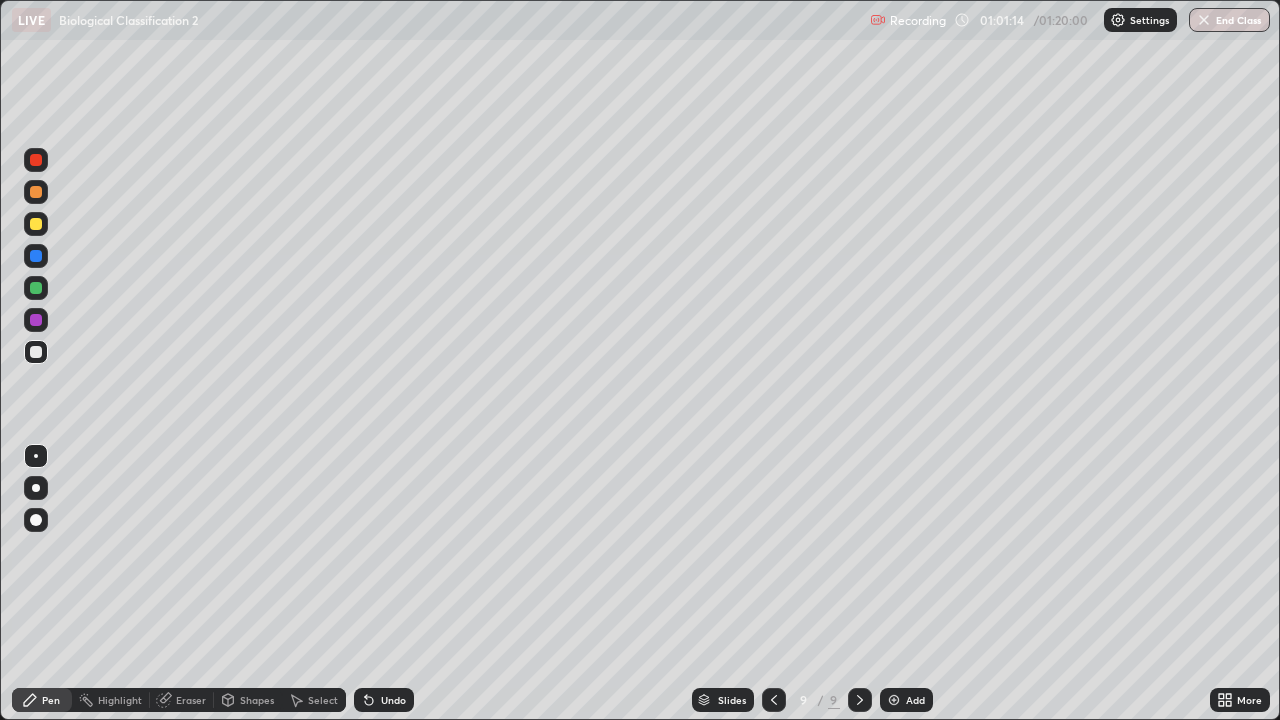 click on "Undo" at bounding box center (384, 700) 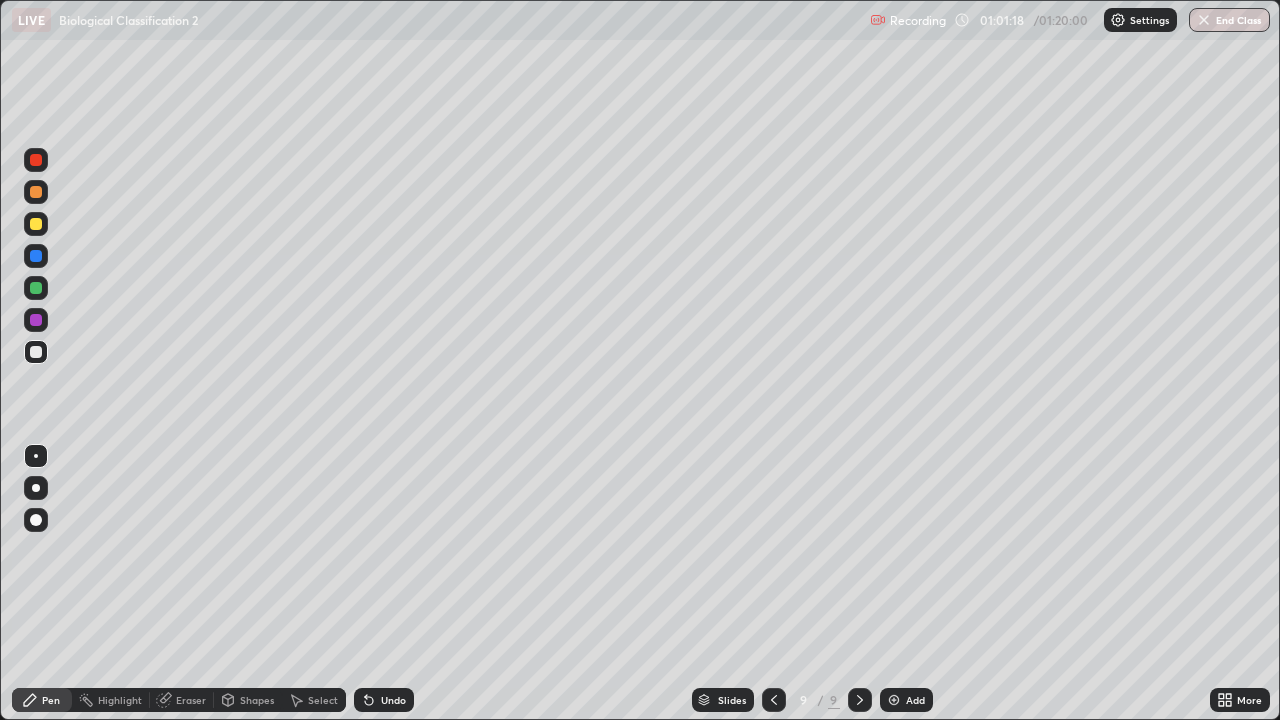 click 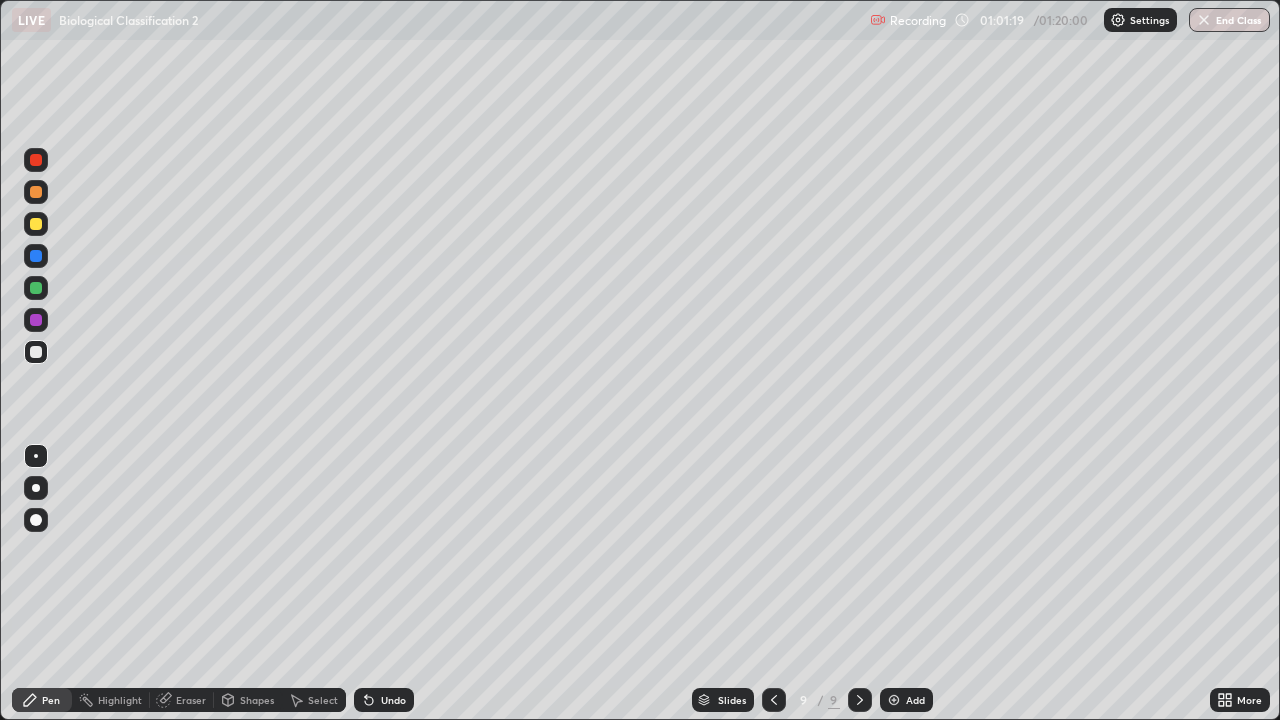 click on "Undo" at bounding box center (384, 700) 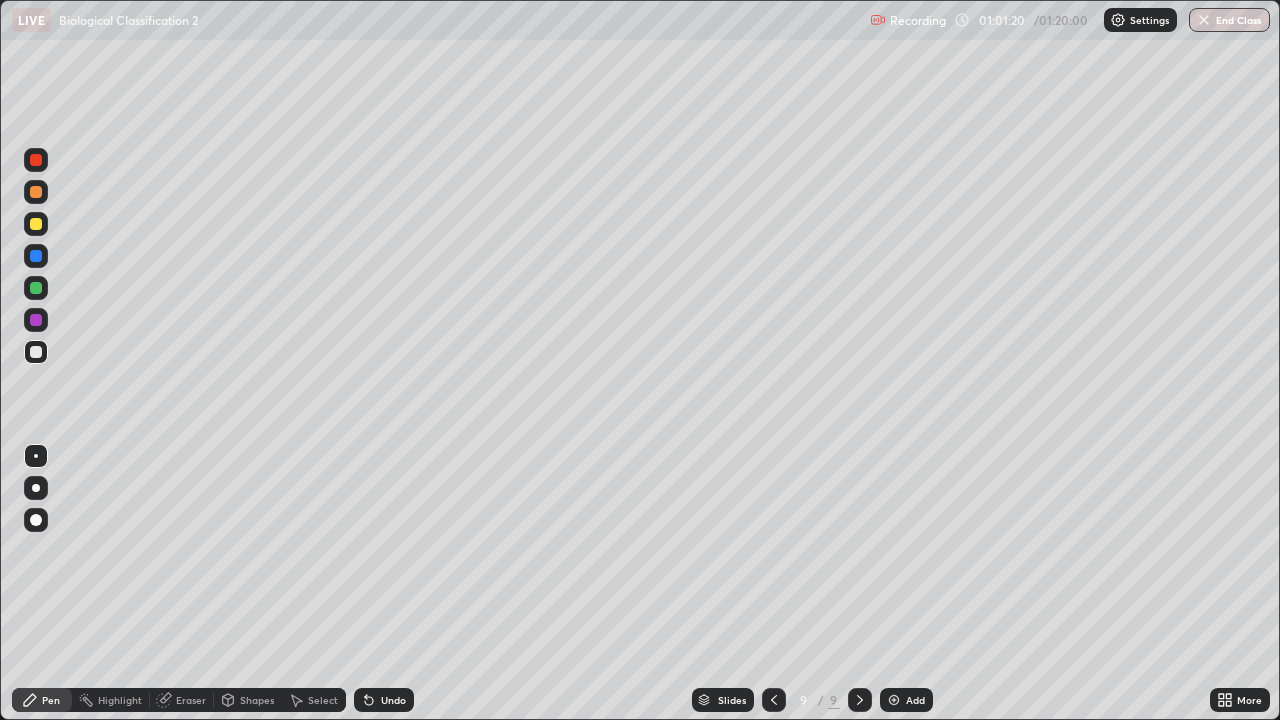 click 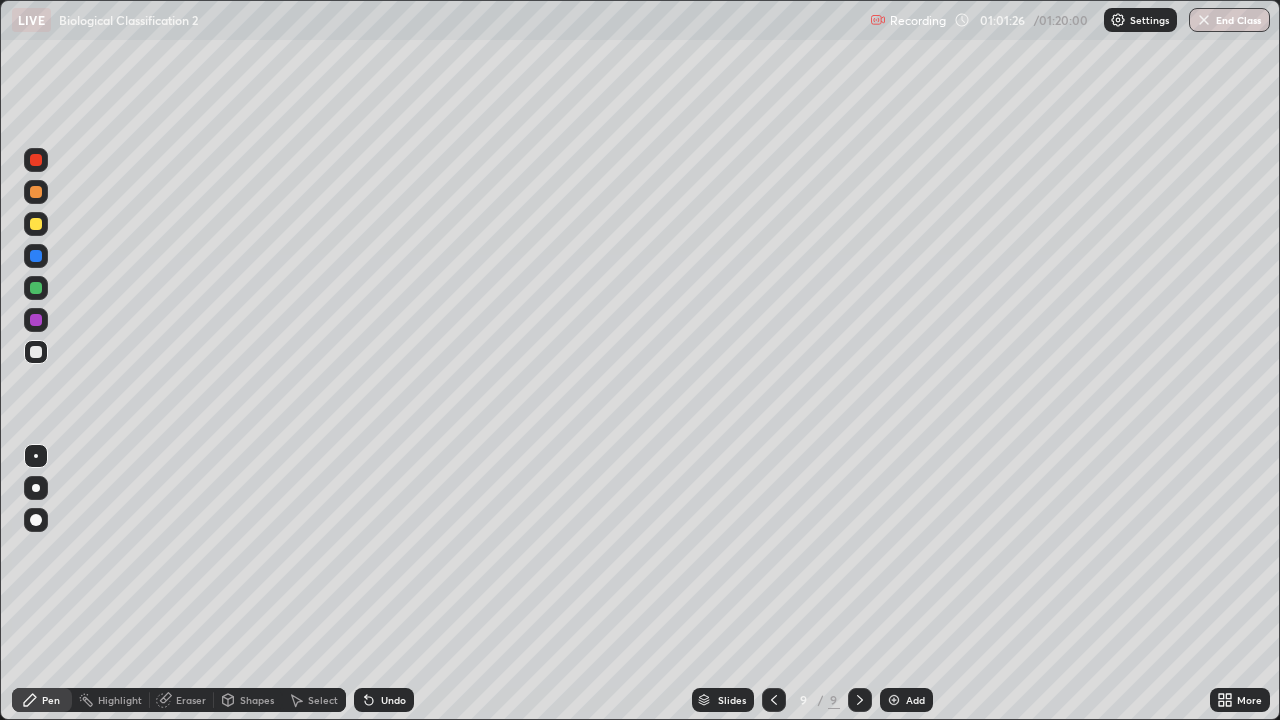 click 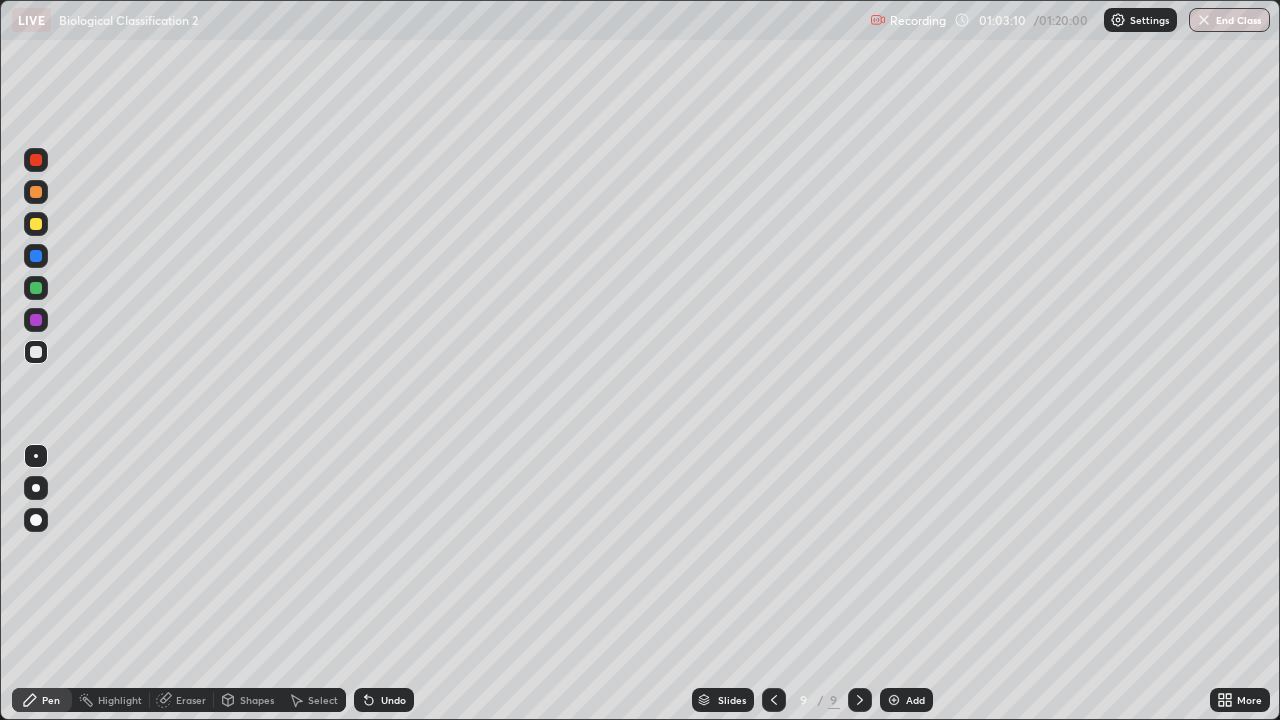click on "Add" at bounding box center (915, 700) 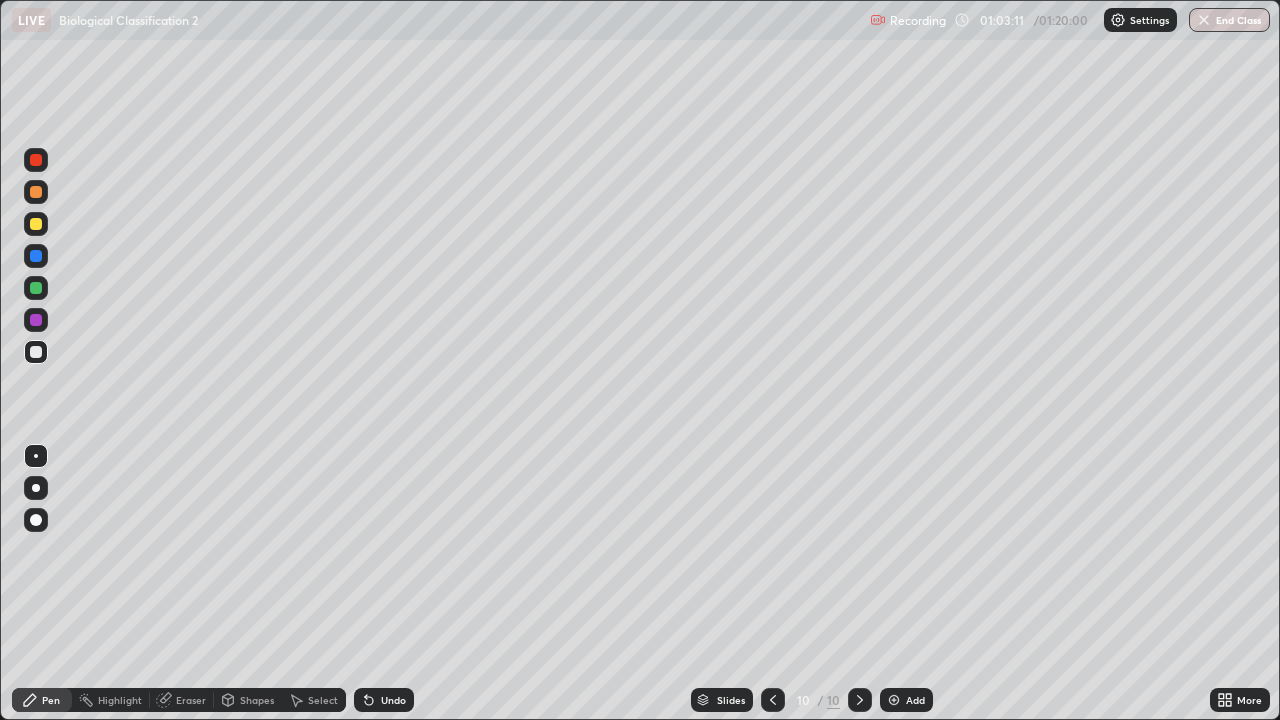 click at bounding box center [36, 224] 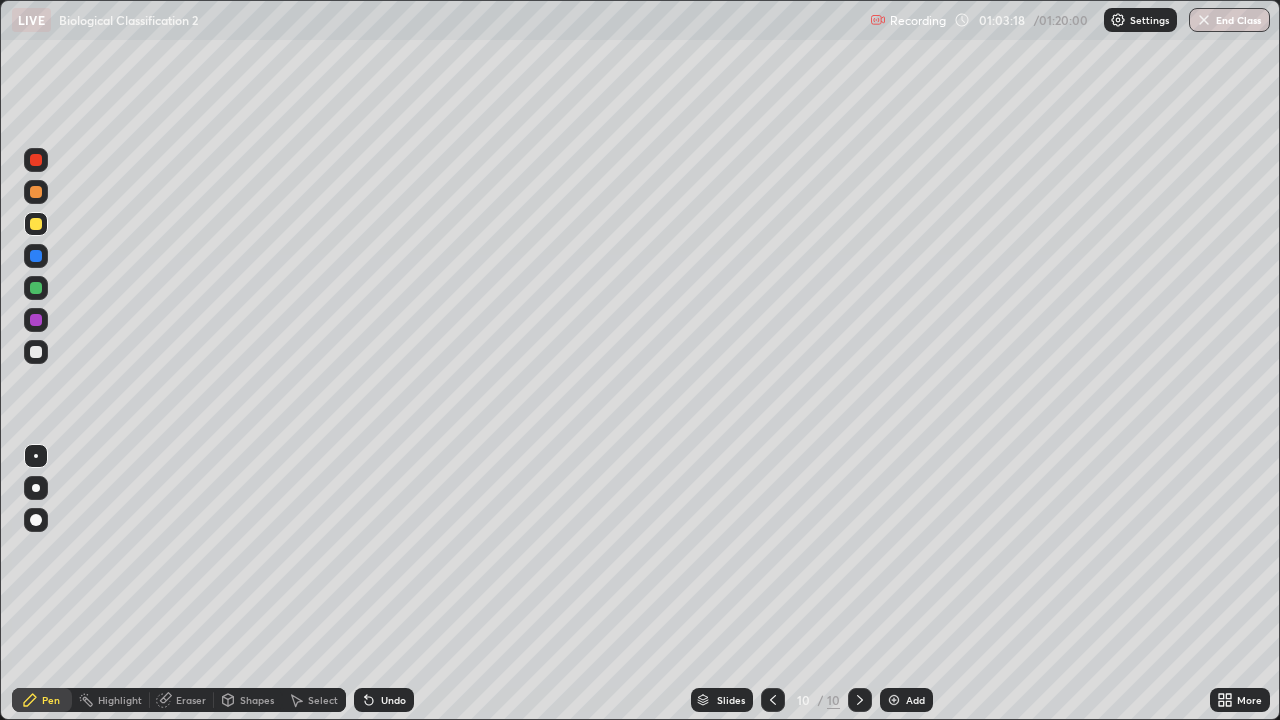 click at bounding box center [36, 288] 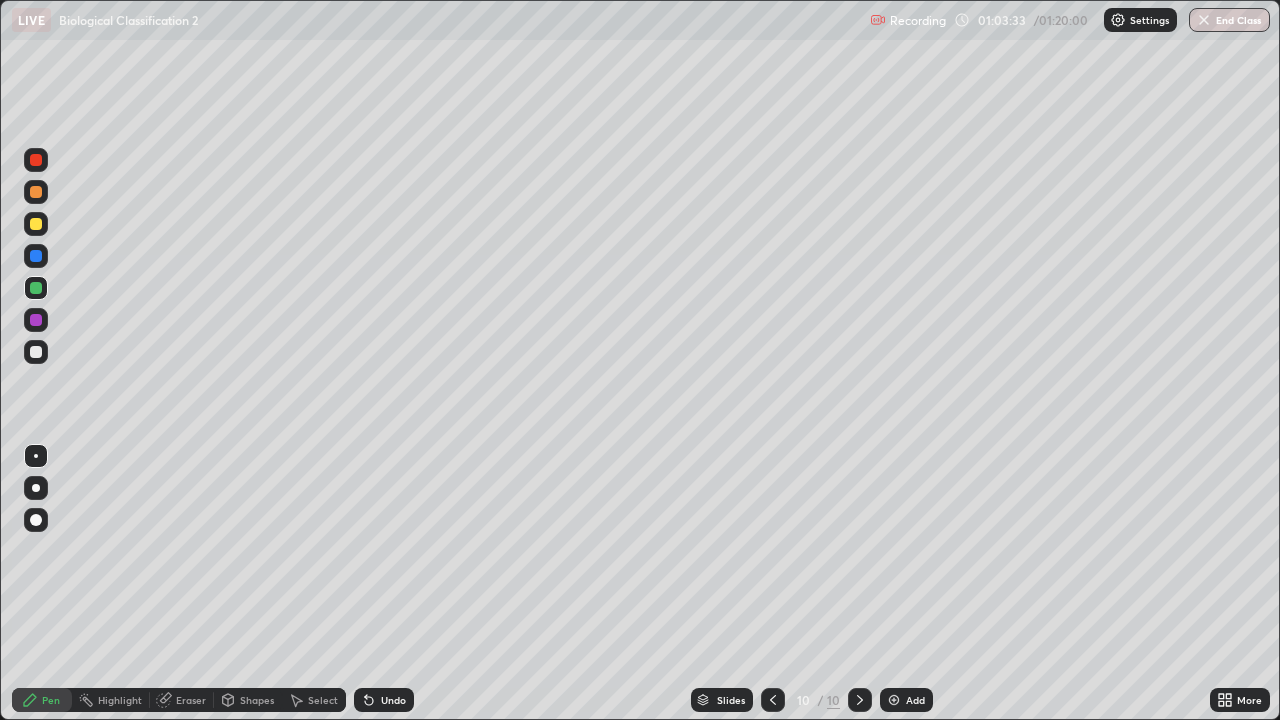 click at bounding box center (36, 320) 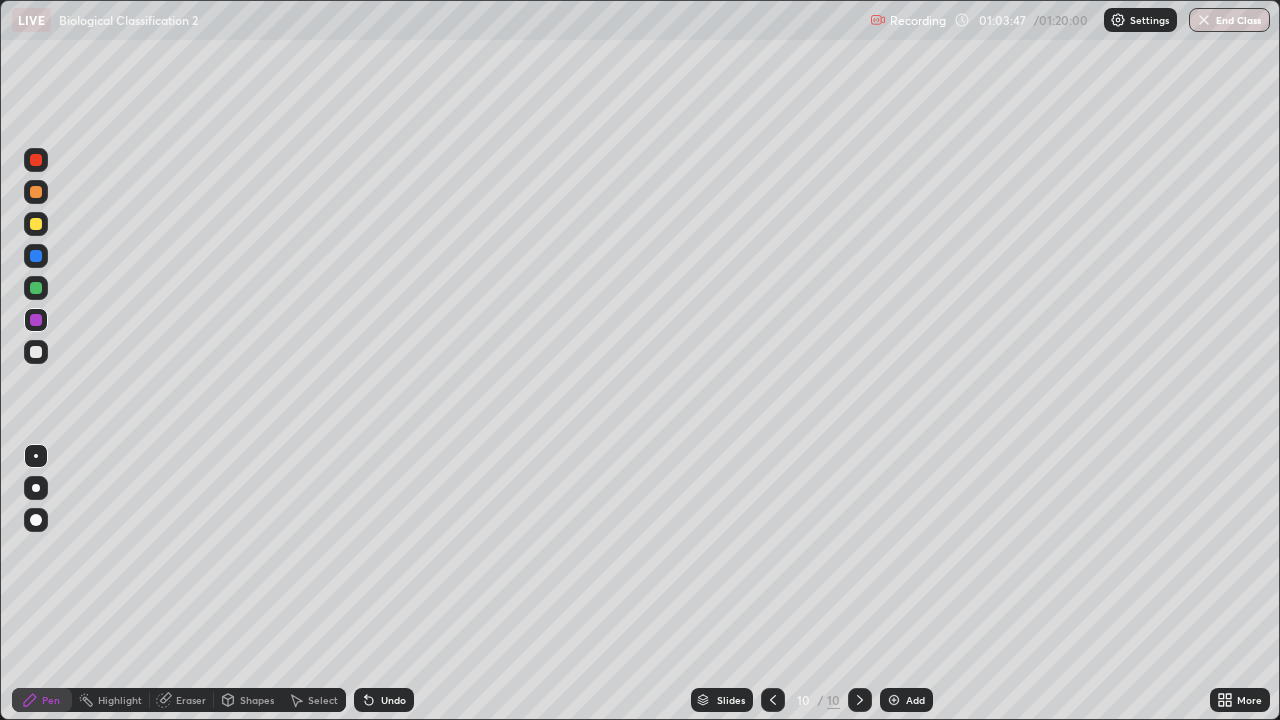 click at bounding box center (36, 352) 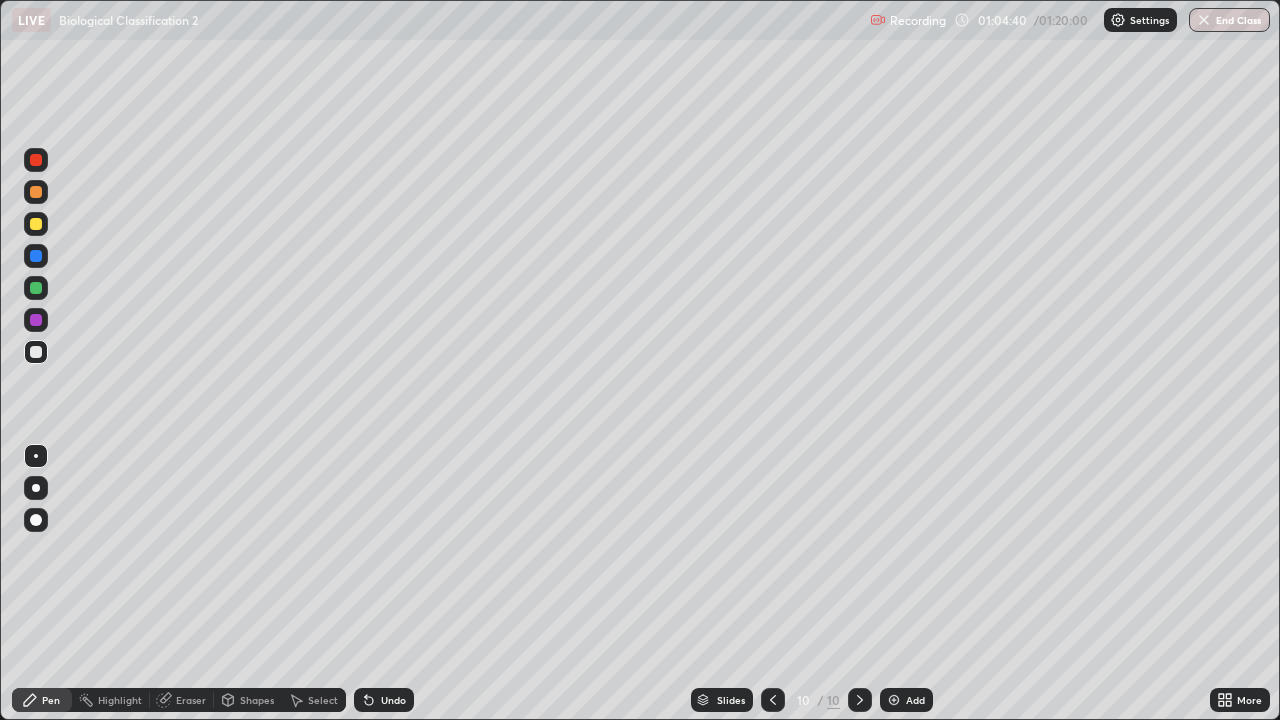click at bounding box center [36, 320] 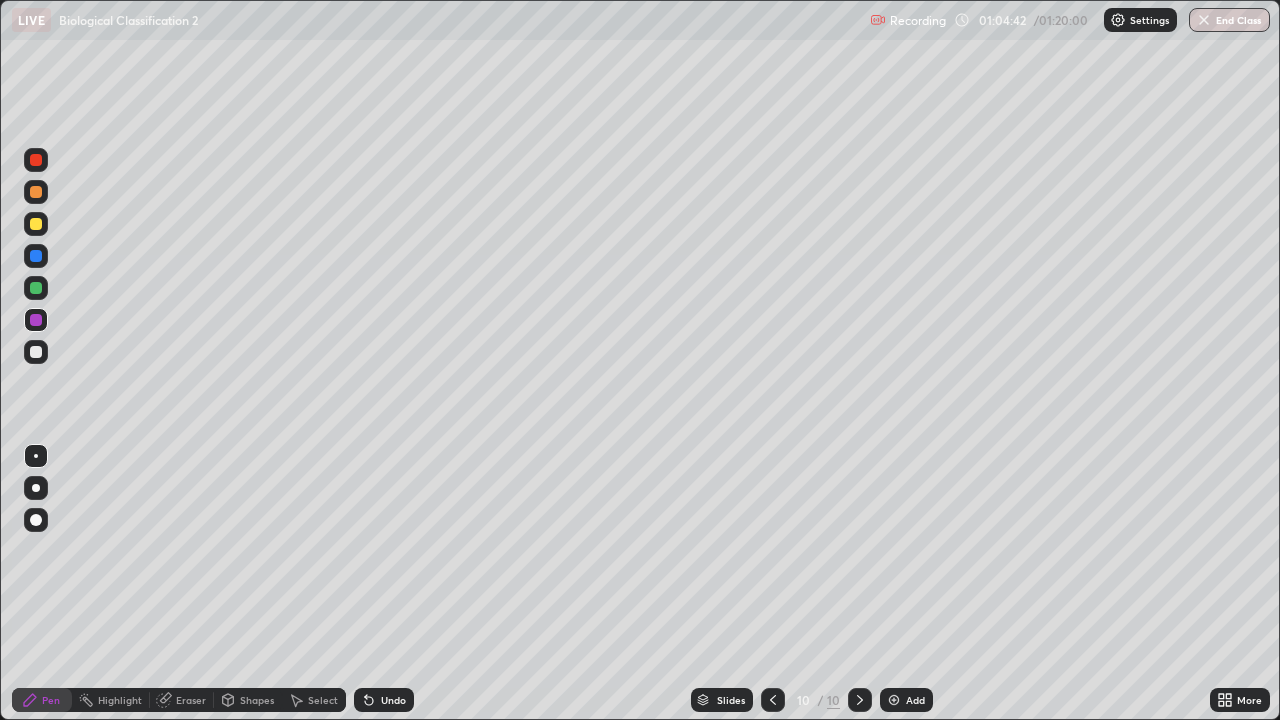 click at bounding box center (36, 192) 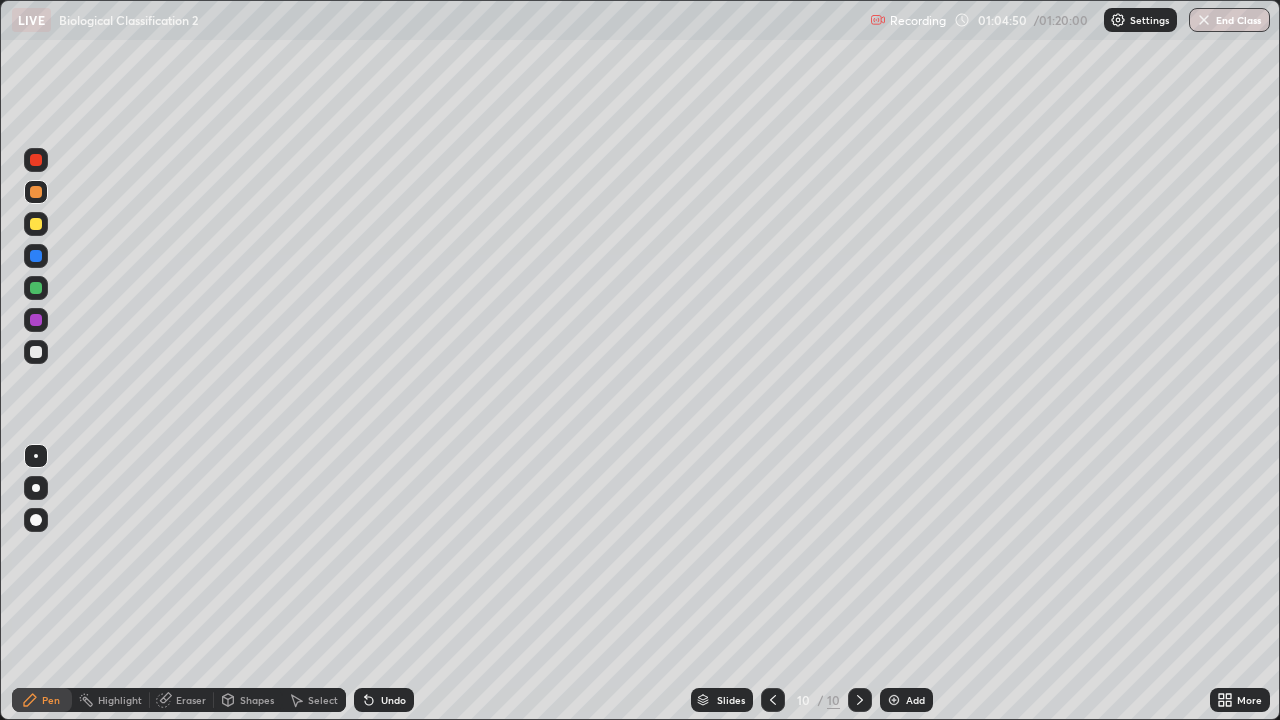 click on "Undo" at bounding box center (393, 700) 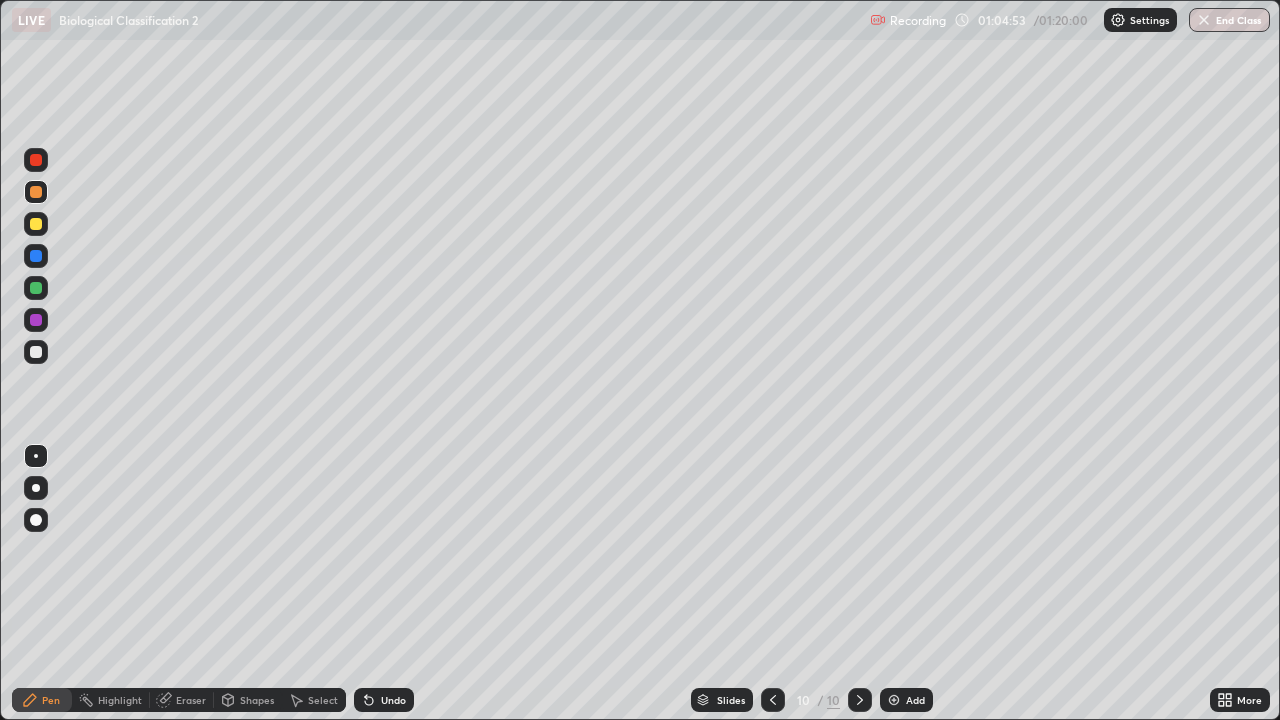 click at bounding box center [36, 288] 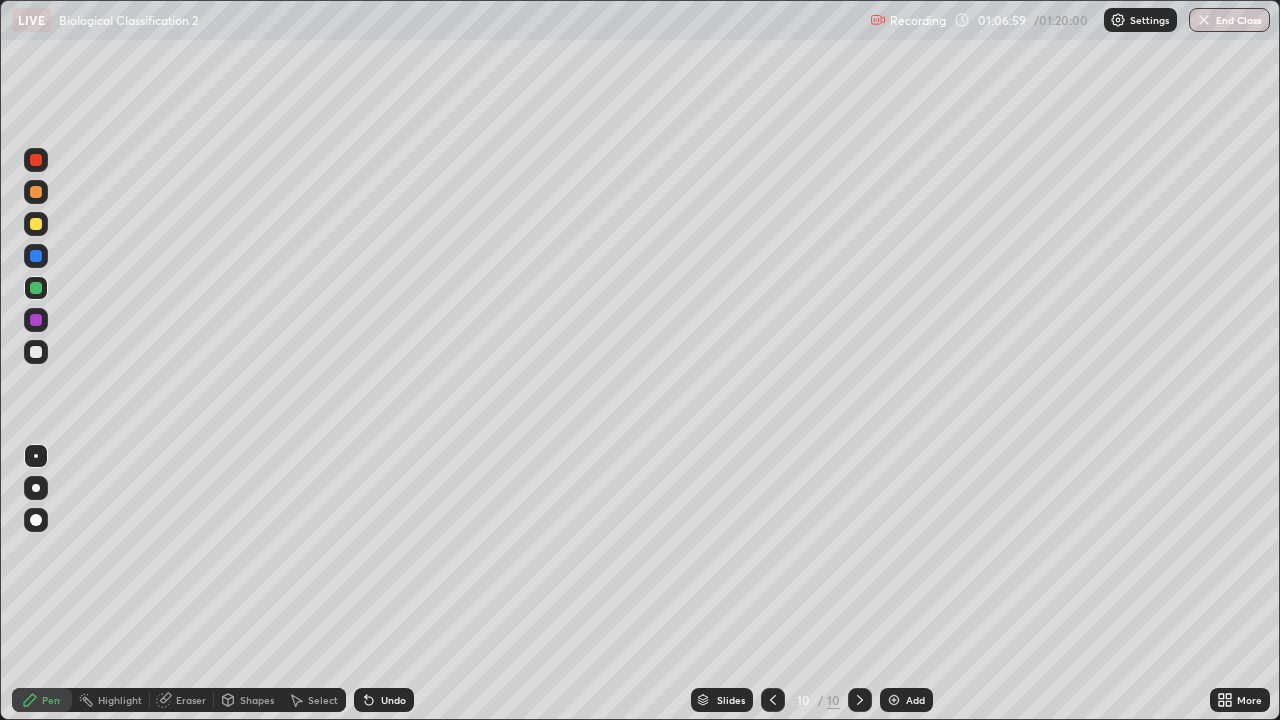 click on "Add" at bounding box center [906, 700] 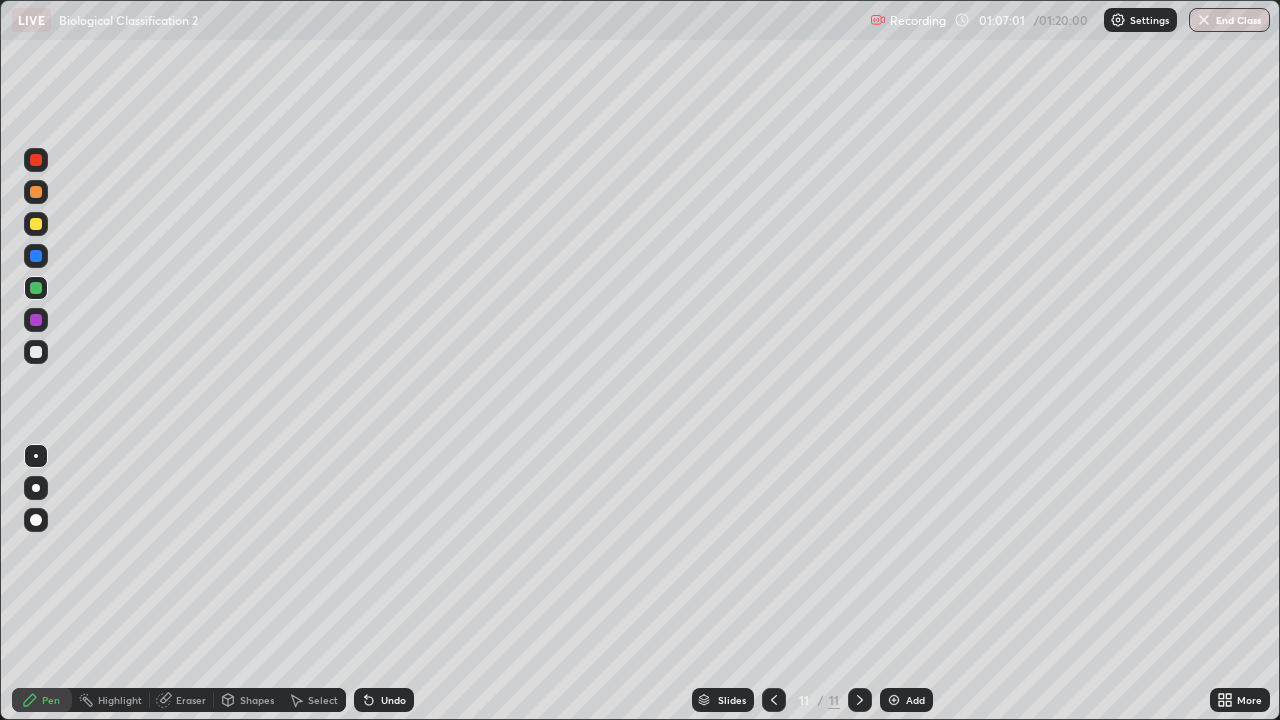 click at bounding box center (36, 192) 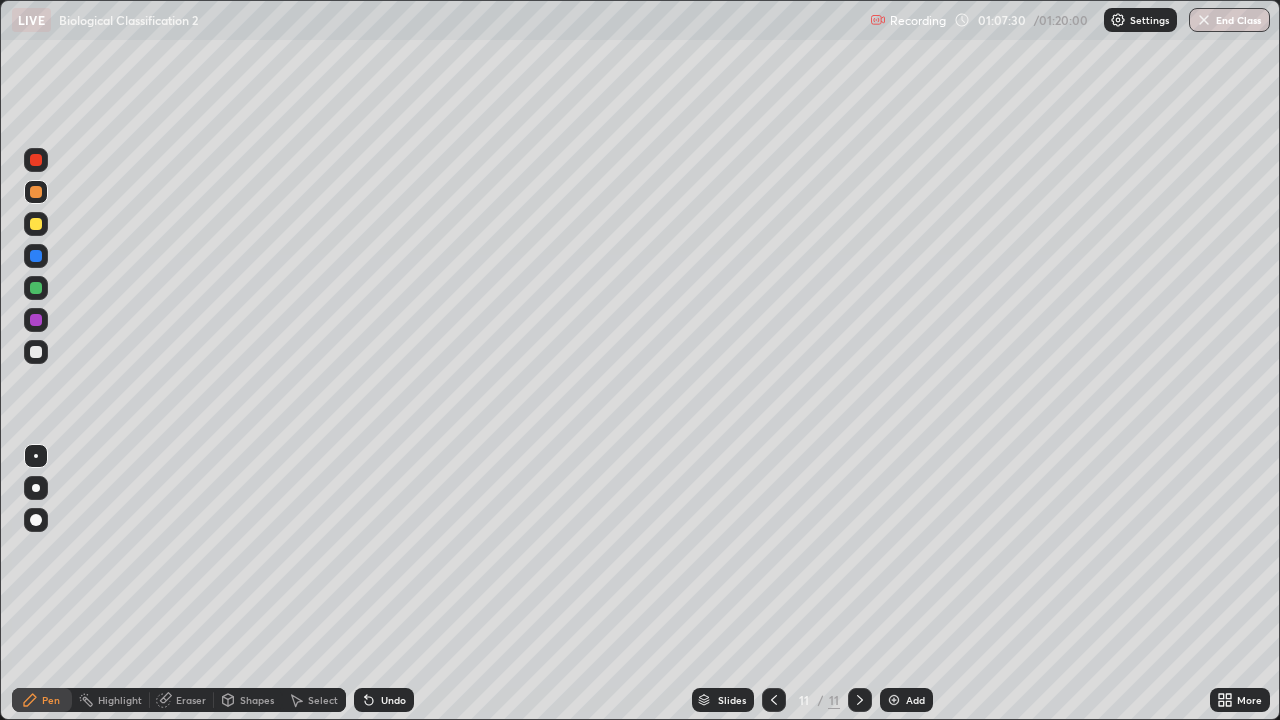 click at bounding box center [36, 288] 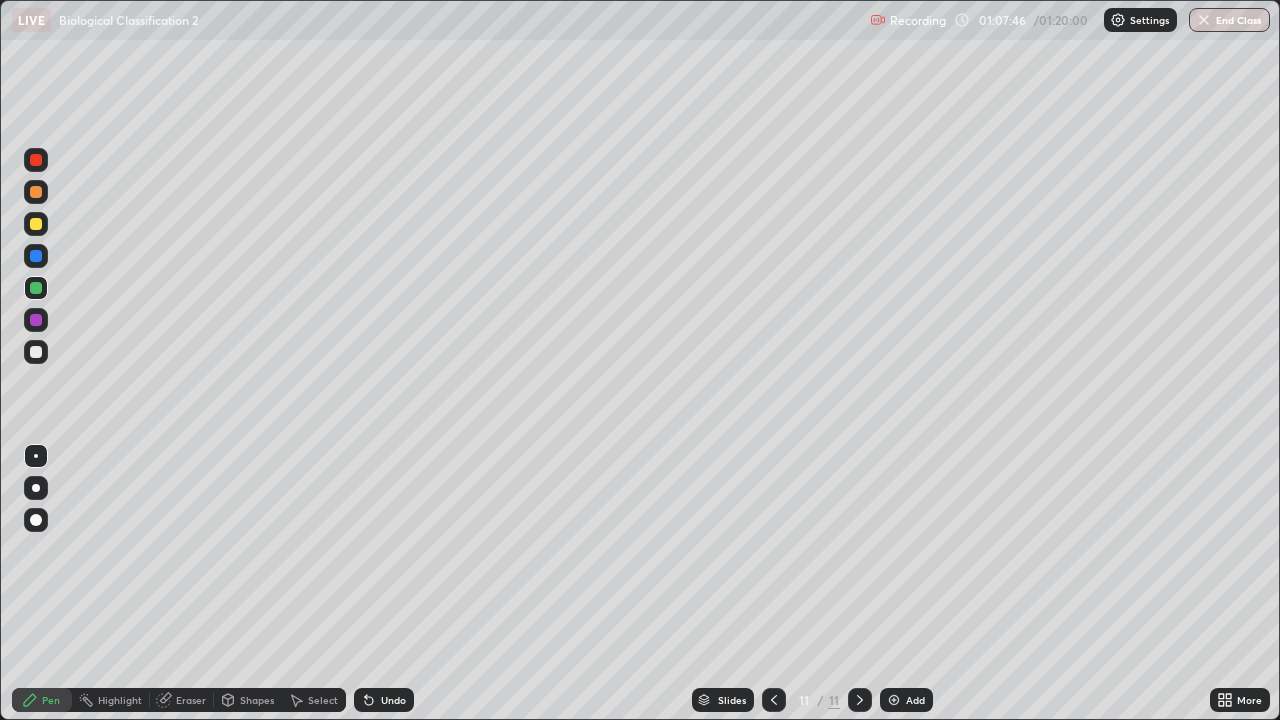 click at bounding box center (36, 352) 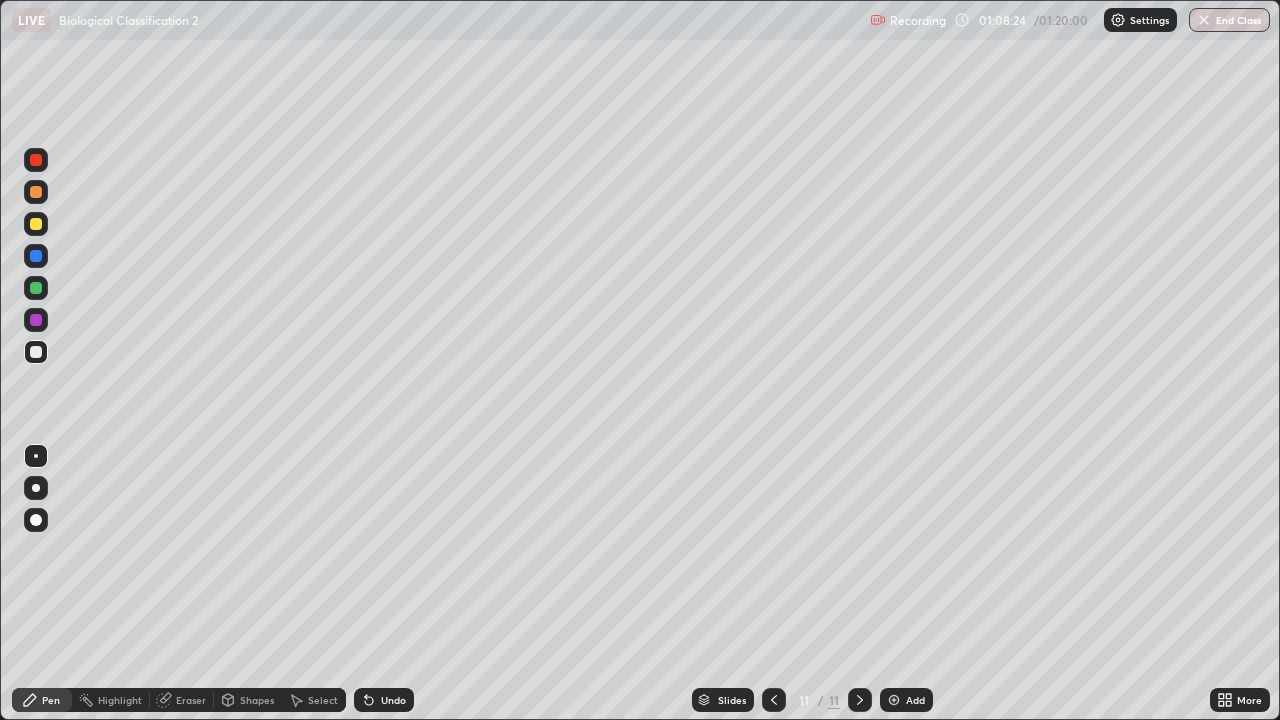 click at bounding box center (36, 288) 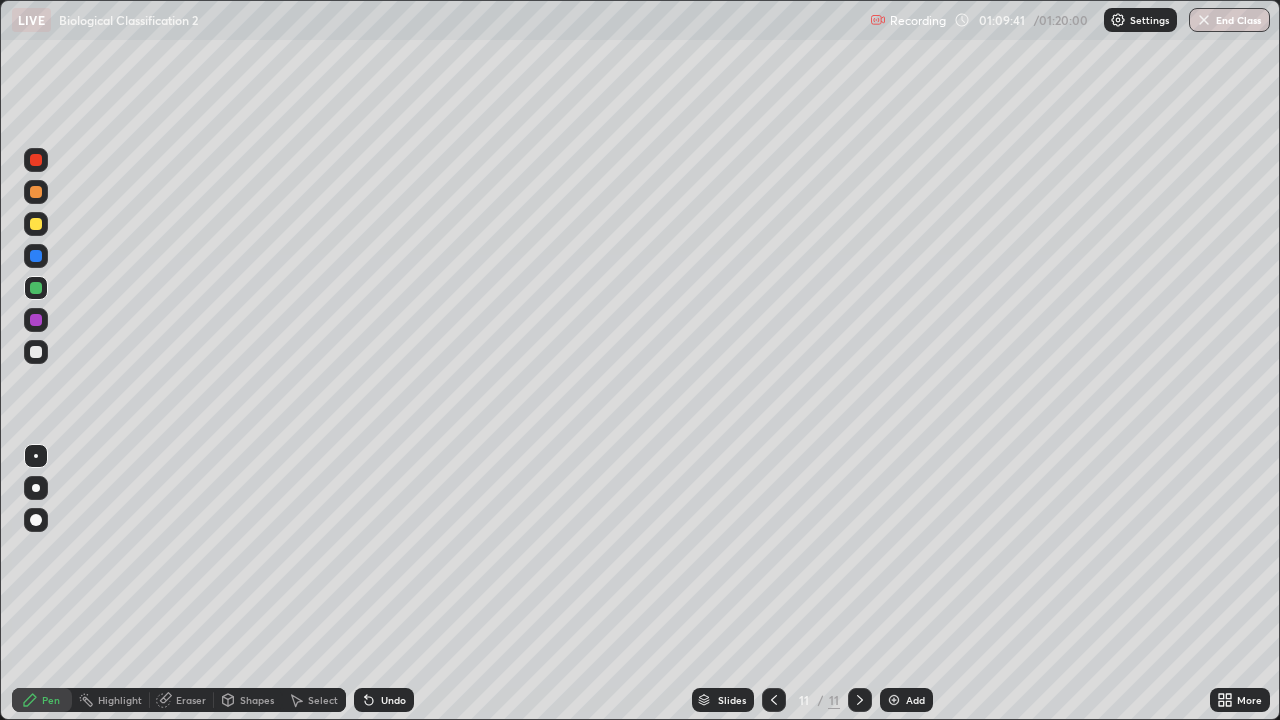 click on "Add" at bounding box center [906, 700] 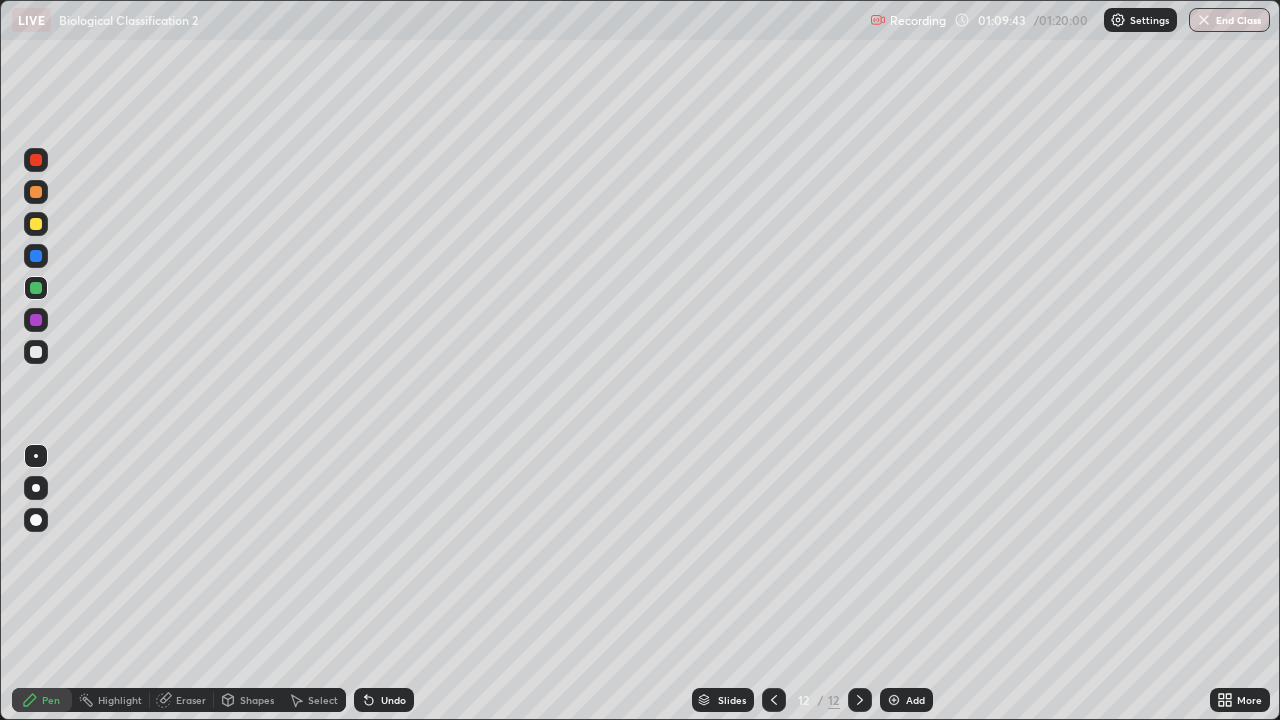 click at bounding box center [36, 224] 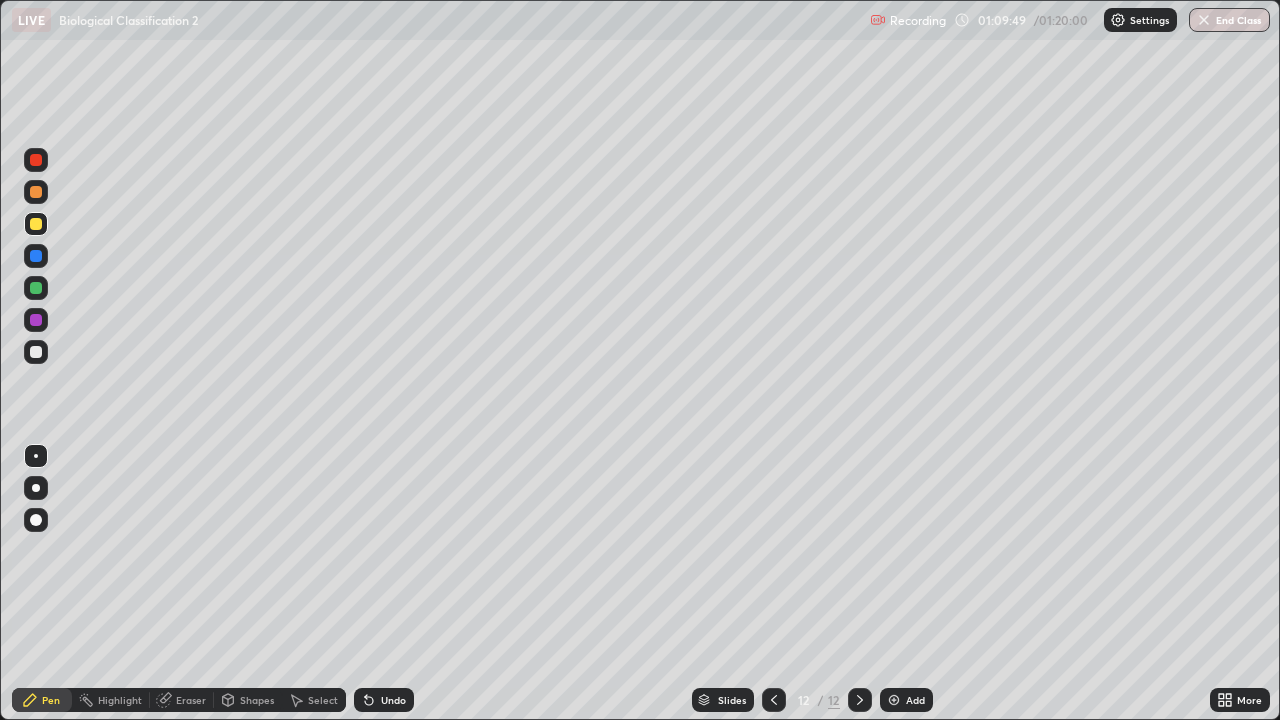 click at bounding box center (36, 256) 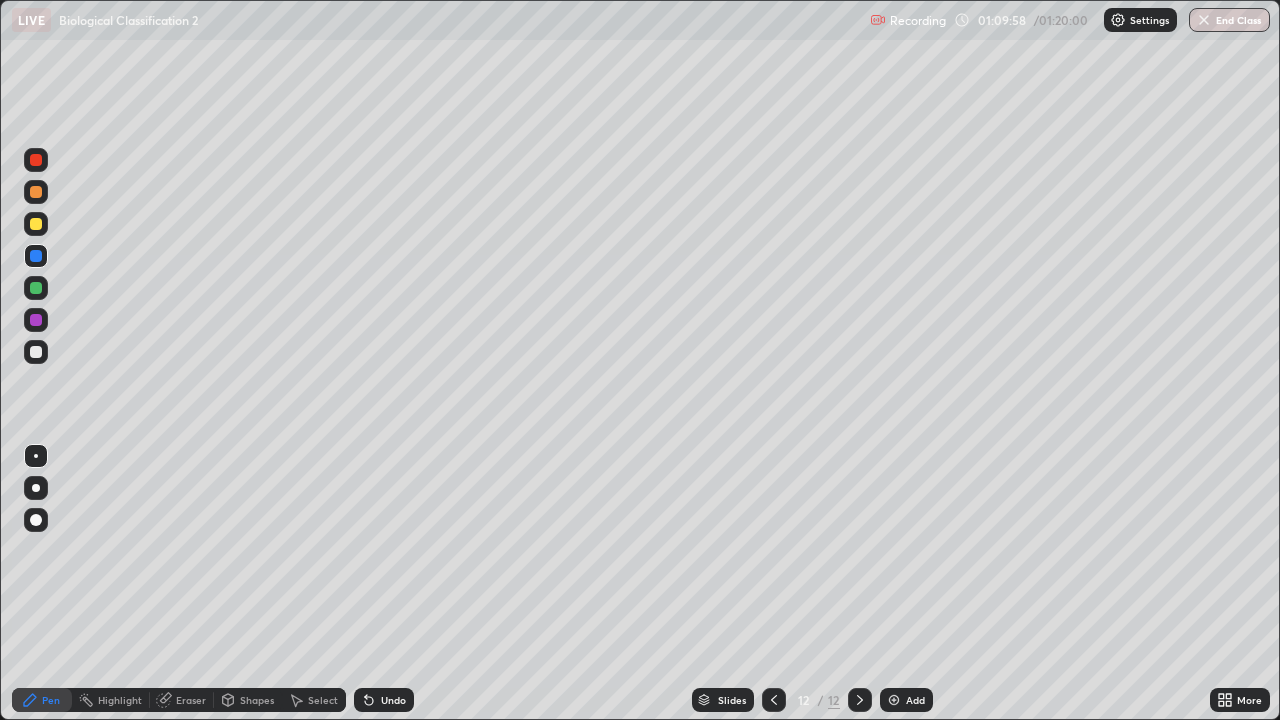 click at bounding box center (36, 352) 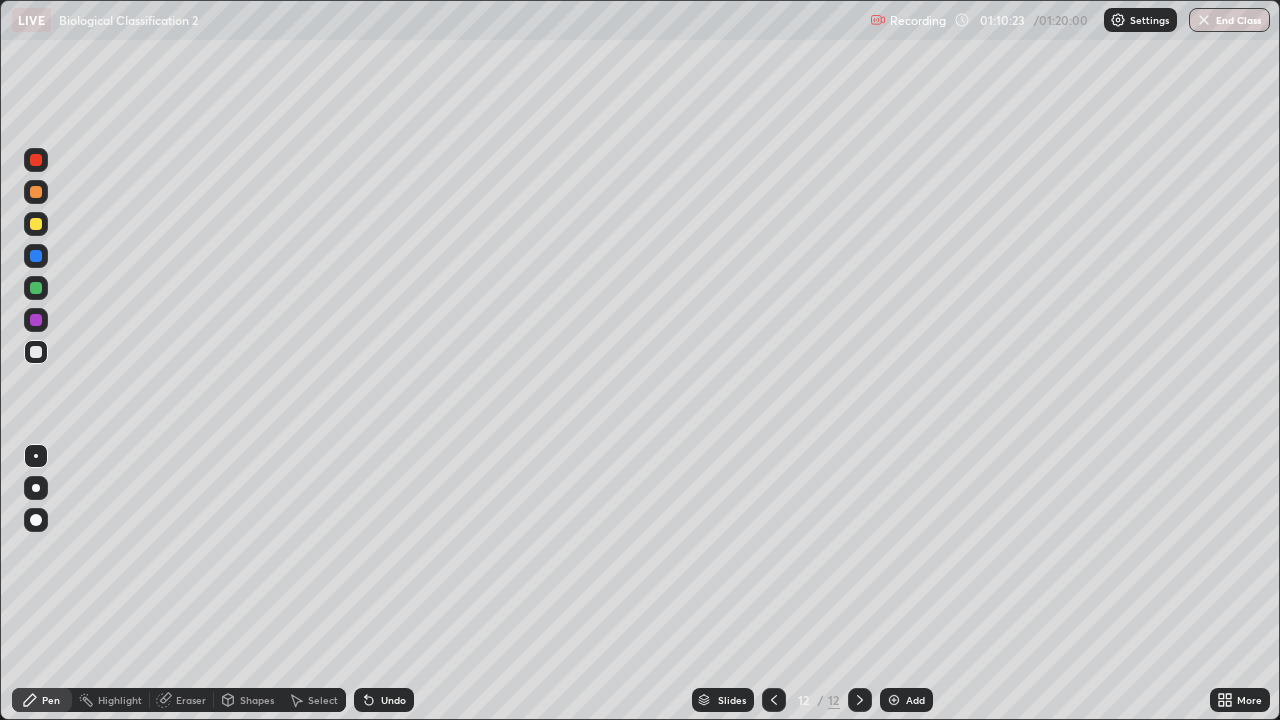 click on "Undo" at bounding box center (393, 700) 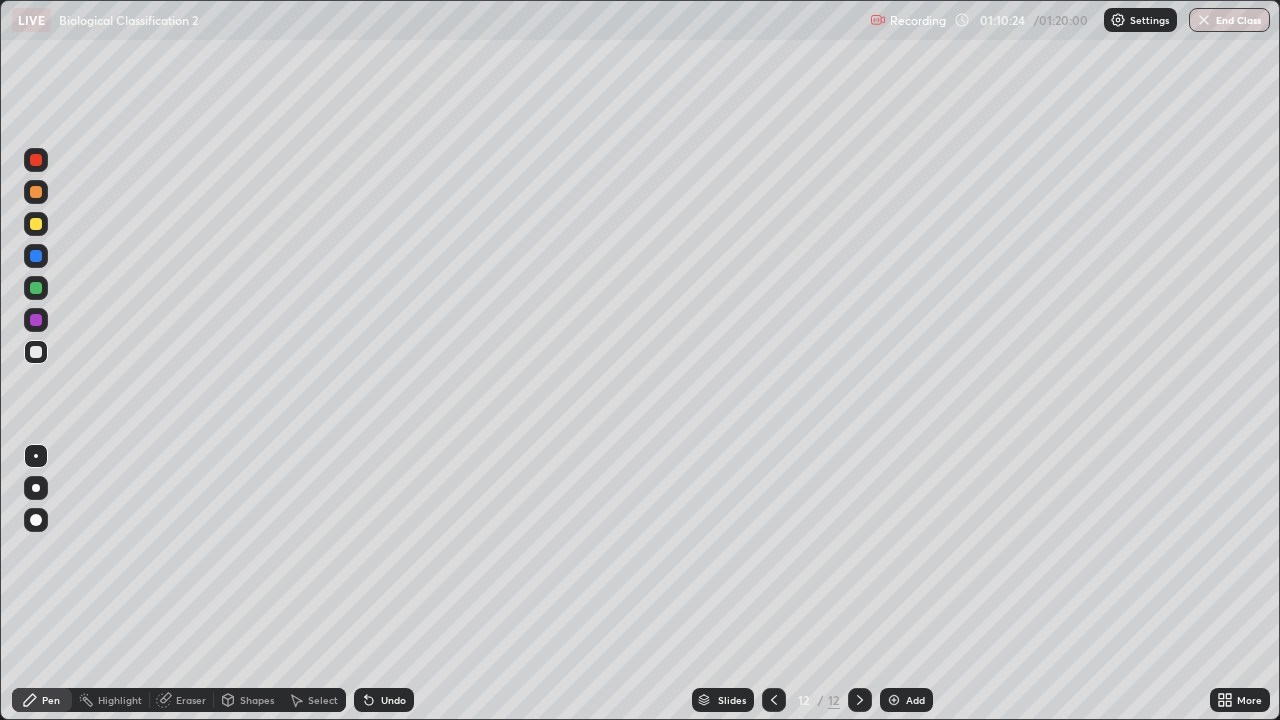 click 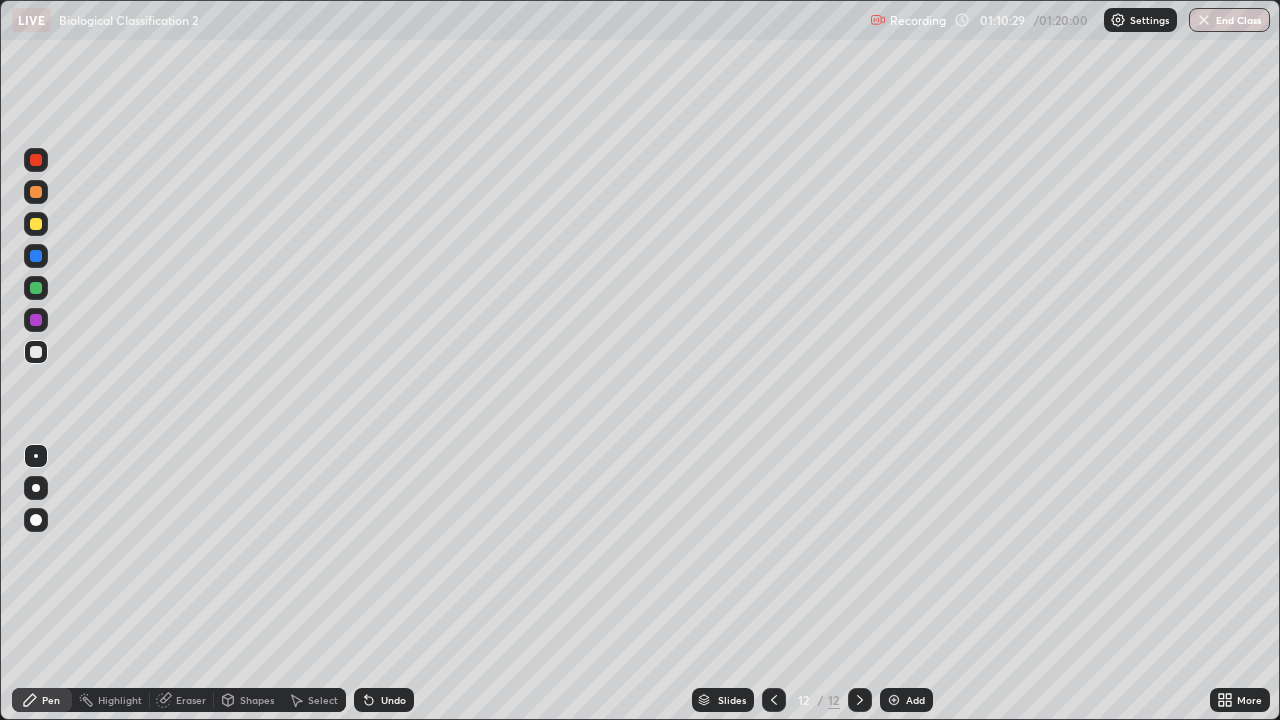 click at bounding box center [36, 288] 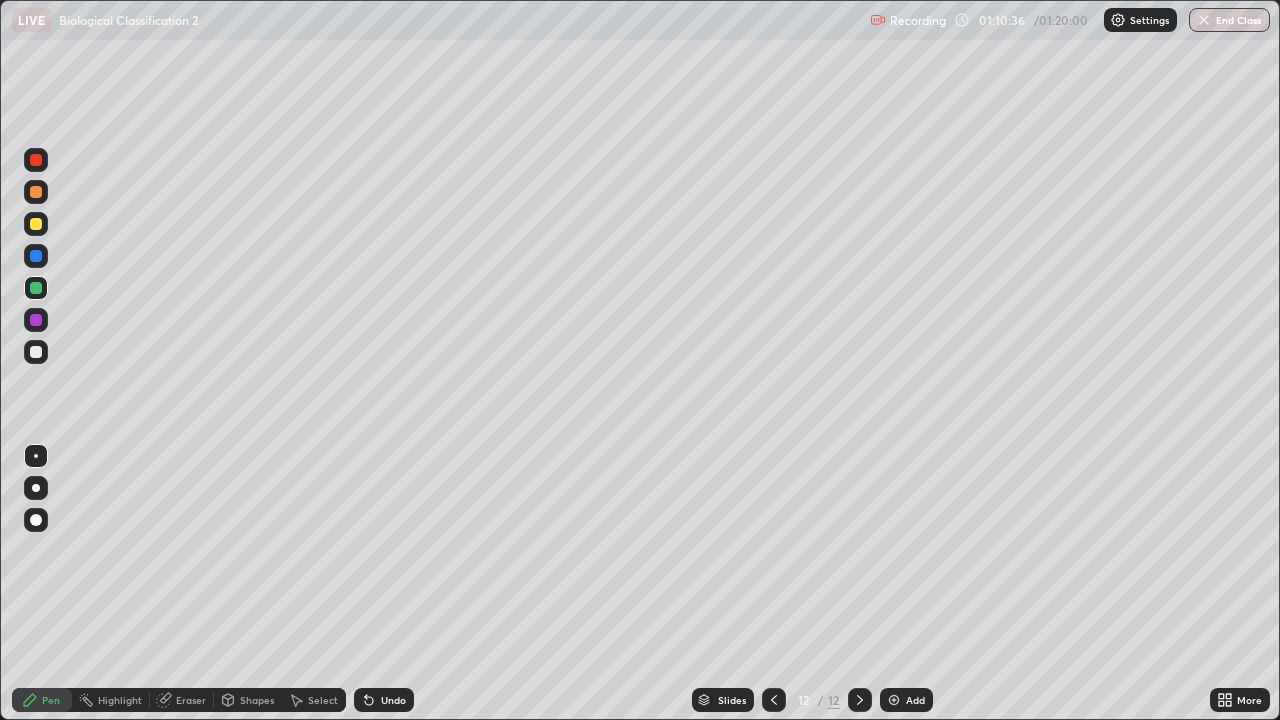 click on "Undo" at bounding box center (393, 700) 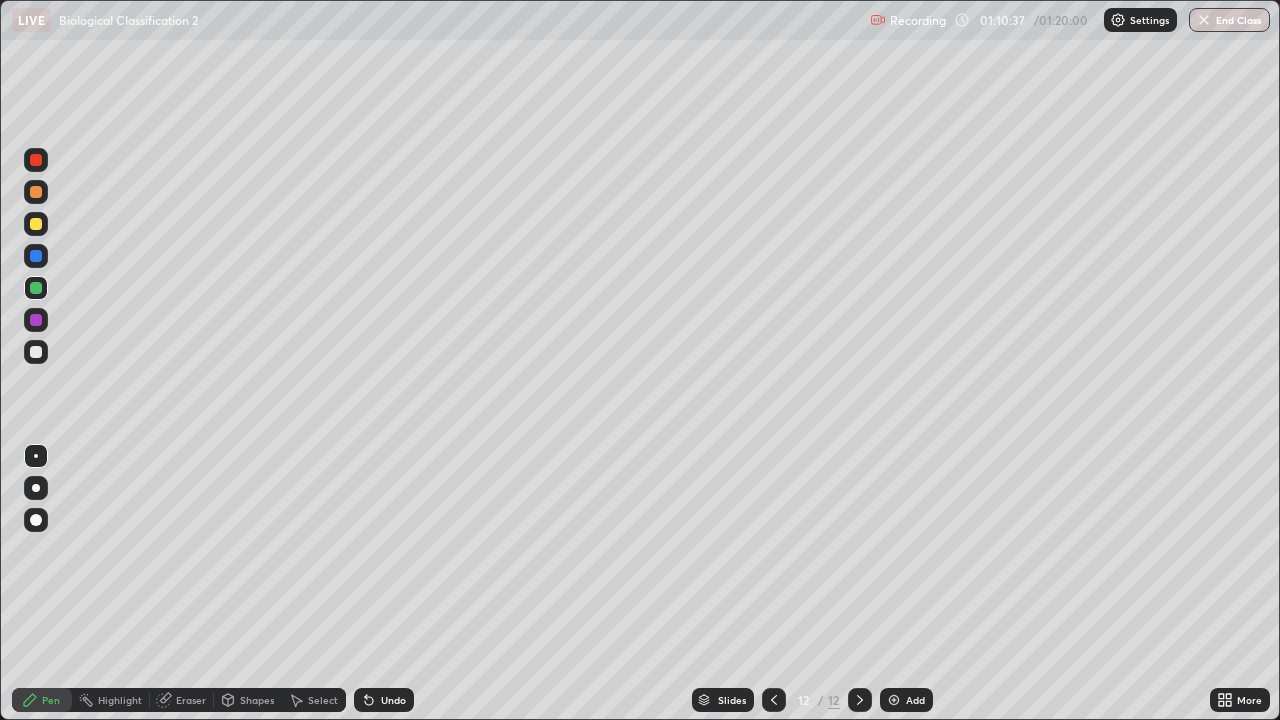 click on "Undo" at bounding box center [393, 700] 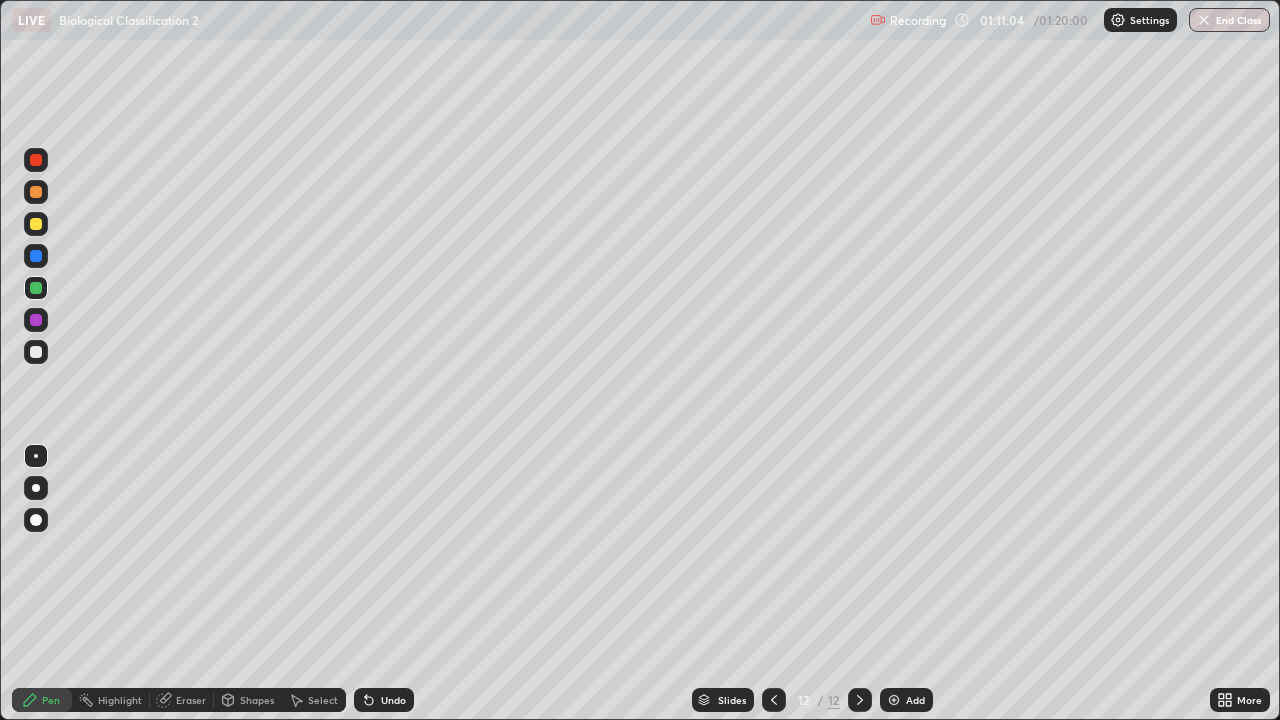 click on "Undo" at bounding box center (384, 700) 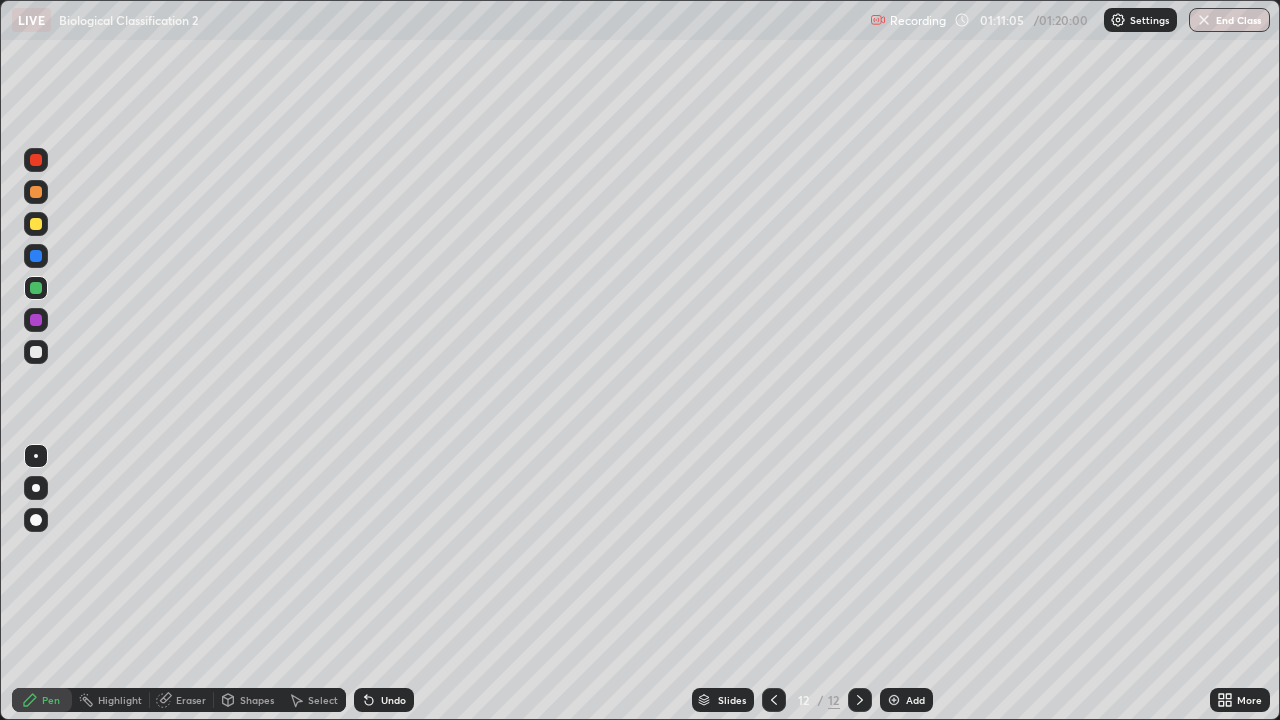 click on "Undo" at bounding box center [384, 700] 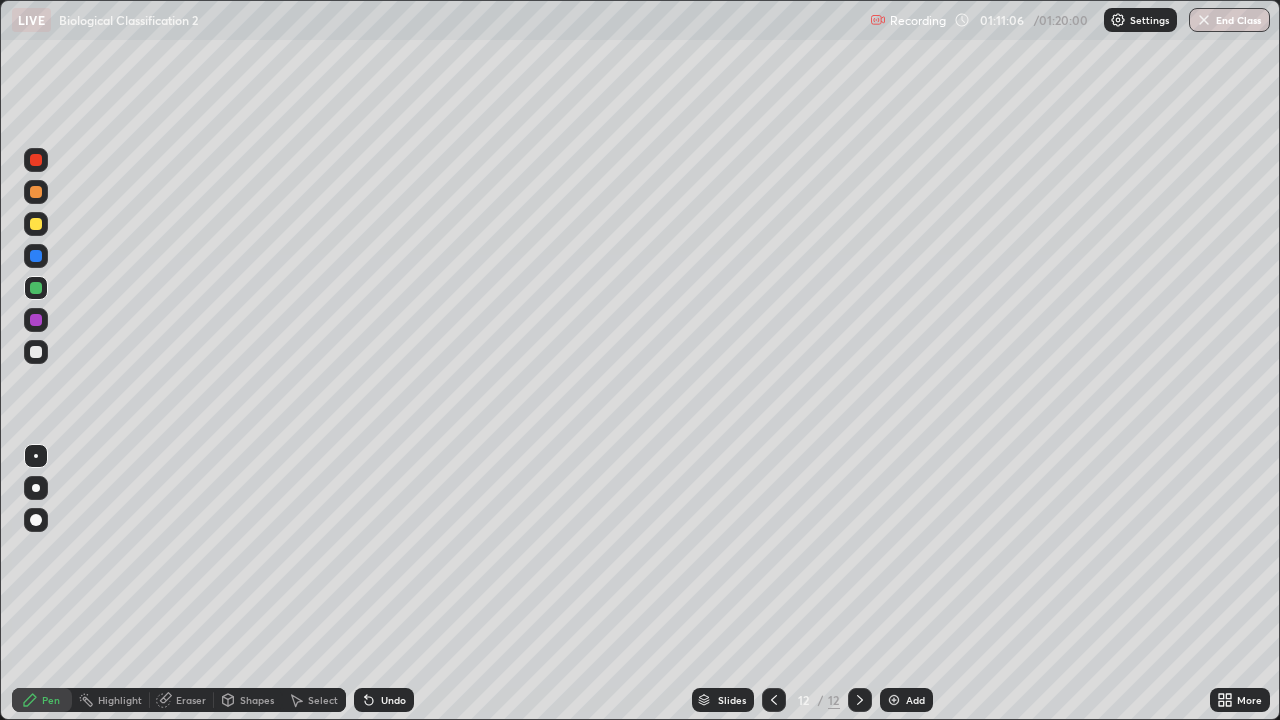 click at bounding box center [36, 320] 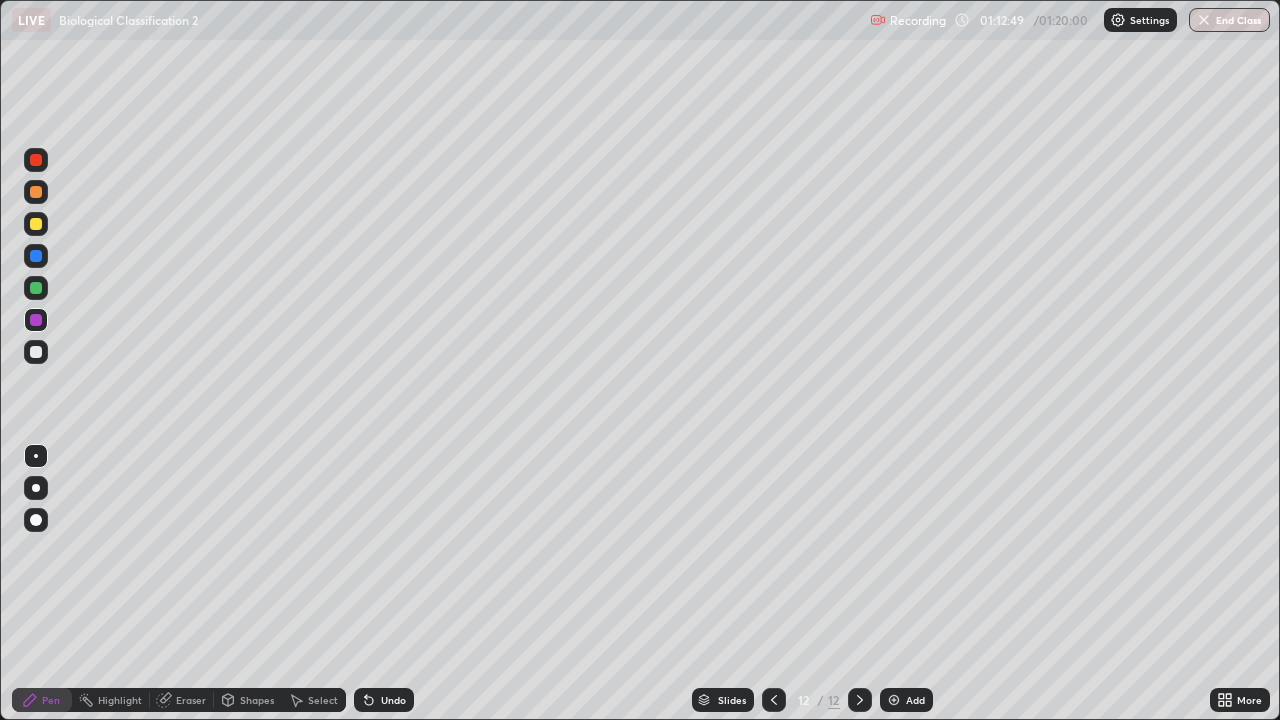 click on "Undo" at bounding box center [384, 700] 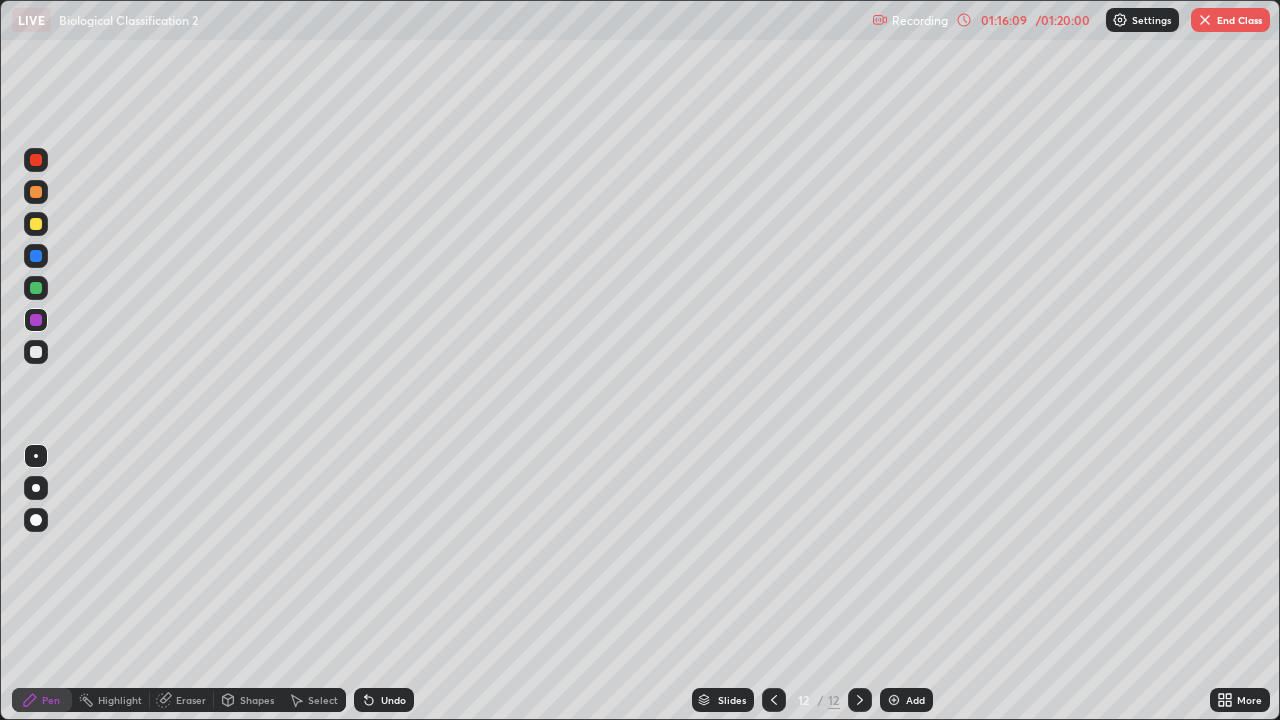 click at bounding box center (1205, 20) 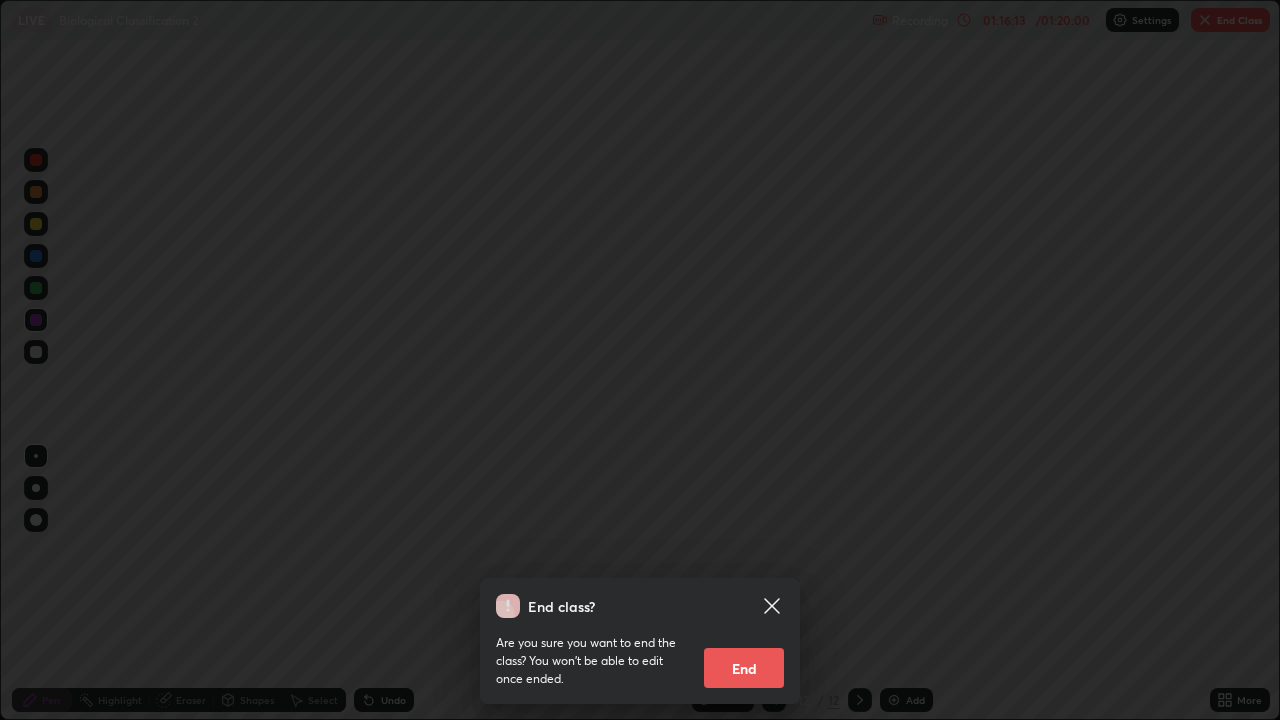 click on "End" at bounding box center (744, 668) 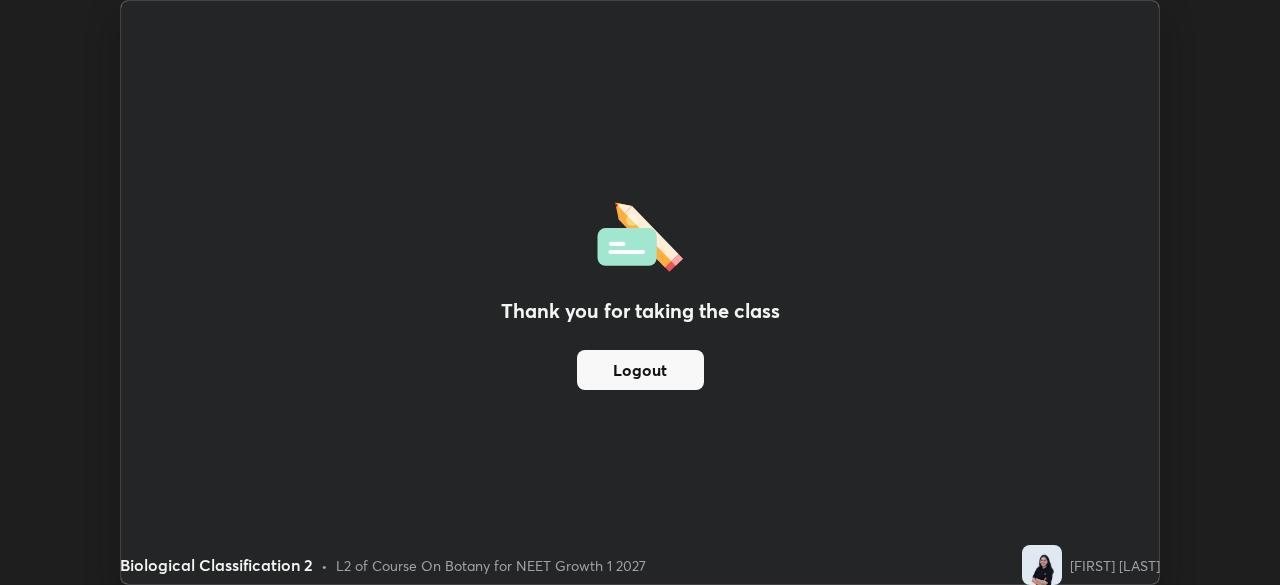 scroll, scrollTop: 585, scrollLeft: 1280, axis: both 